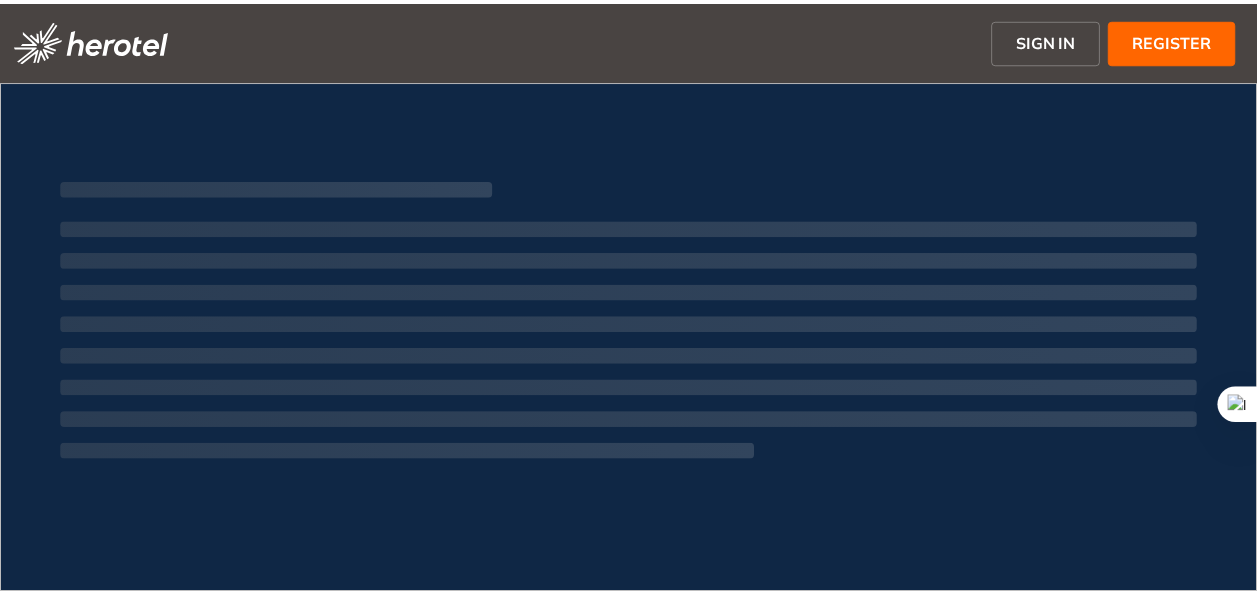 scroll, scrollTop: 0, scrollLeft: 0, axis: both 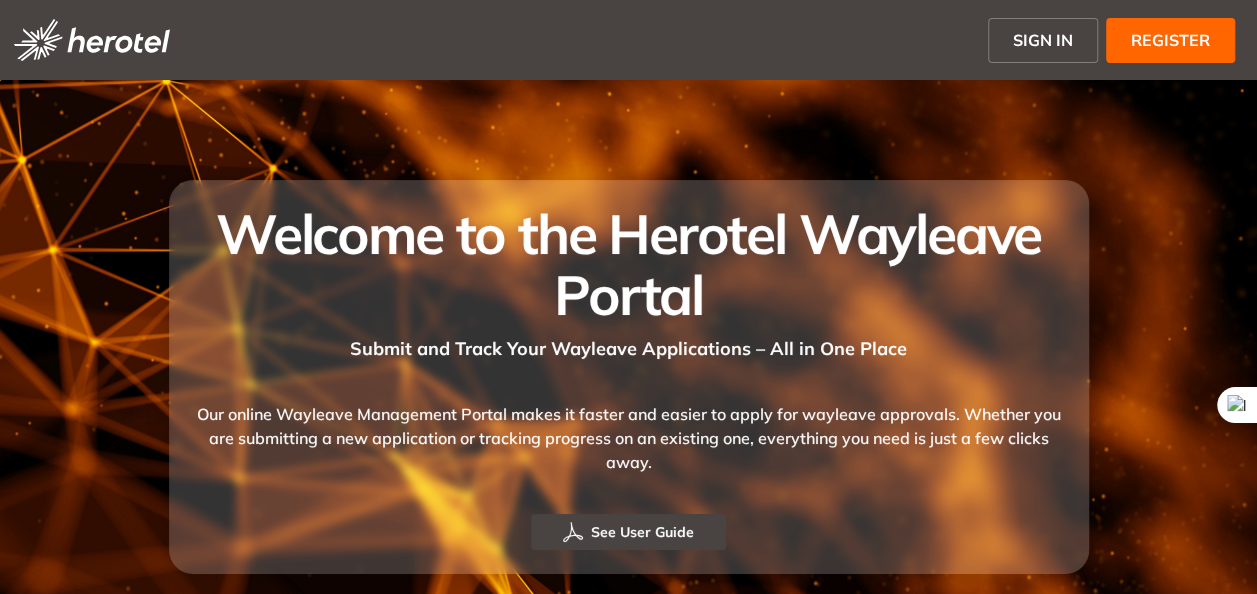 click on "REGISTER" at bounding box center (1170, 40) 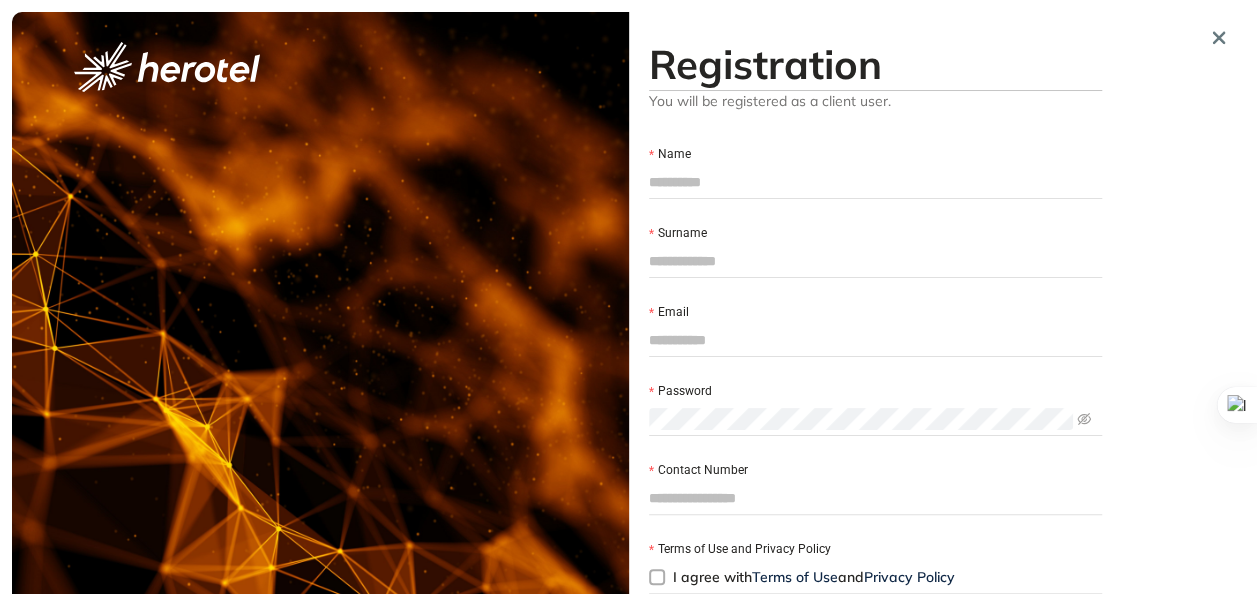 click on "Name" at bounding box center (875, 182) 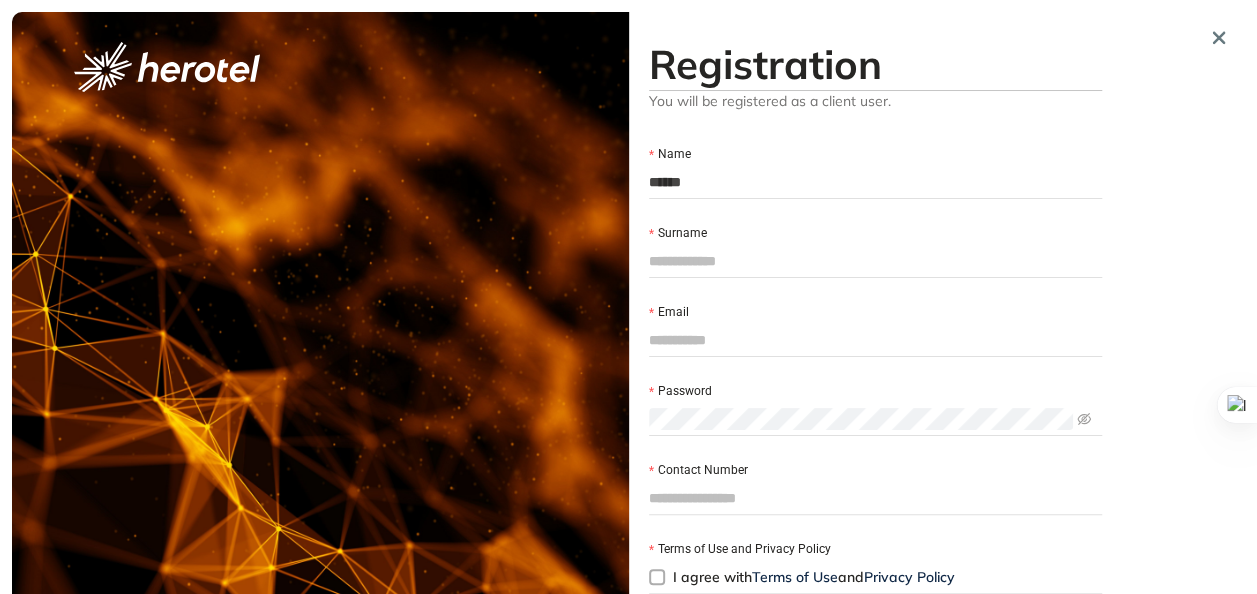 type on "**********" 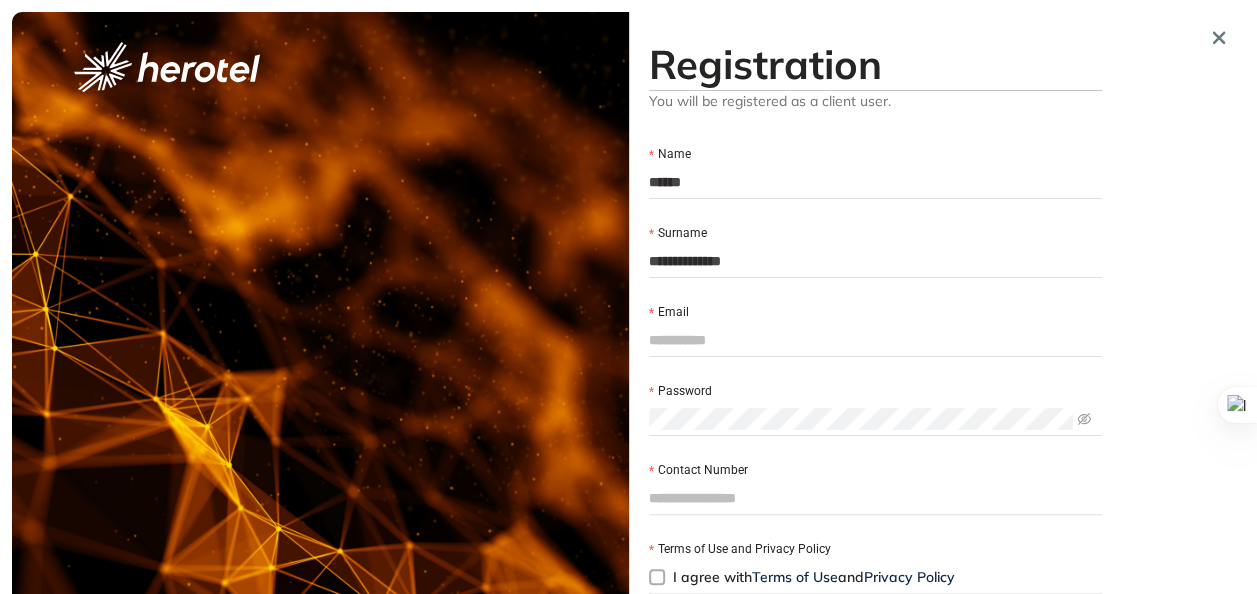 type on "********" 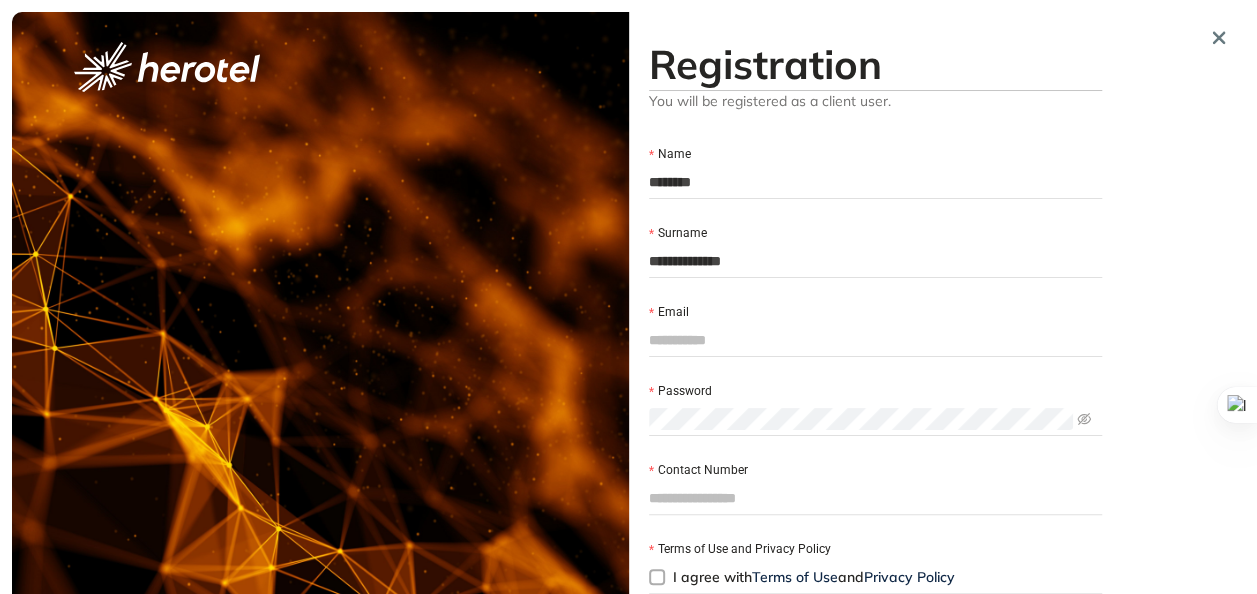 type on "**********" 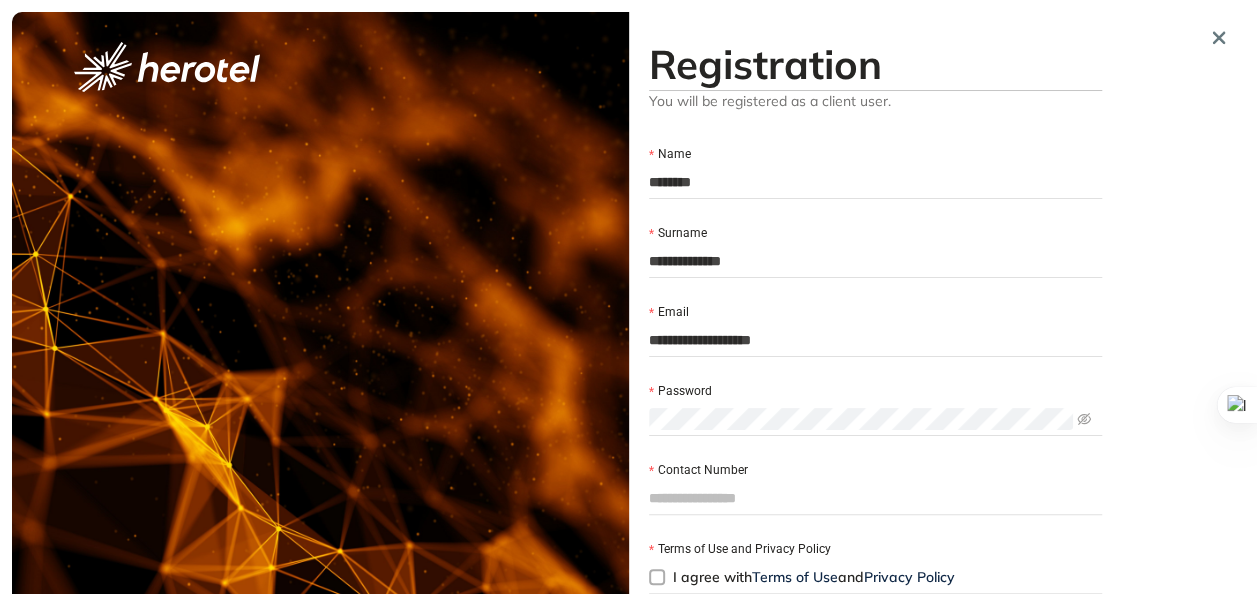 click on "**********" at bounding box center [875, 261] 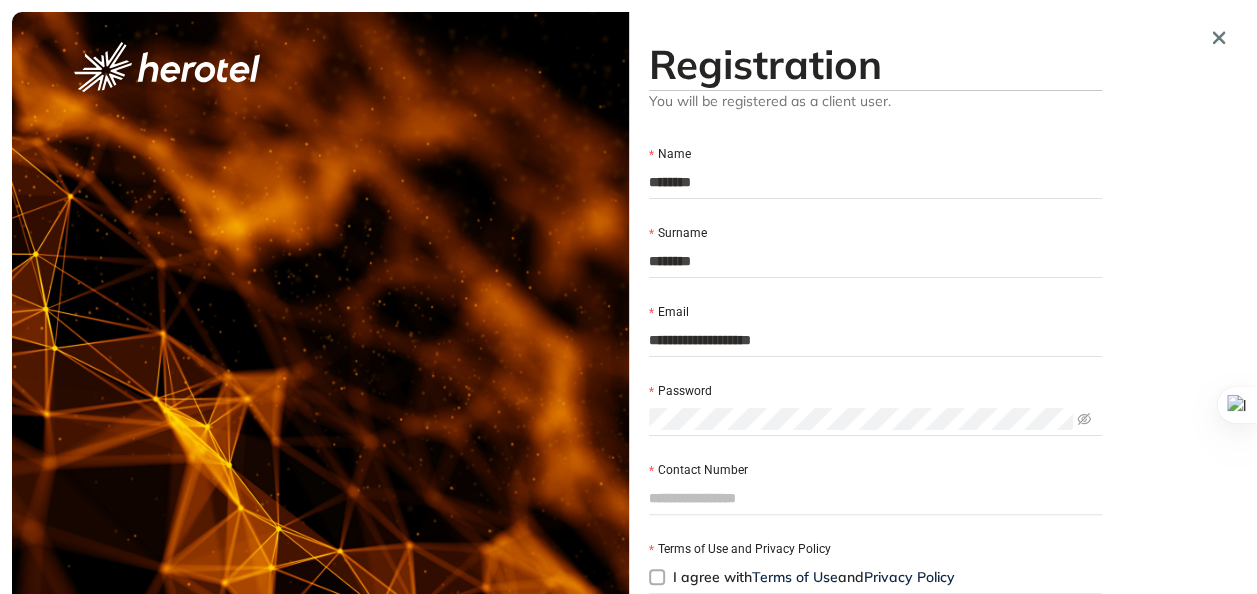 type on "********" 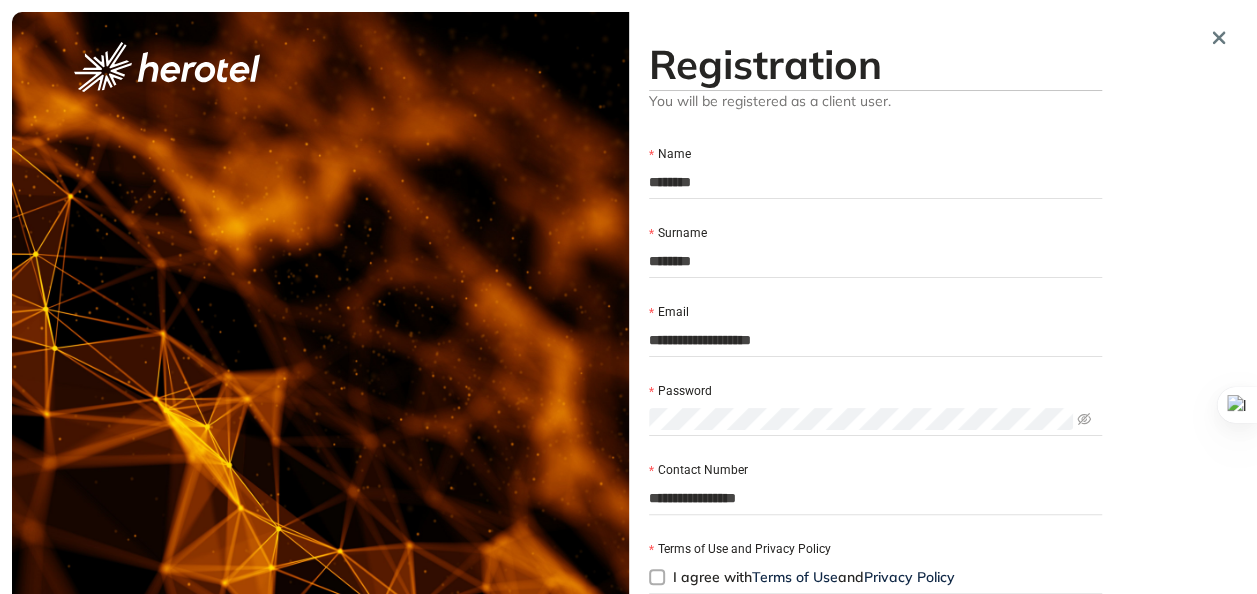 type on "**********" 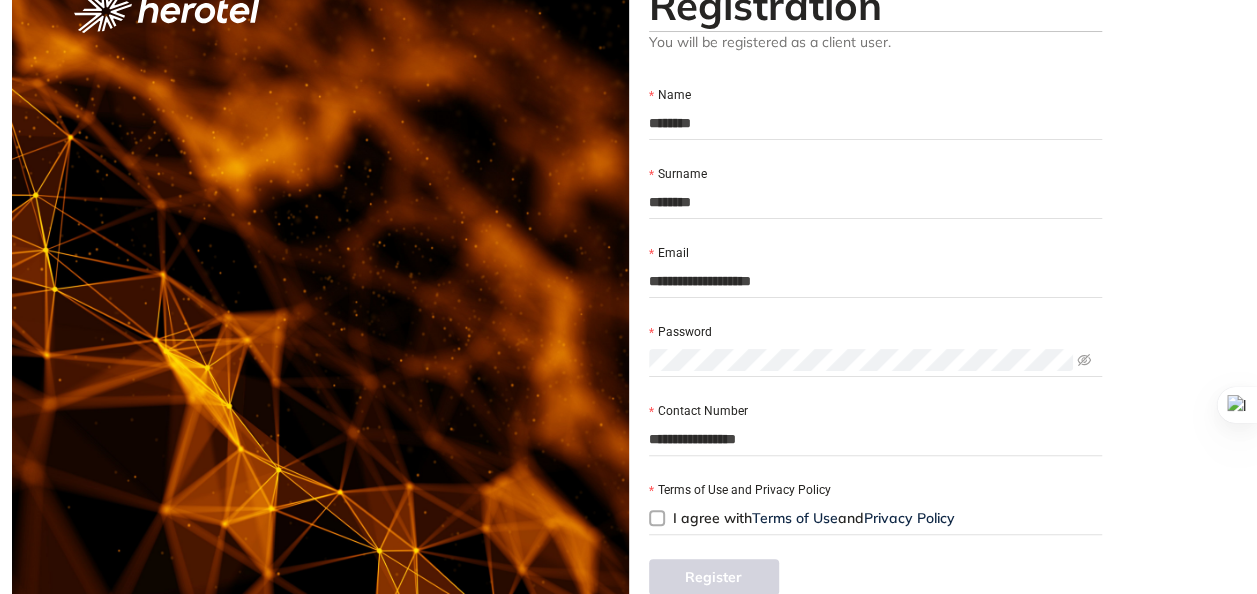 scroll, scrollTop: 89, scrollLeft: 0, axis: vertical 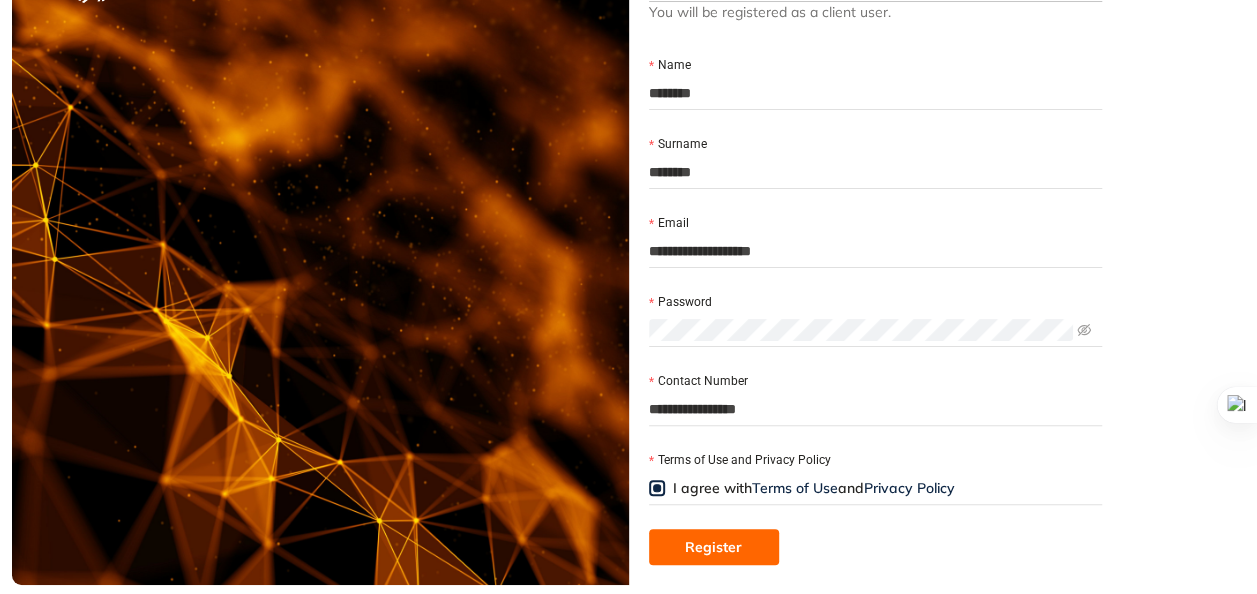 click on "Register" at bounding box center (713, 547) 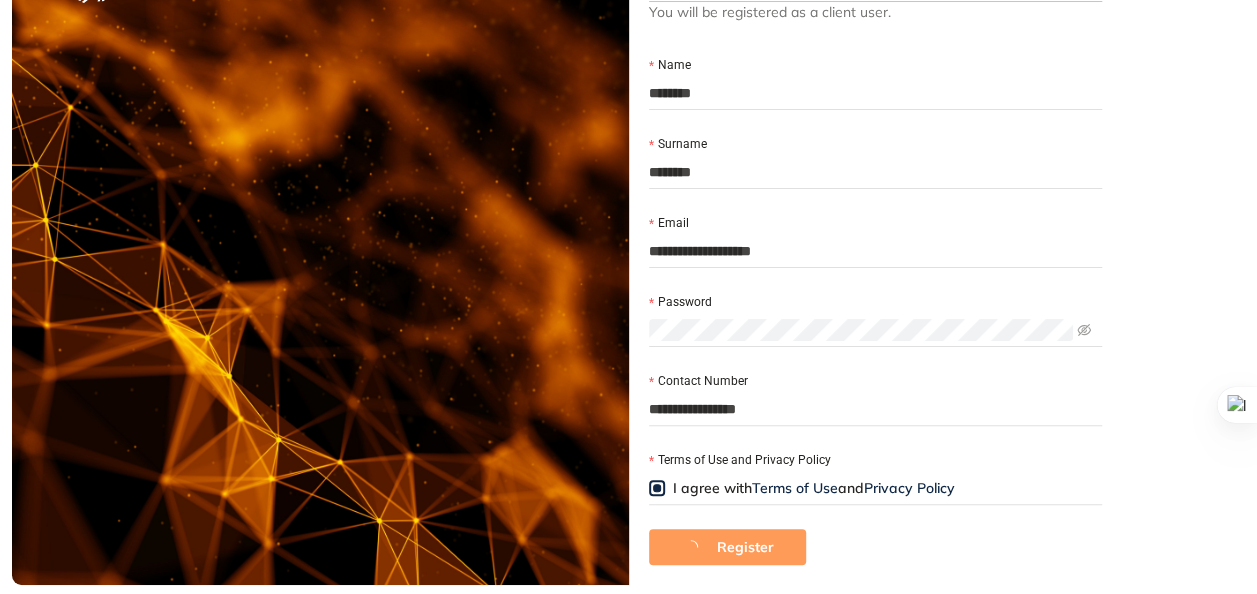 click on "********" at bounding box center [875, 93] 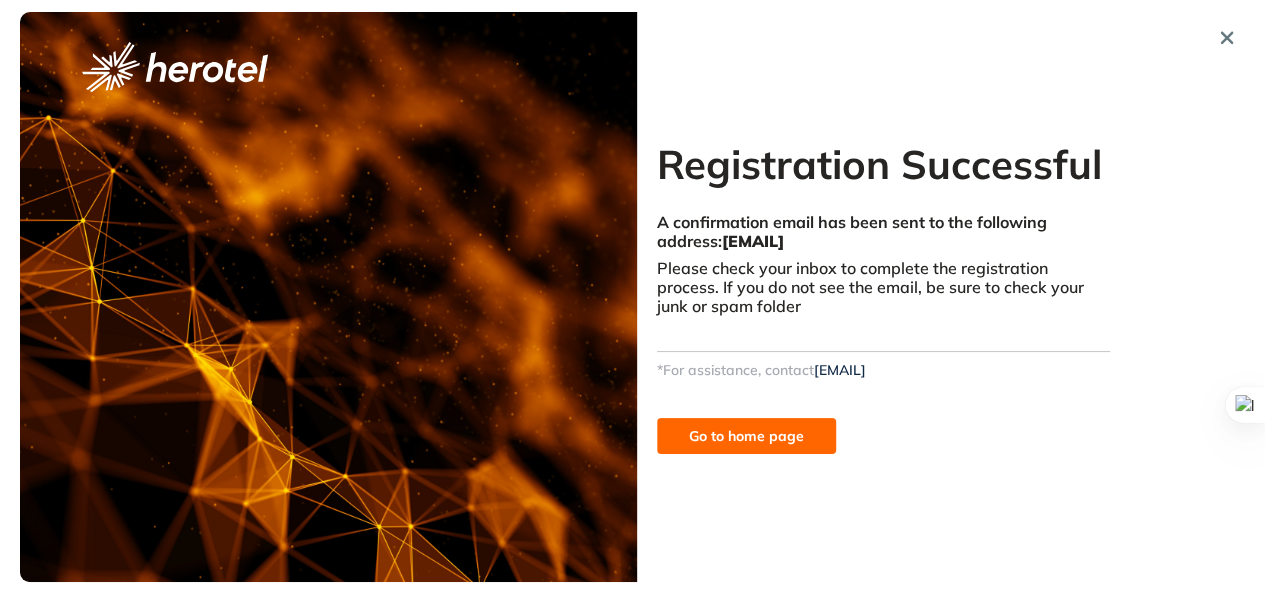 scroll, scrollTop: 0, scrollLeft: 0, axis: both 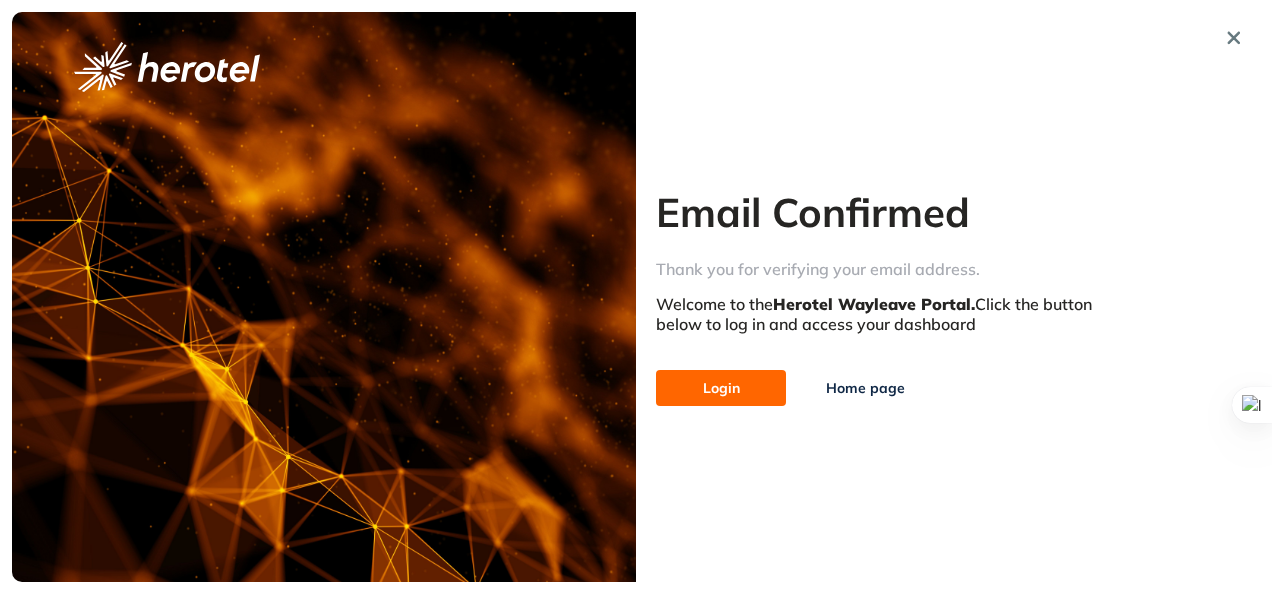 click on "Login" at bounding box center (721, 388) 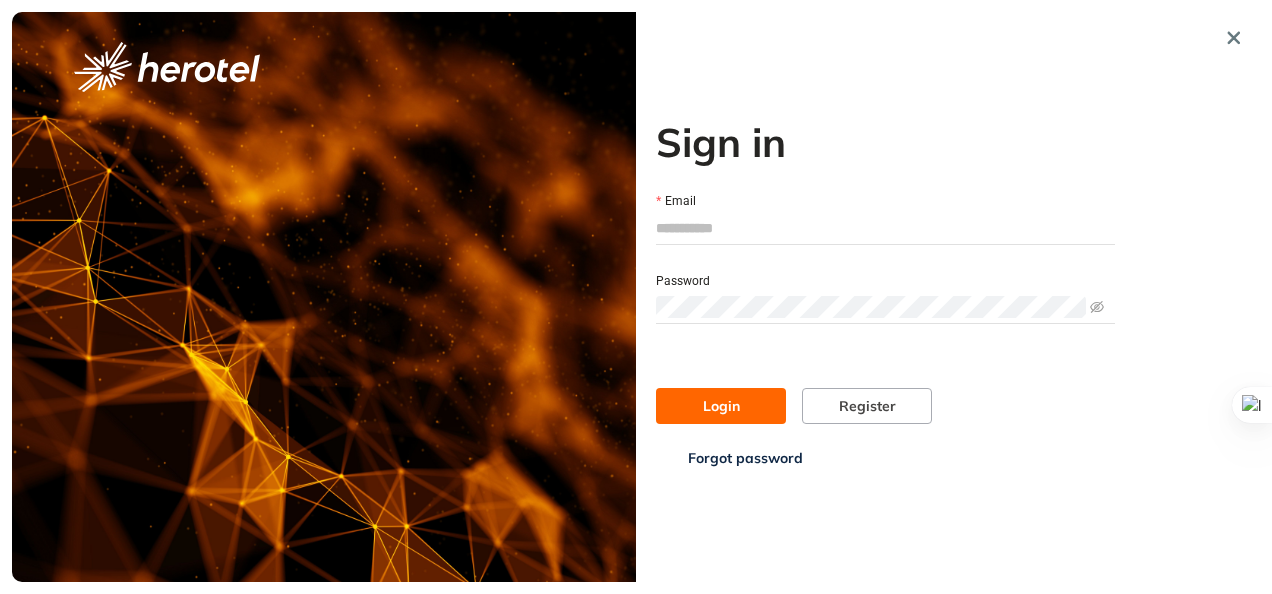click on "Email" at bounding box center [885, 228] 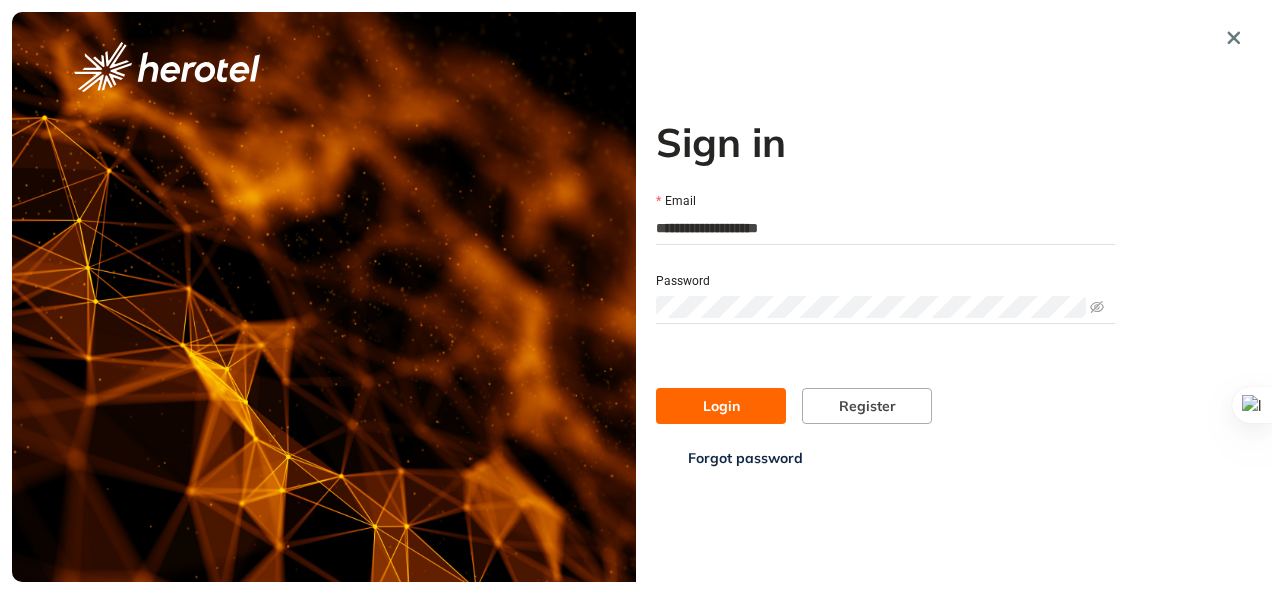 click on "Login" at bounding box center (721, 406) 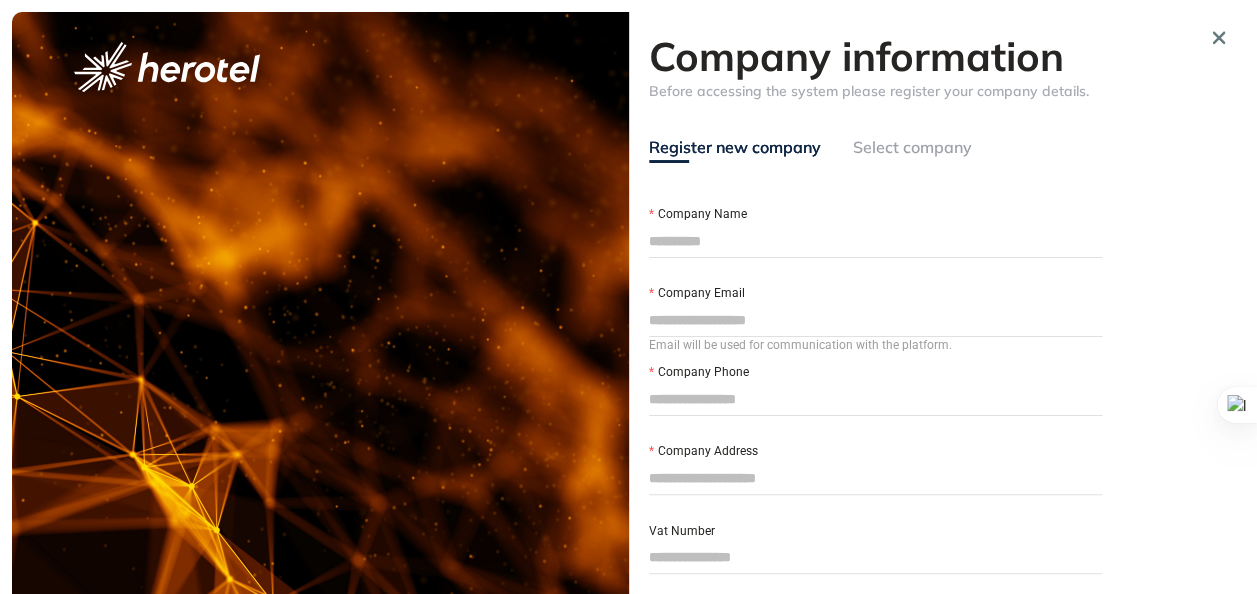 click on "Company Name" at bounding box center (875, 241) 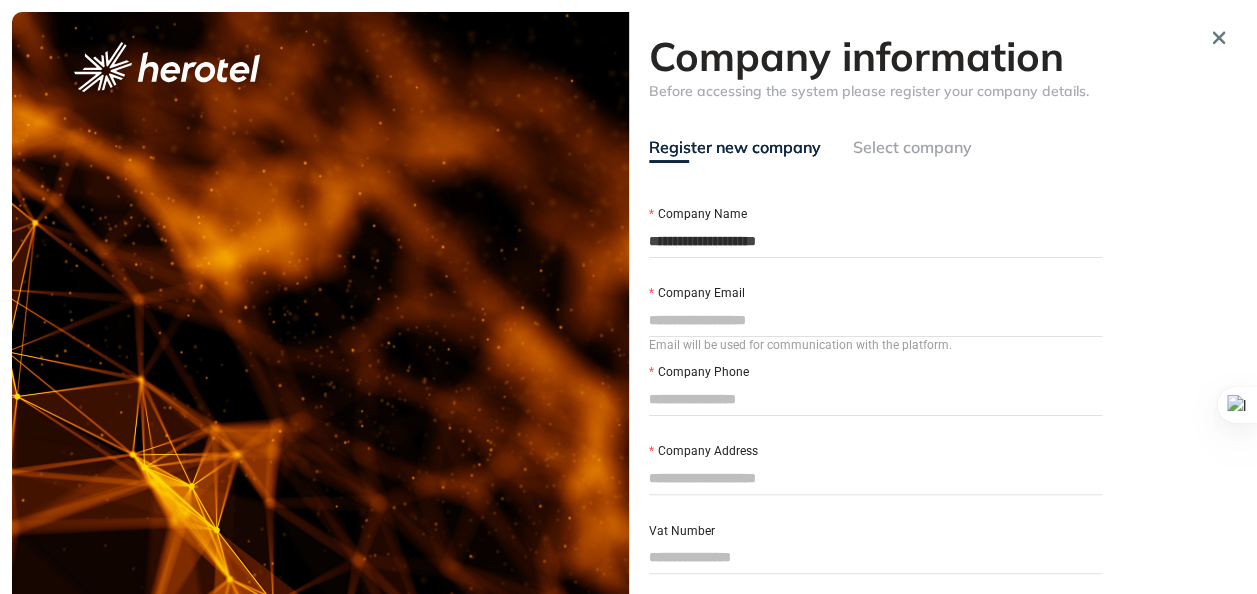 type on "**********" 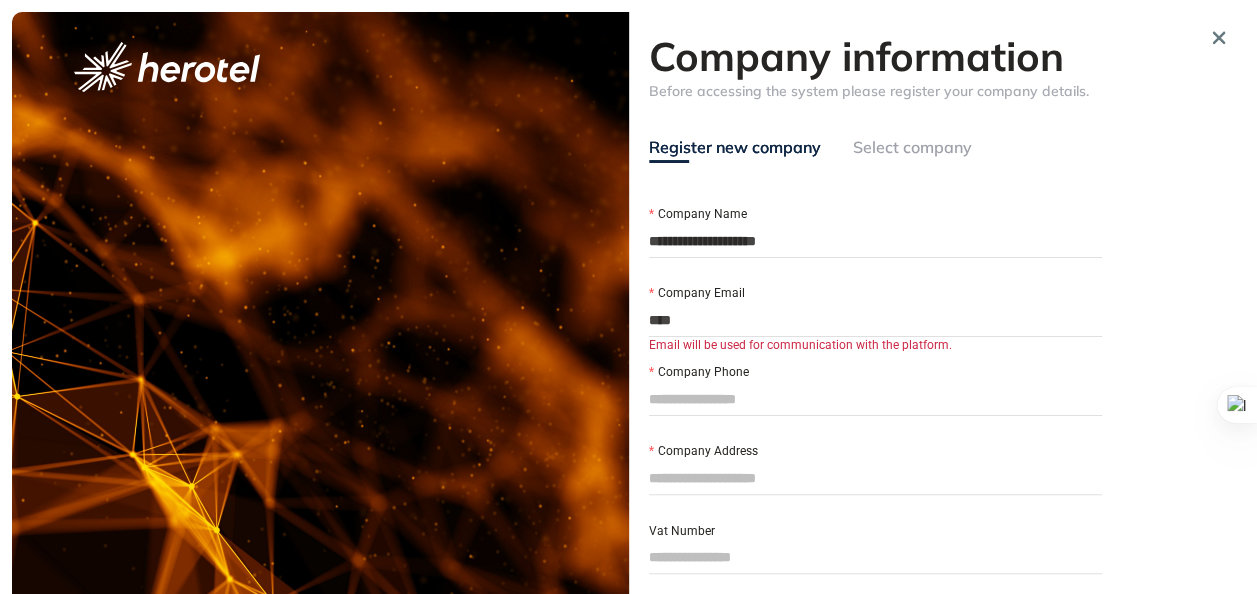 type on "**********" 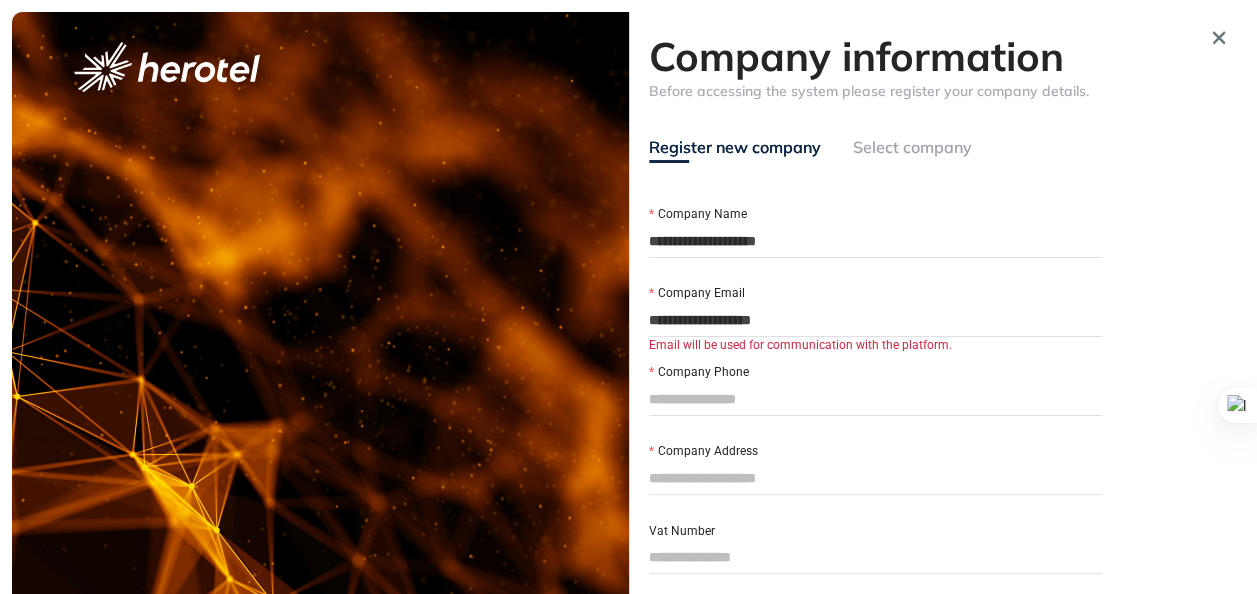 type on "**********" 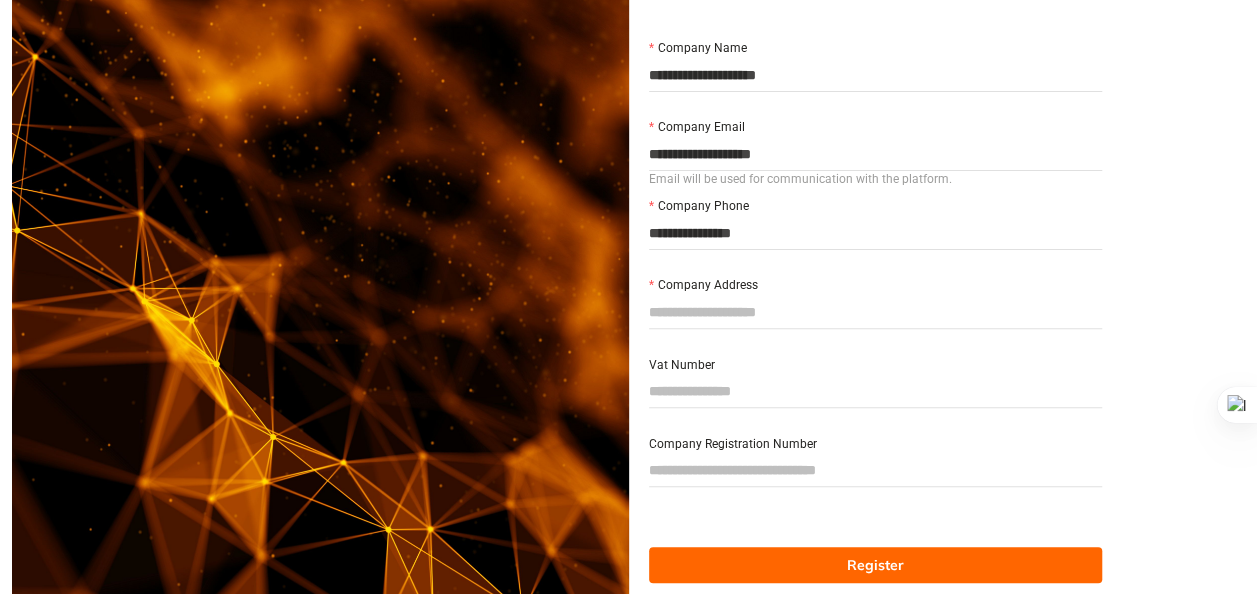 scroll, scrollTop: 185, scrollLeft: 0, axis: vertical 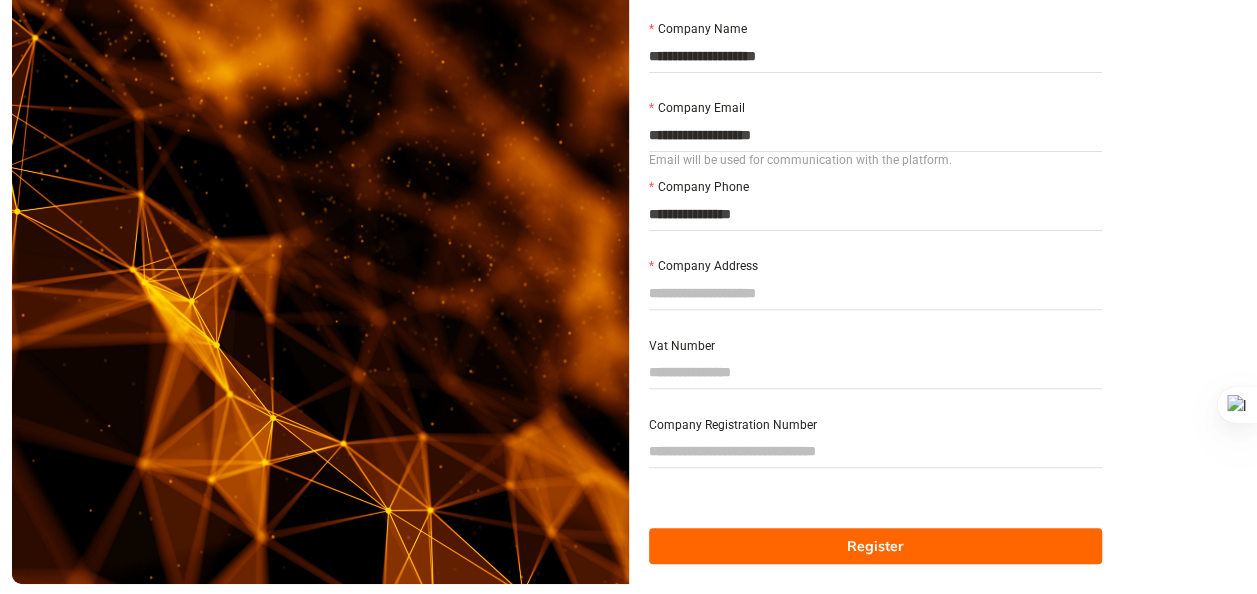 click on "Company Address" at bounding box center [875, 293] 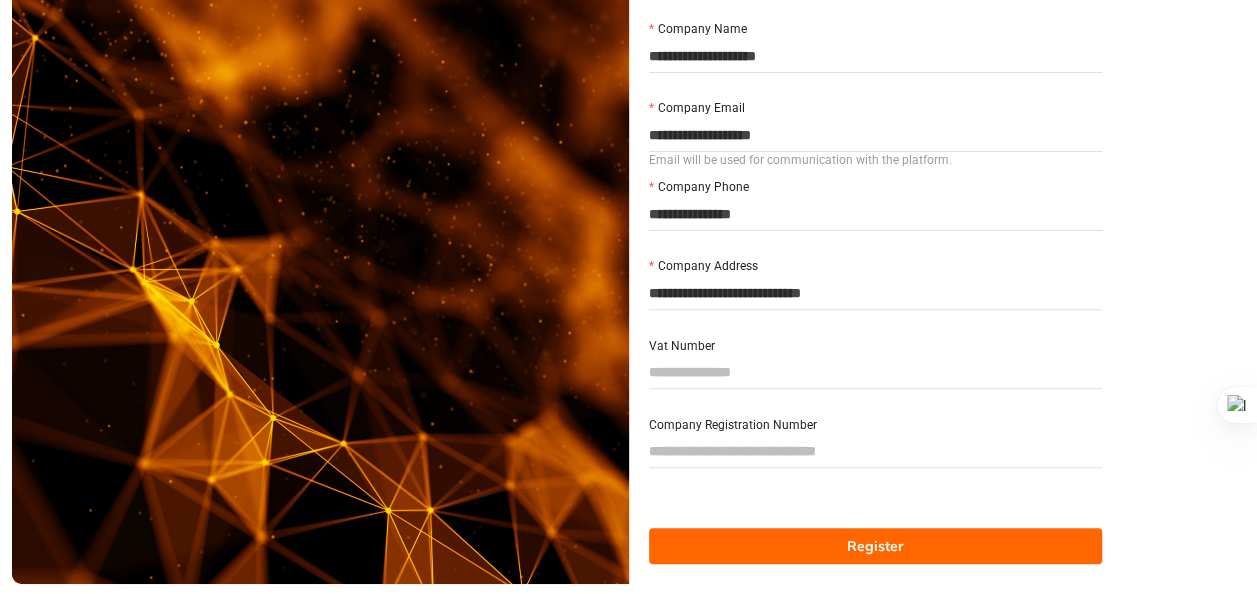 type on "**********" 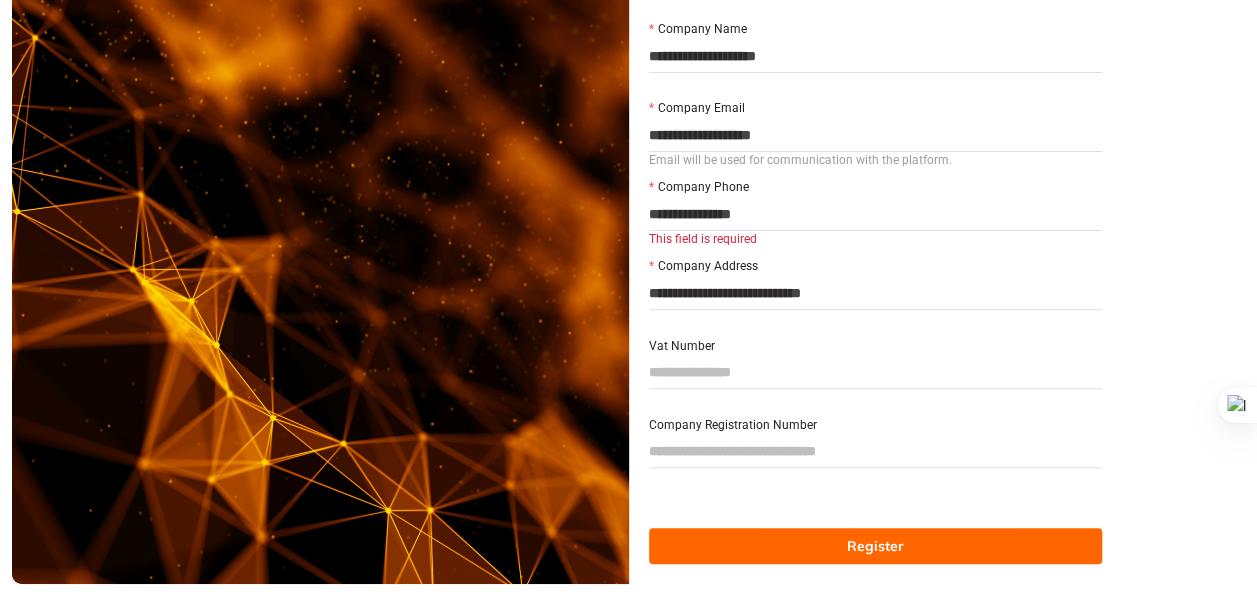 click on "**********" at bounding box center (875, 214) 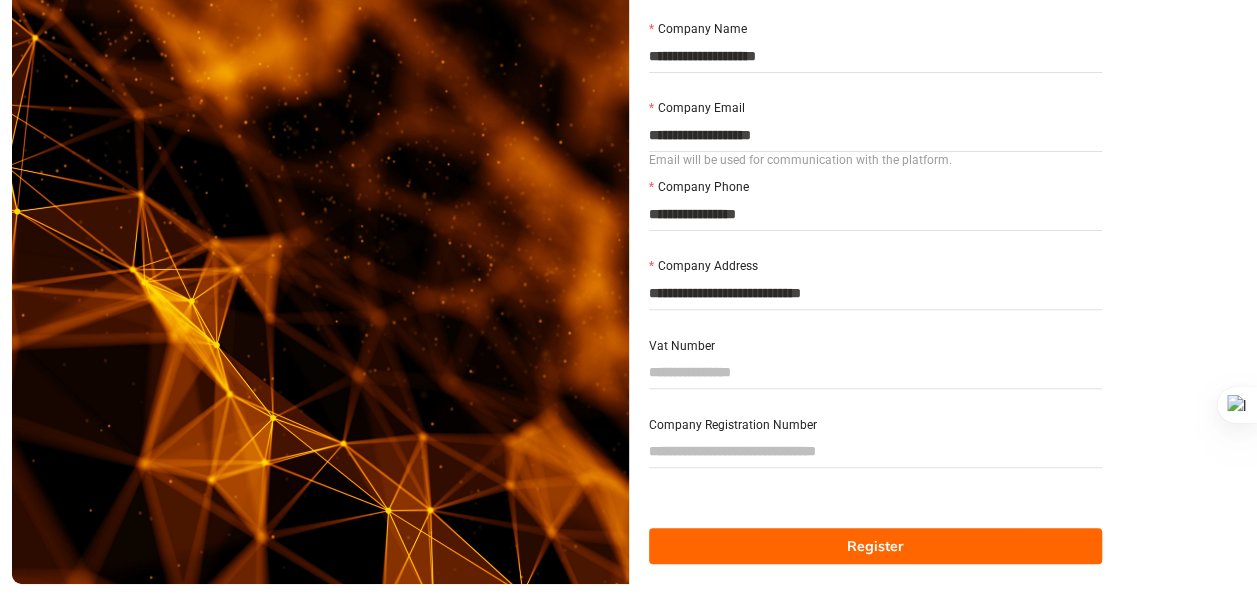 type on "**********" 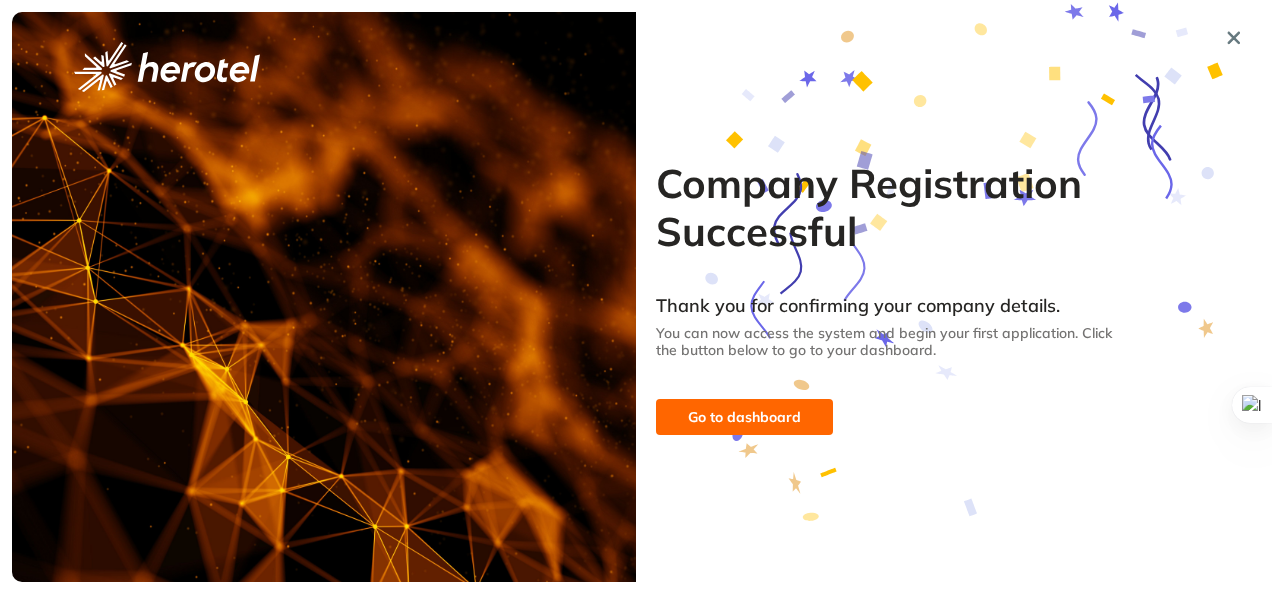 click on "Go to dashboard" at bounding box center (744, 417) 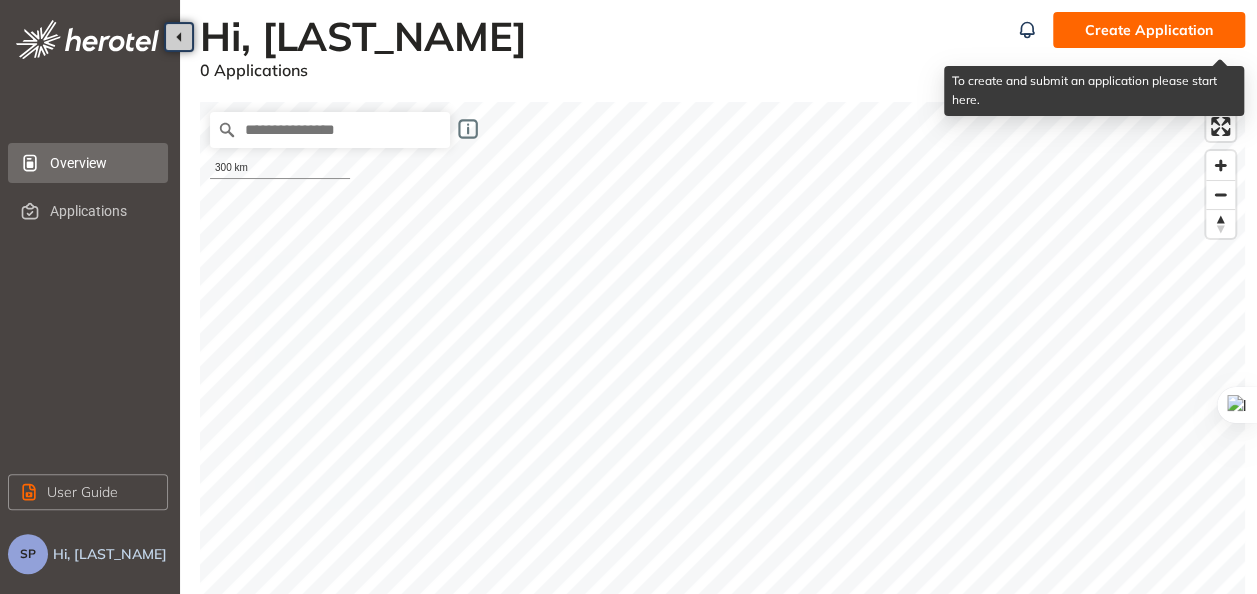 click on "Create Application" at bounding box center [1149, 30] 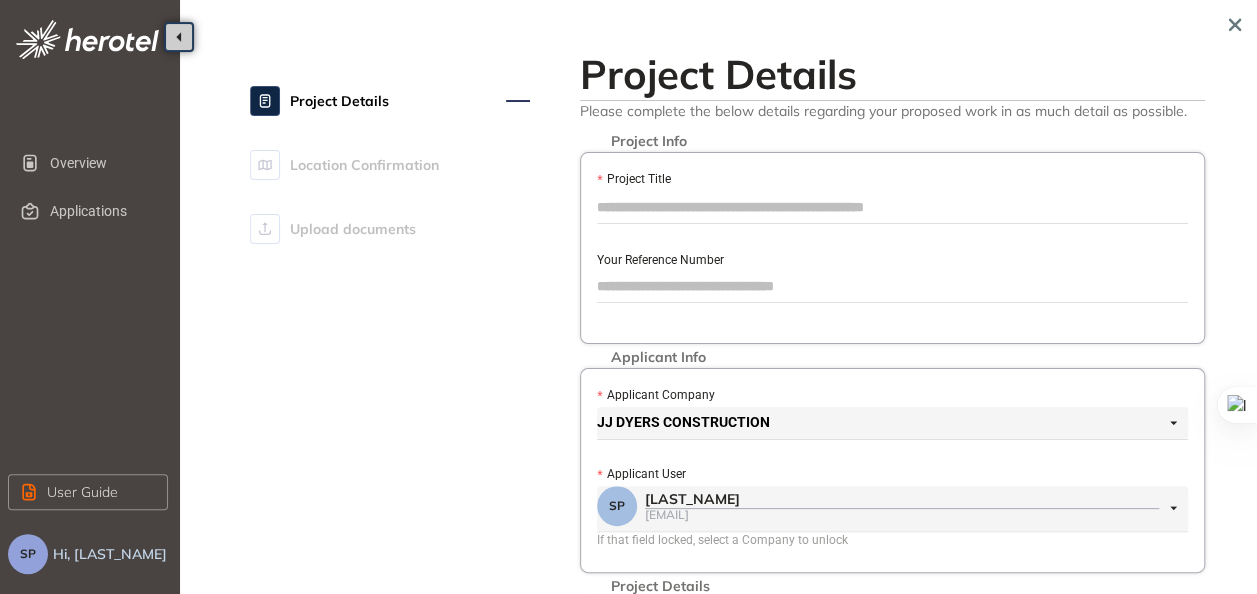click on "Project Title" at bounding box center [892, 207] 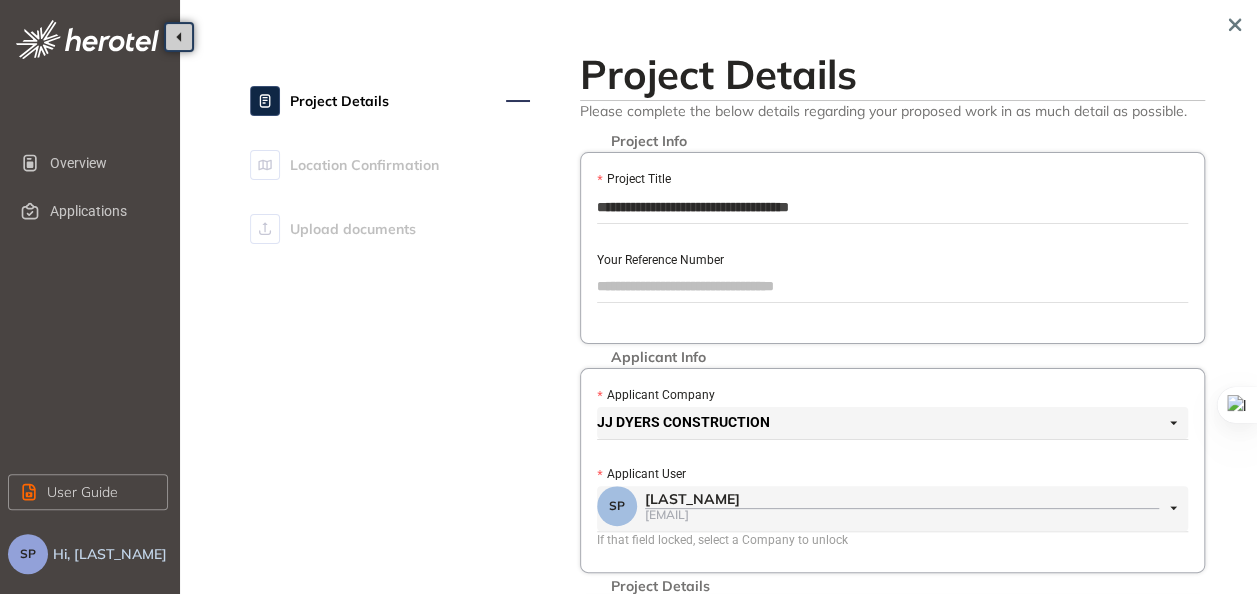 drag, startPoint x: 912, startPoint y: 212, endPoint x: 570, endPoint y: 202, distance: 342.14618 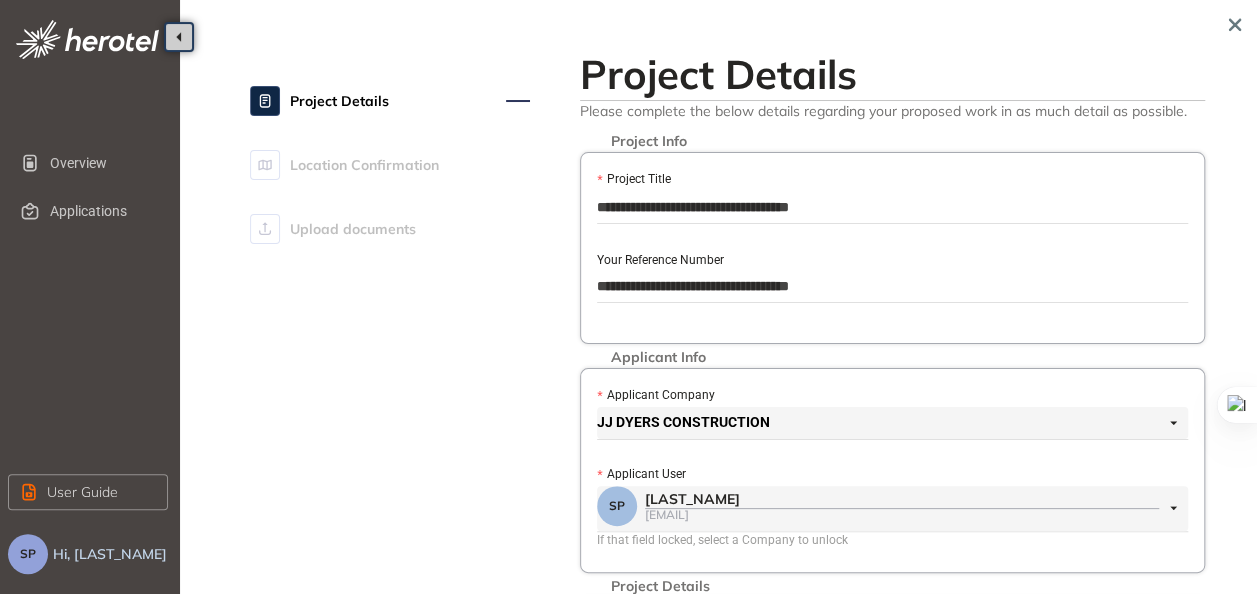 click on "**********" at bounding box center (892, 286) 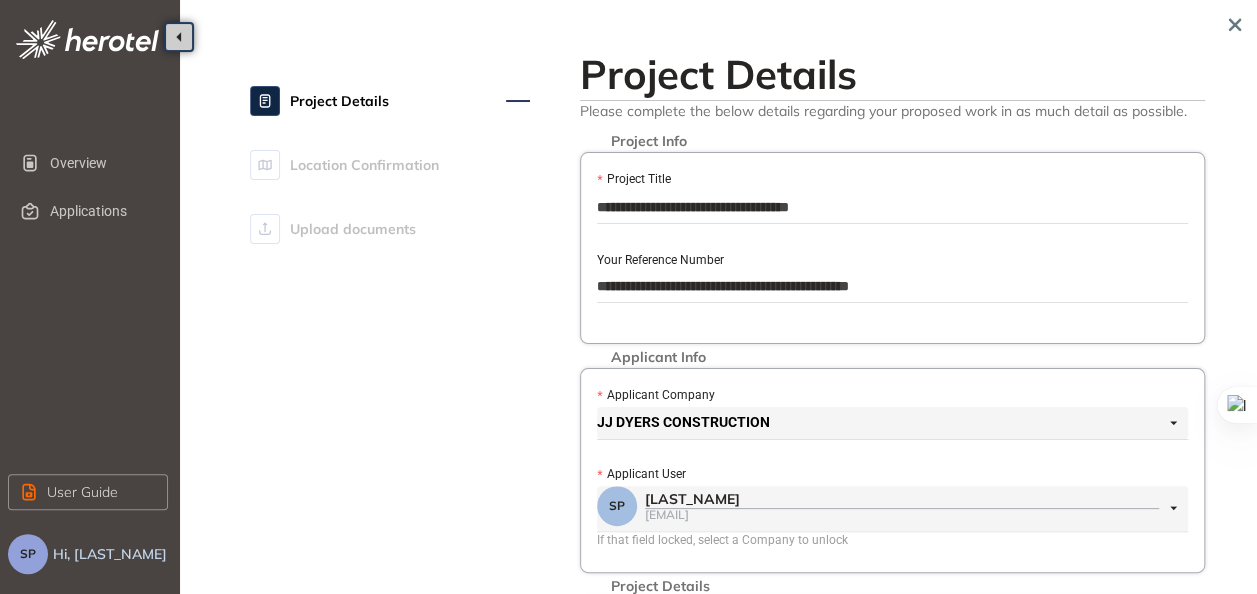 click on "[LAST_NAME]" at bounding box center [902, 499] 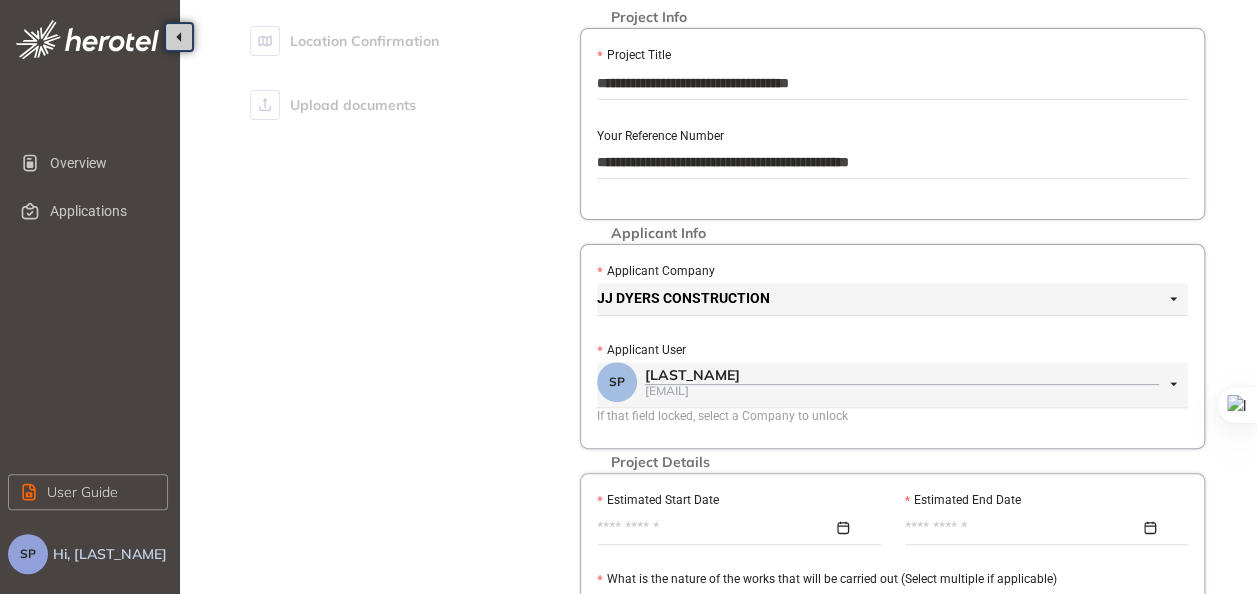 scroll, scrollTop: 400, scrollLeft: 0, axis: vertical 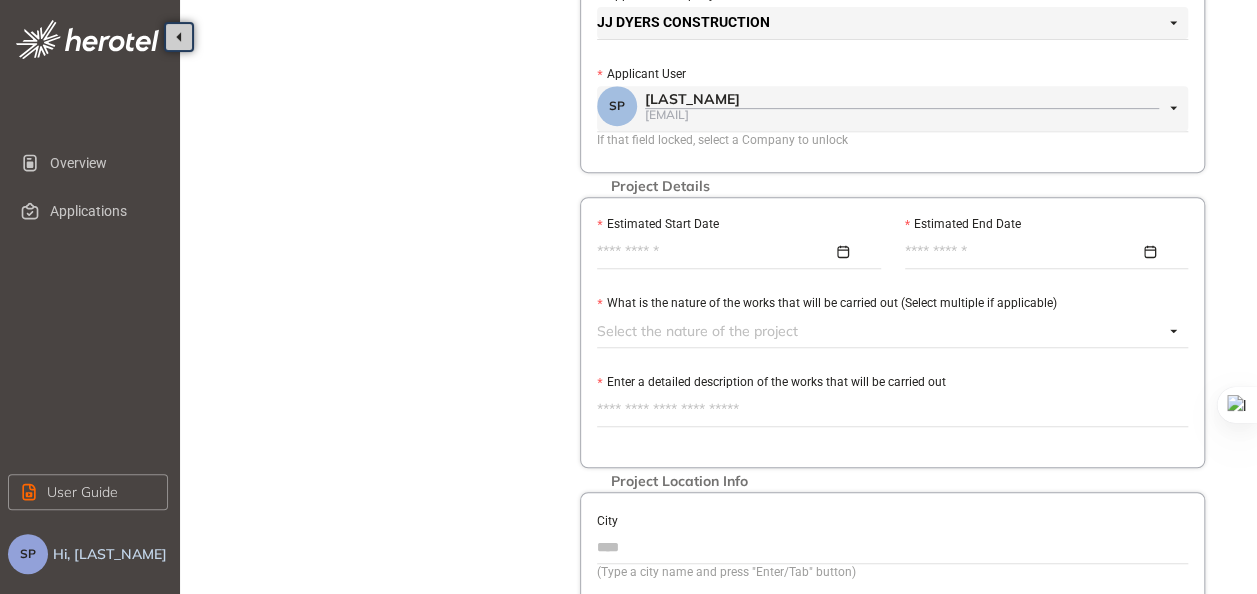 type on "**********" 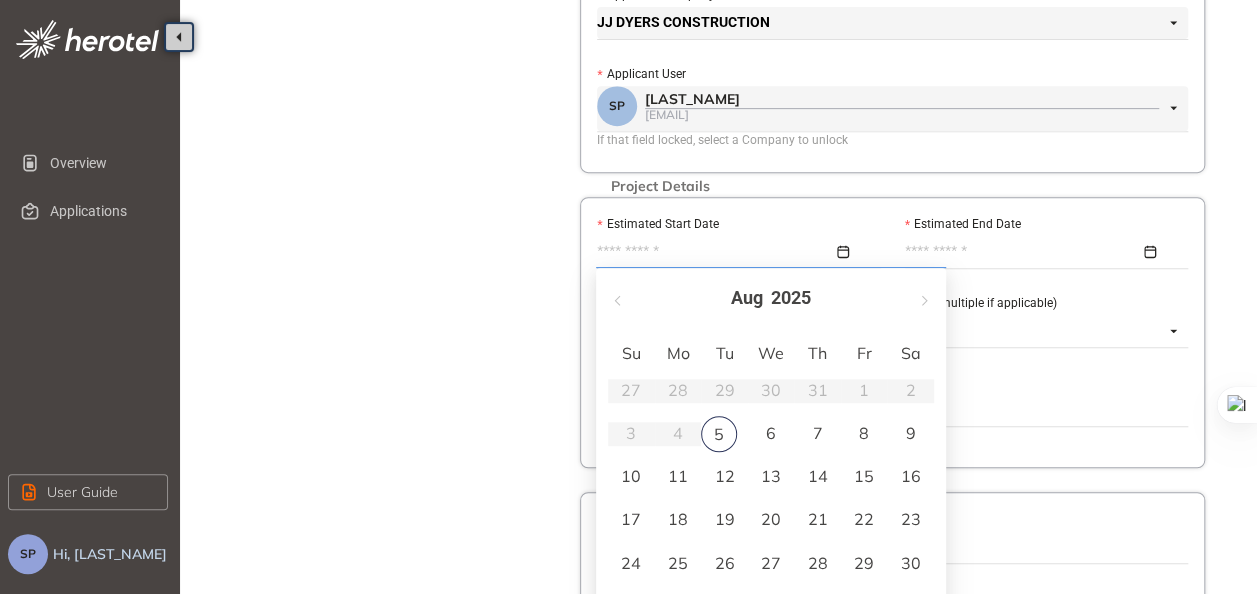 type on "**********" 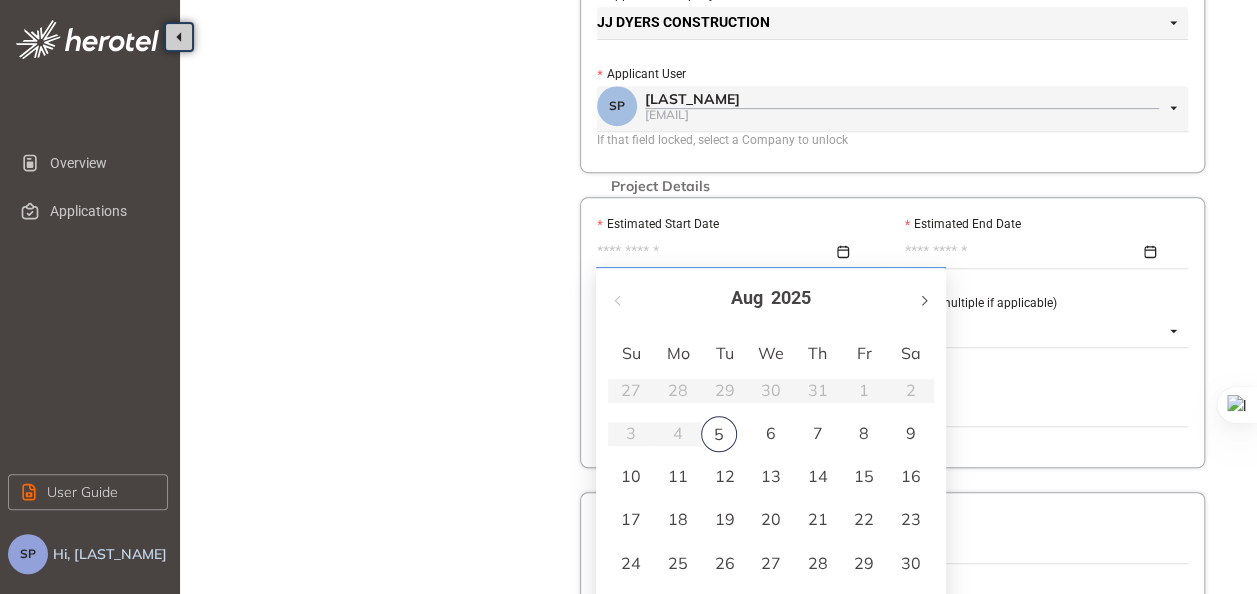 click at bounding box center [923, 298] 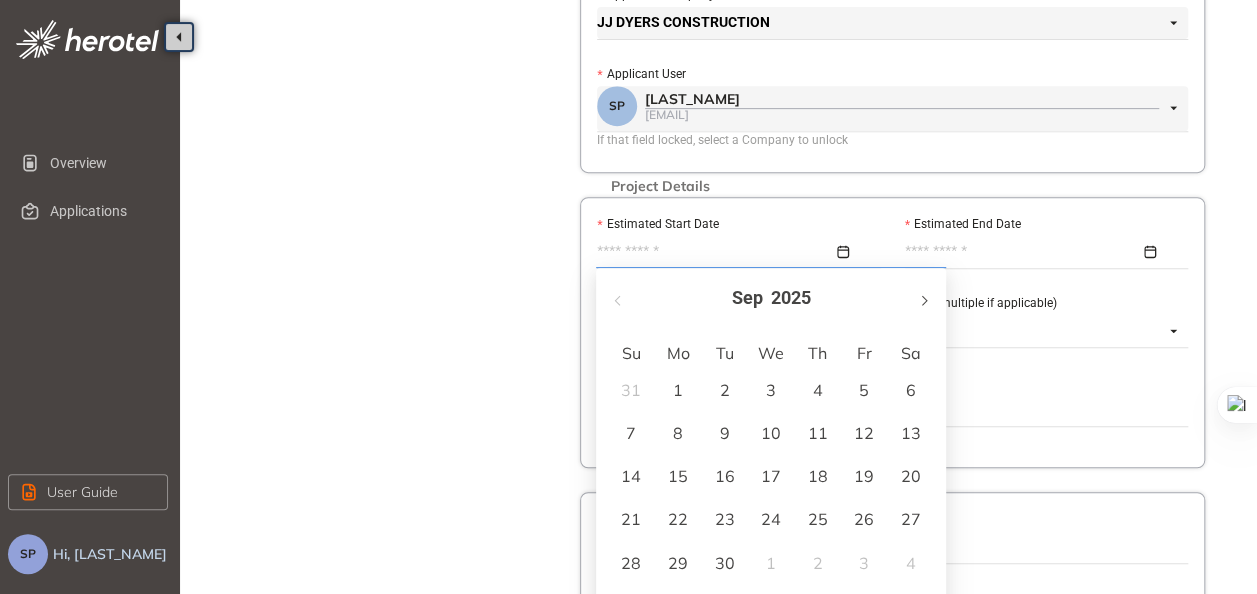 click at bounding box center (923, 298) 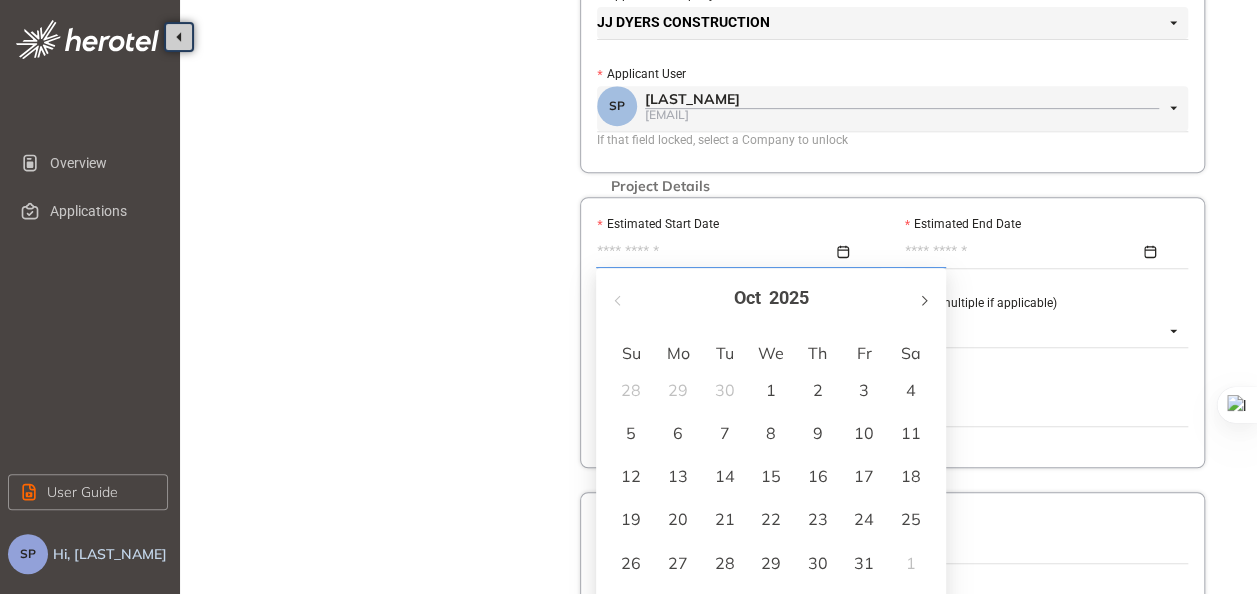 click at bounding box center (923, 298) 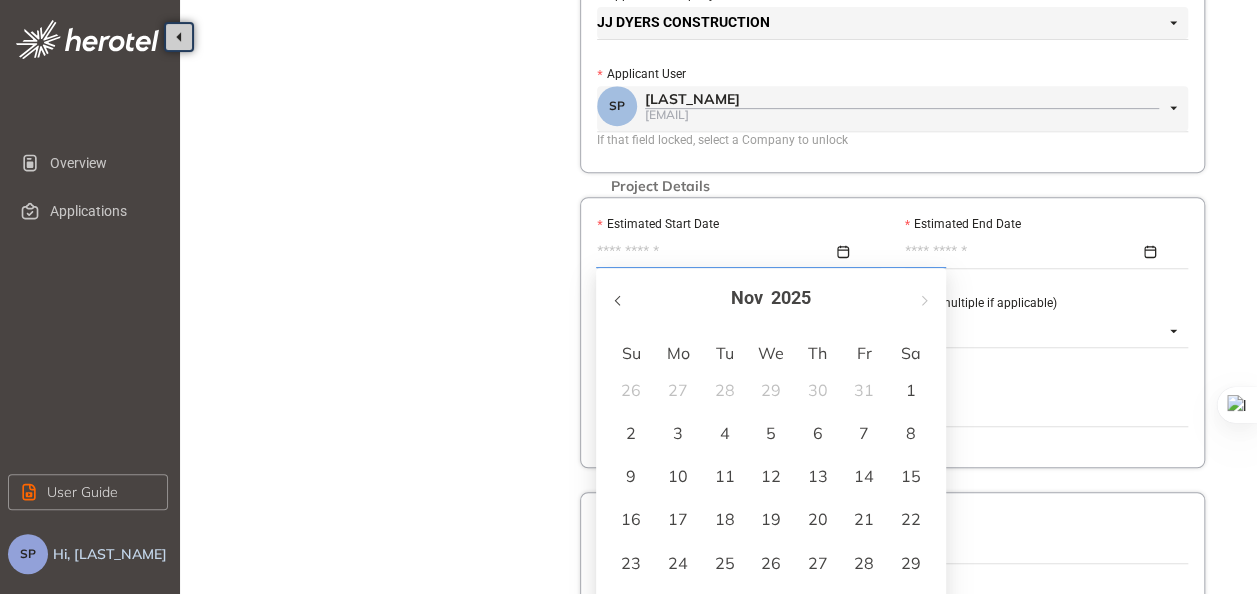 click at bounding box center [619, 298] 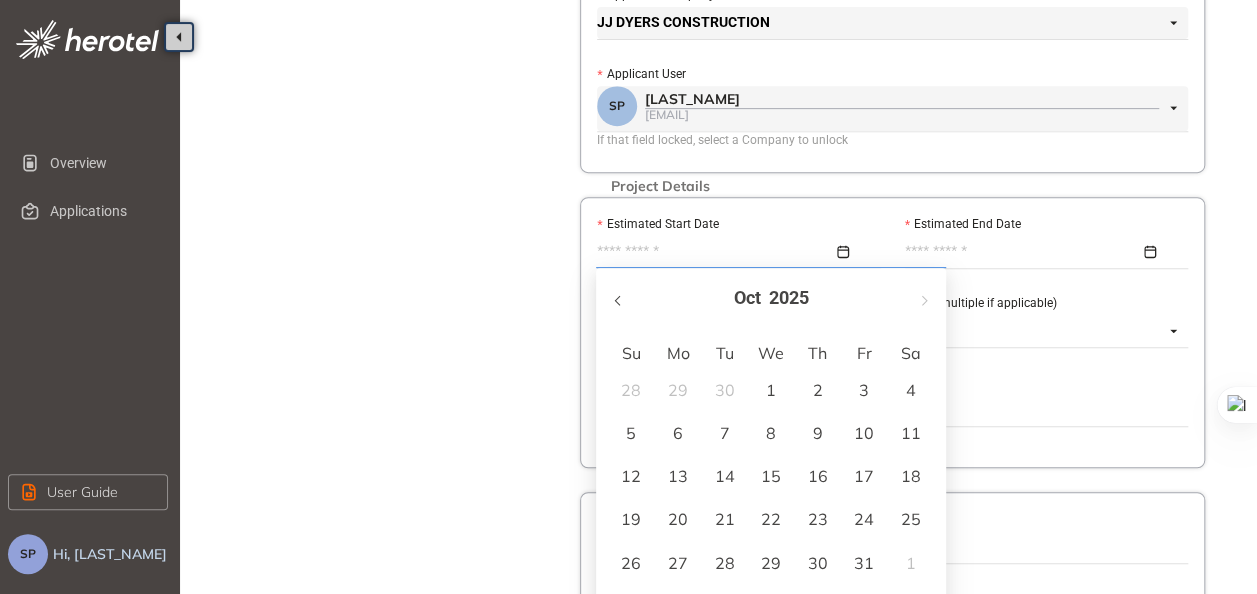 click at bounding box center (619, 298) 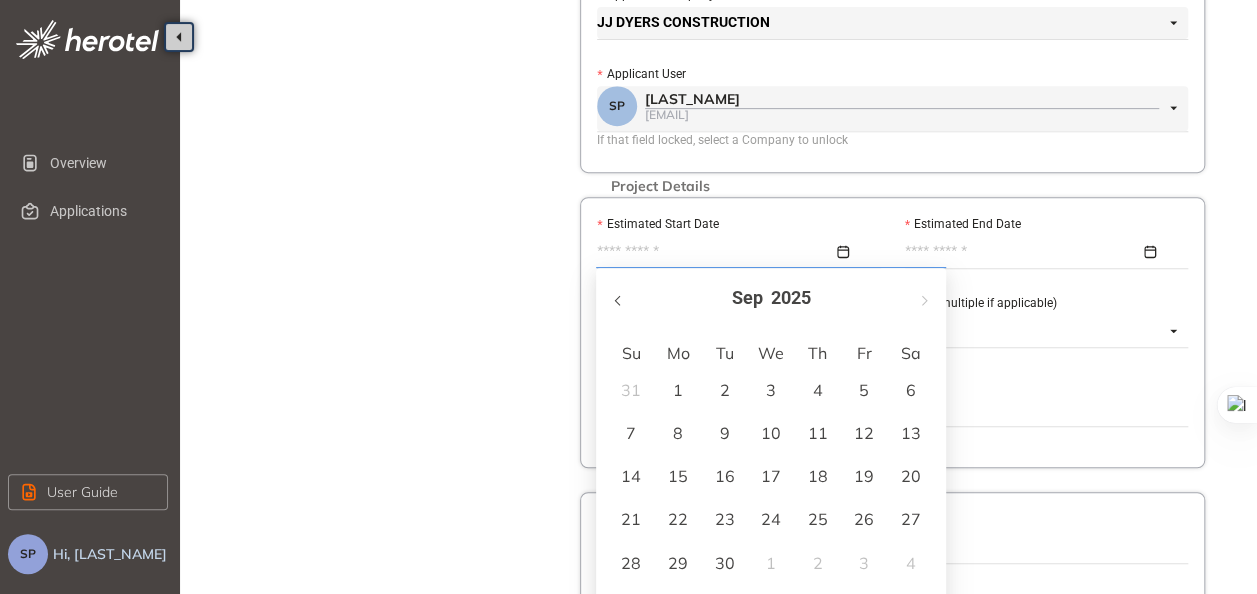 click at bounding box center (619, 298) 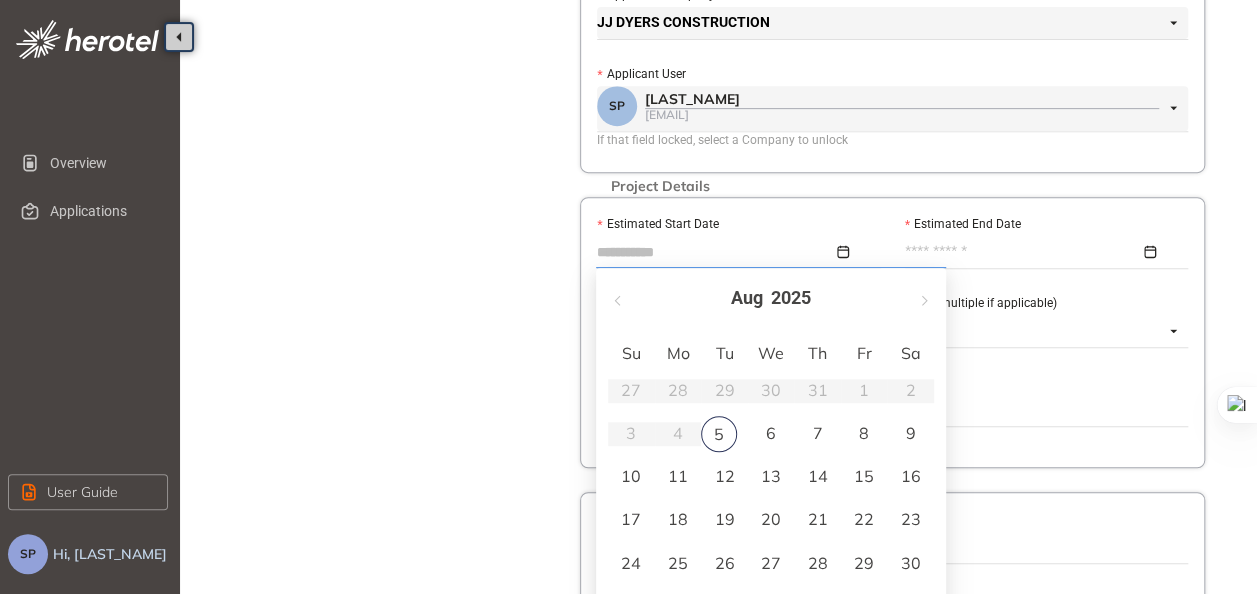 type on "**********" 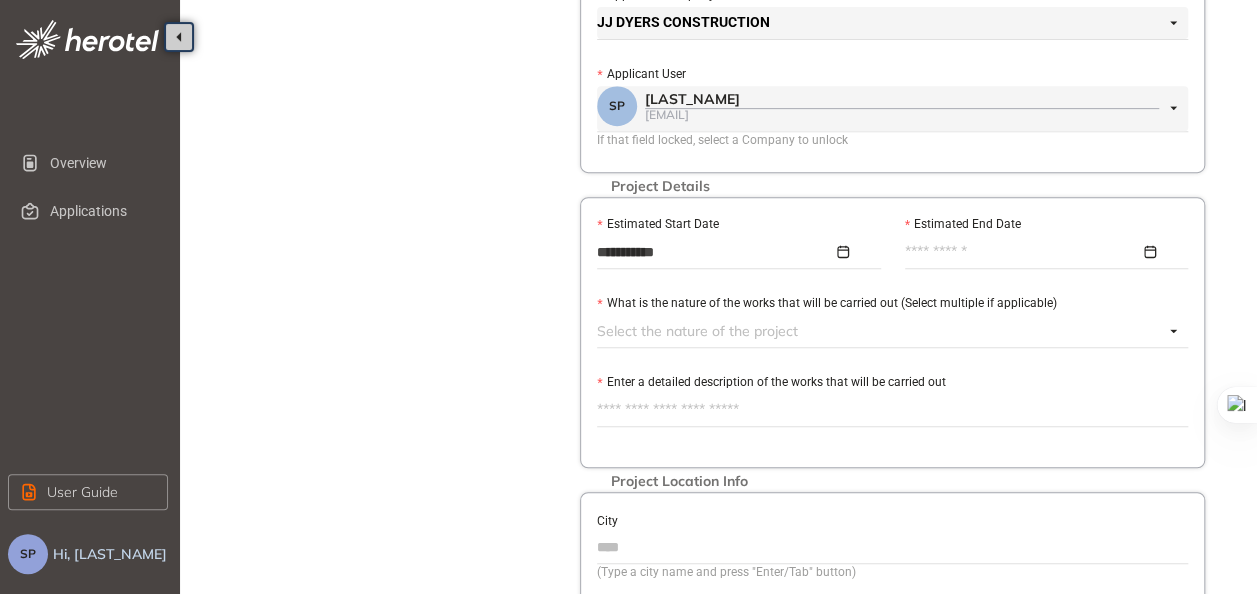 click at bounding box center (1041, 252) 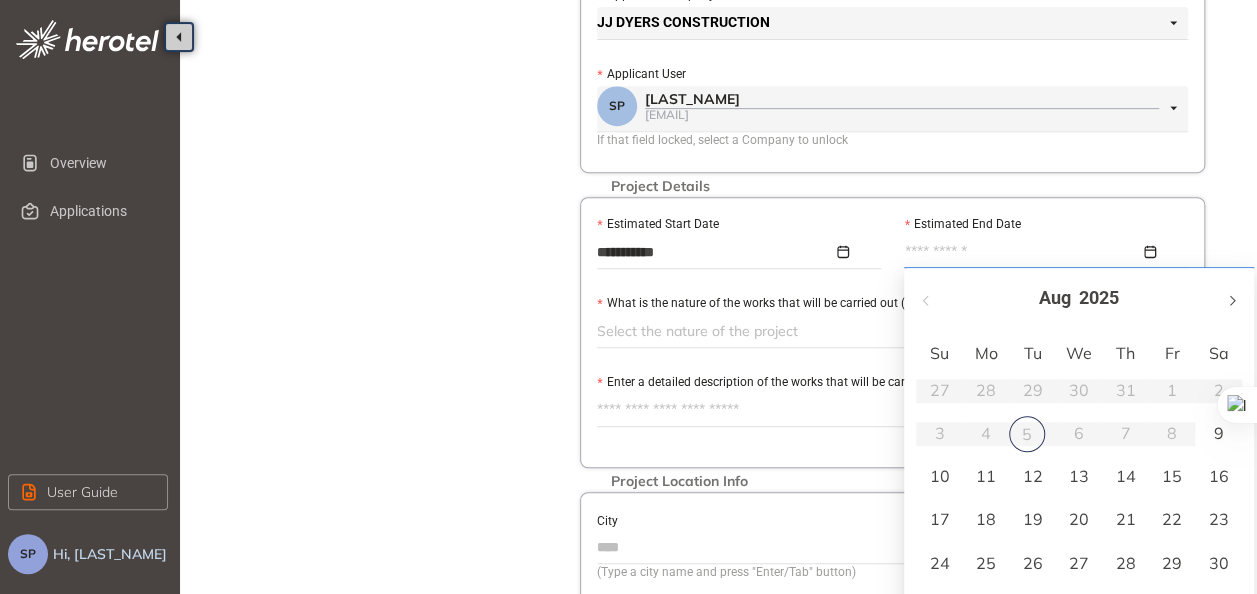 click at bounding box center [1231, 298] 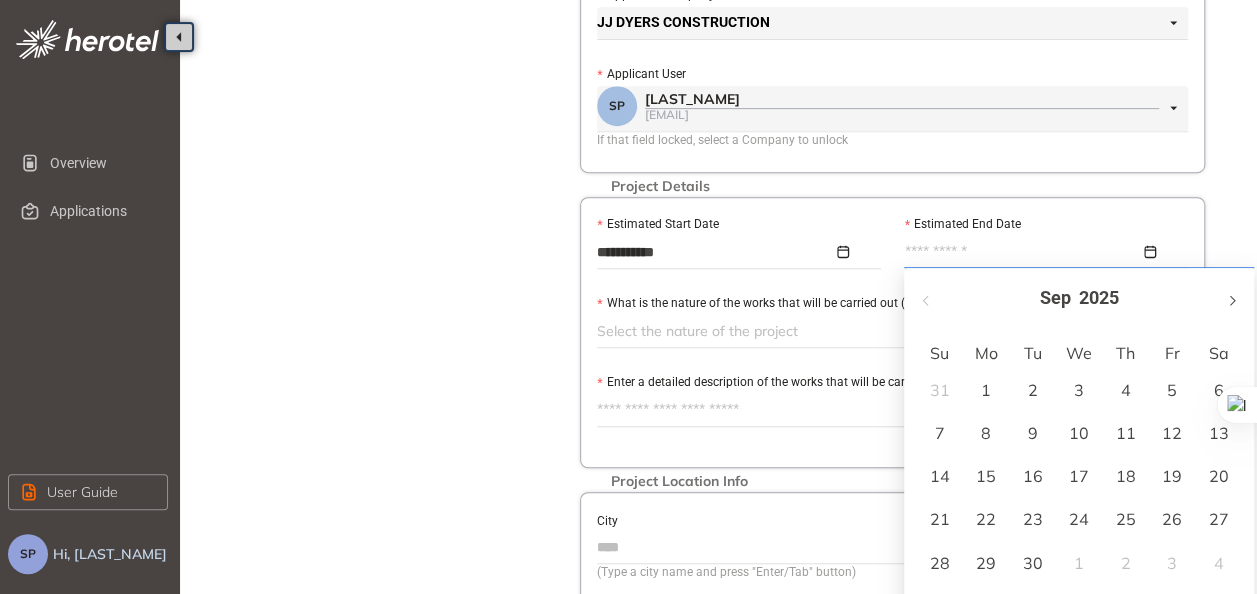 click at bounding box center (1231, 298) 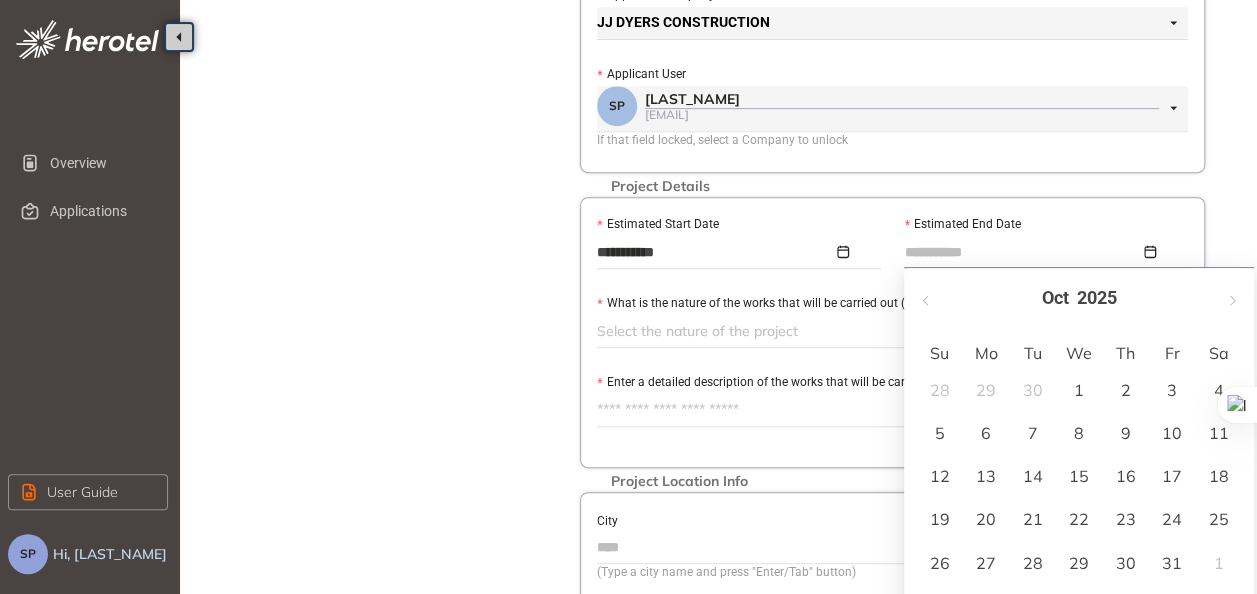 type on "**********" 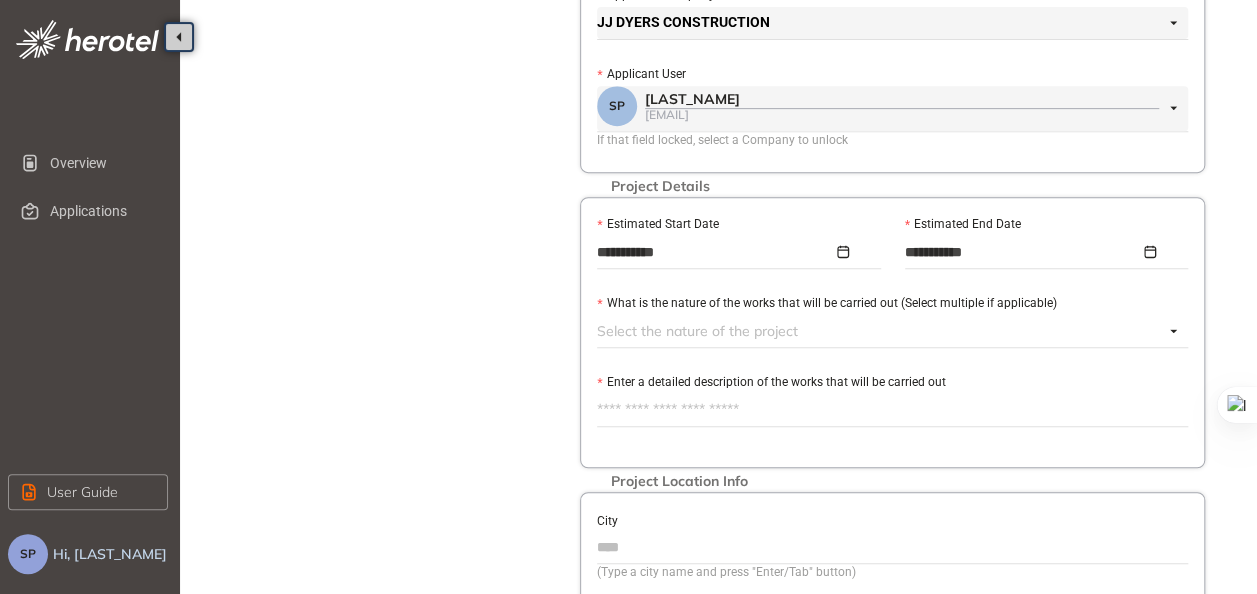 click on "Select the nature of the project" at bounding box center [892, 331] 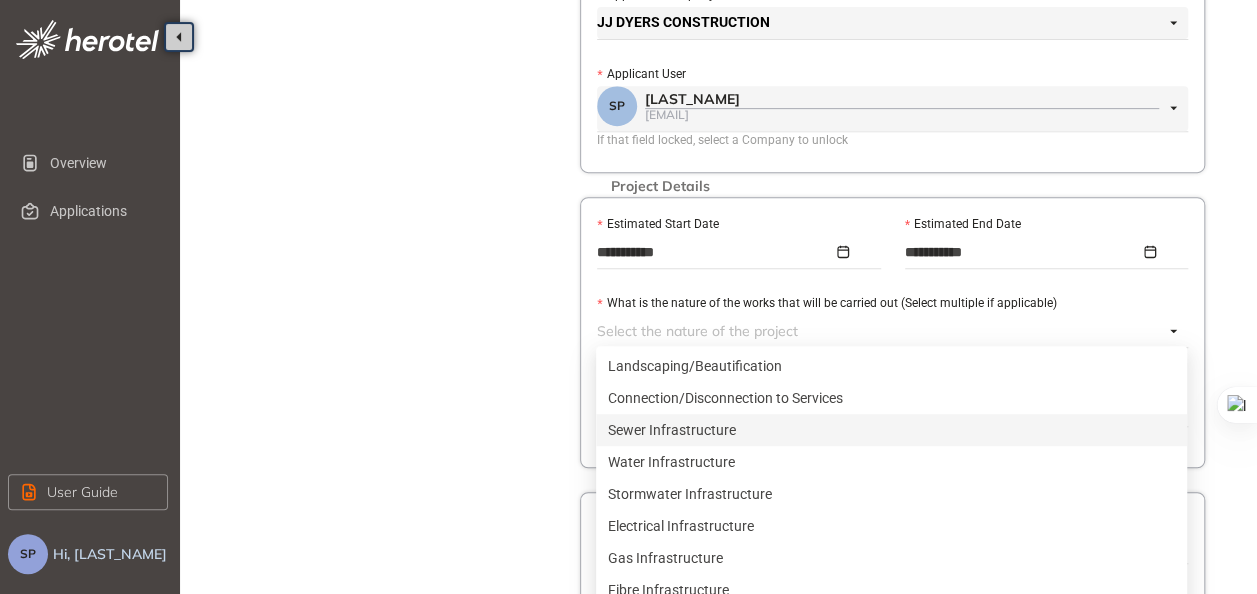 click on "Sewer Infrastructure" at bounding box center (891, 430) 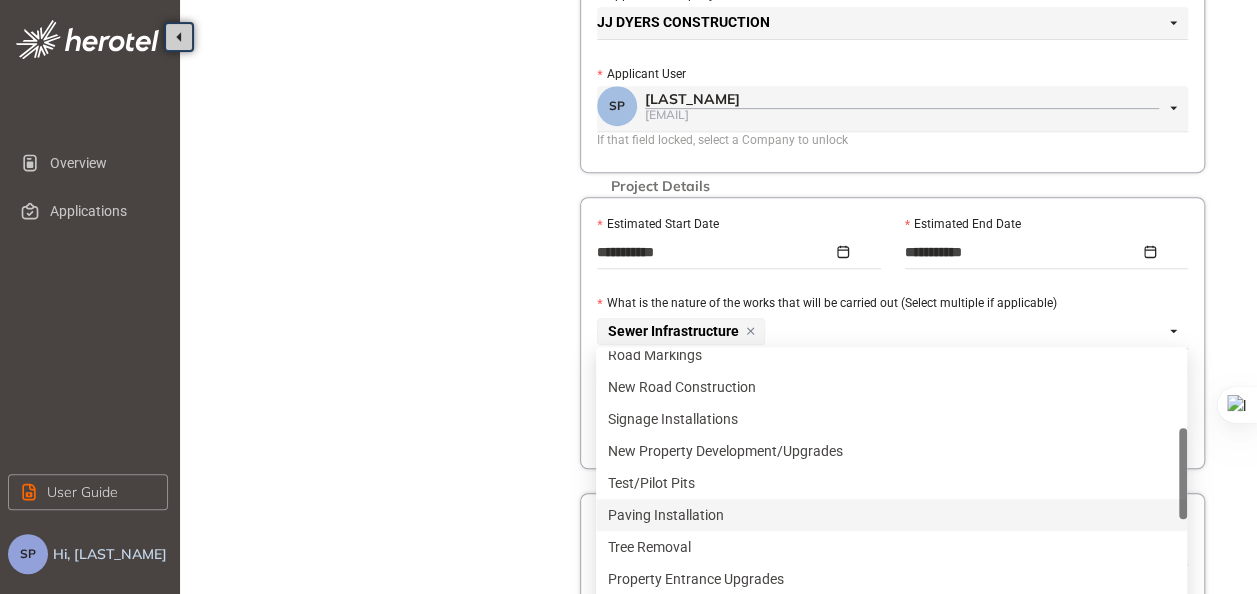 scroll, scrollTop: 500, scrollLeft: 0, axis: vertical 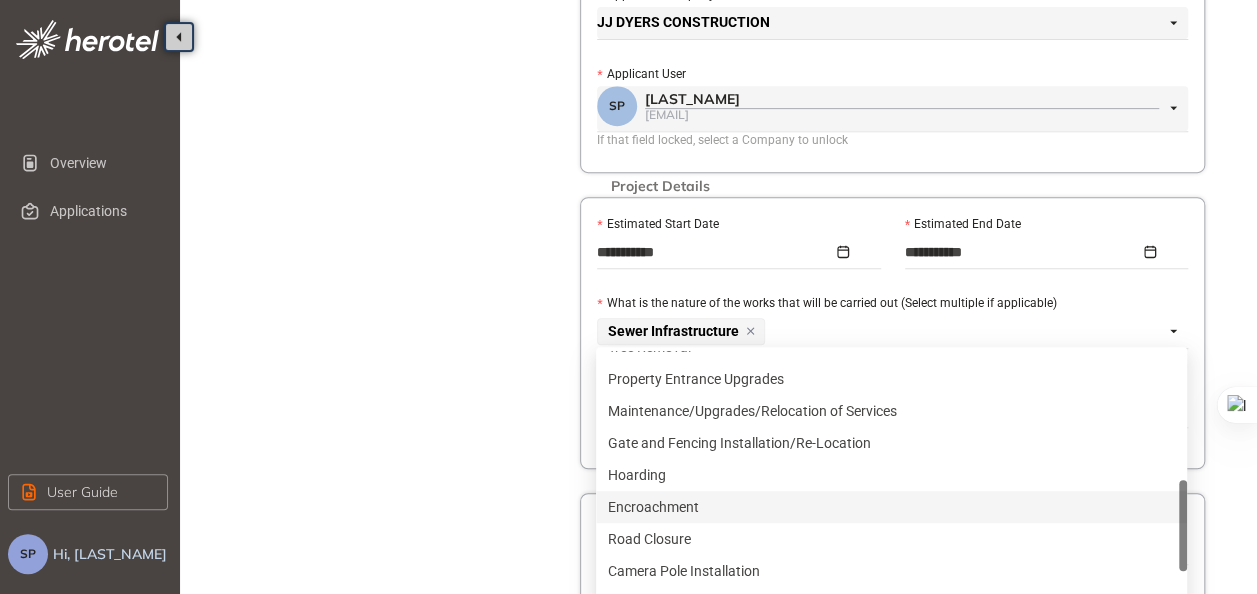click on "Project Details Location Confirmation Upload documents" at bounding box center (390, 287) 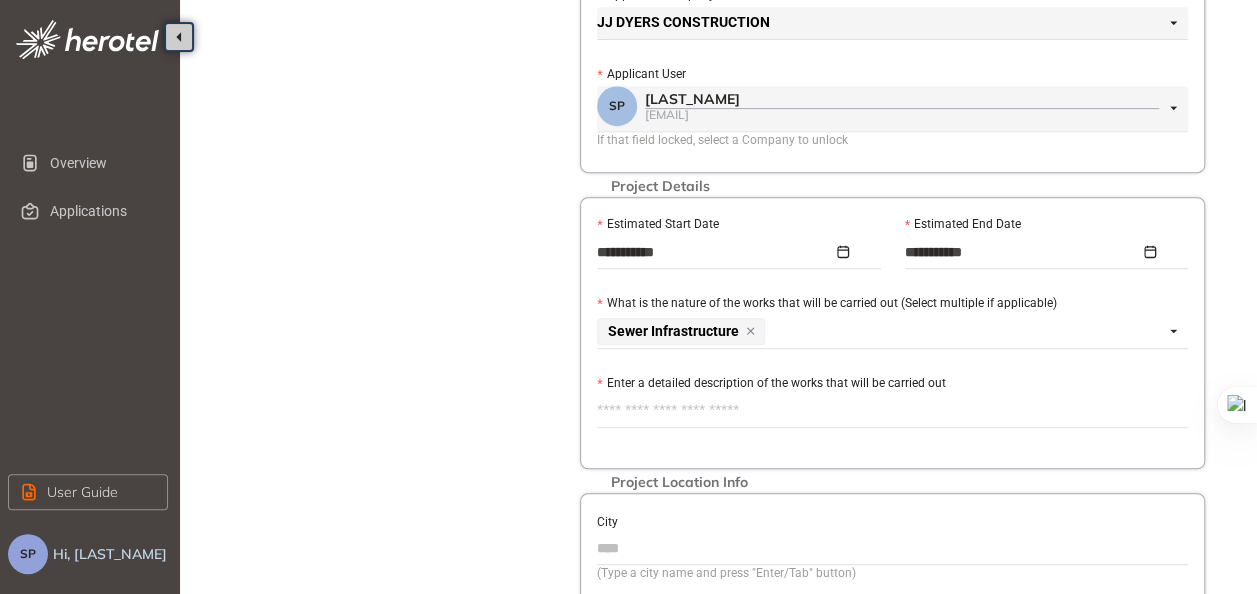 click on "Enter a detailed description of the works that will be carried out" at bounding box center [892, 411] 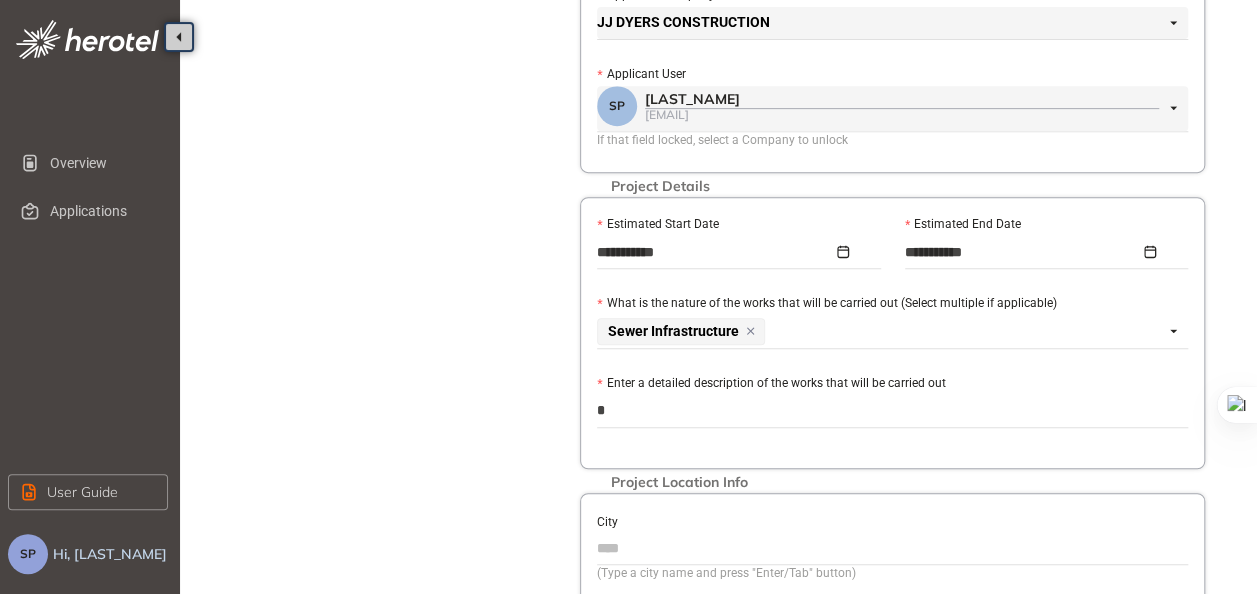 type on "**" 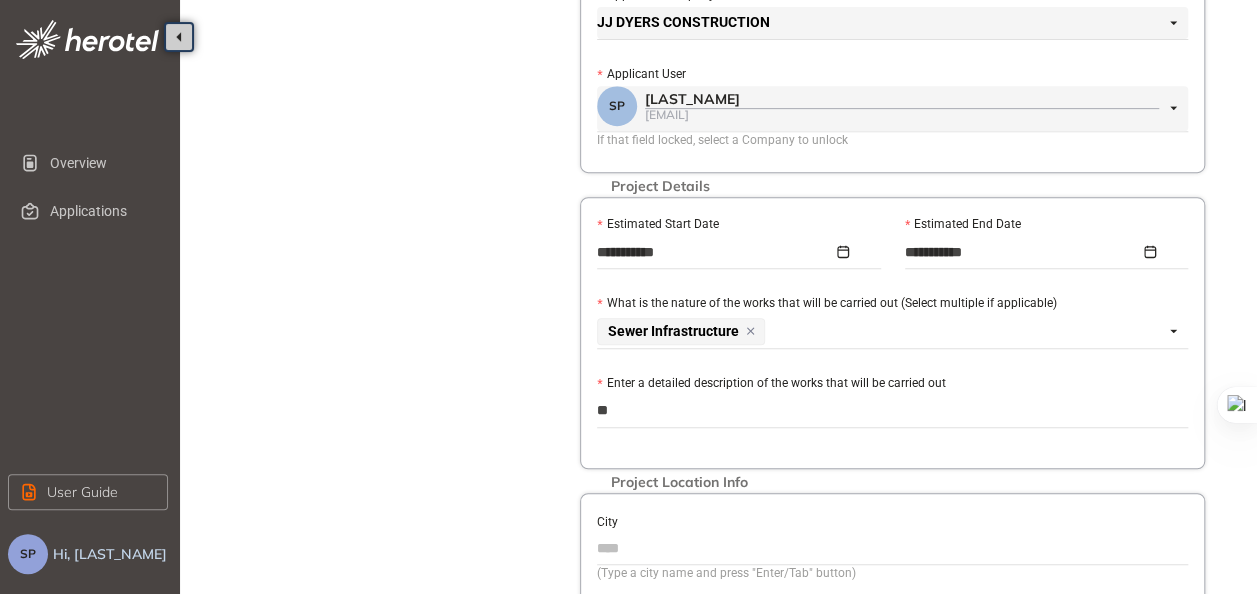 type on "***" 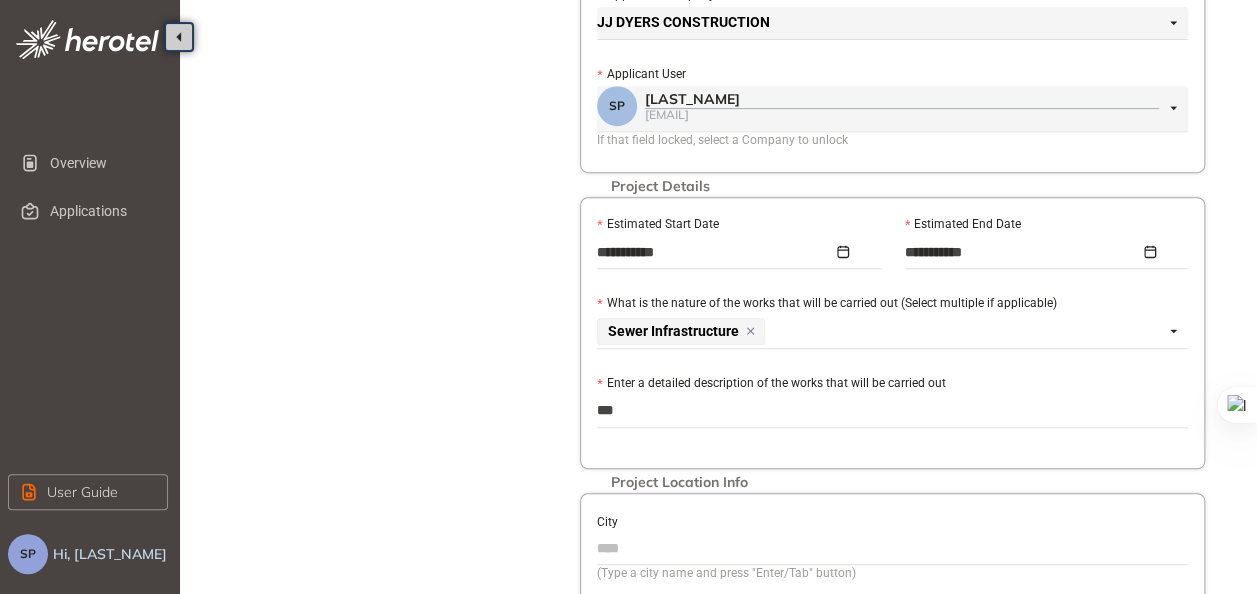 type on "****" 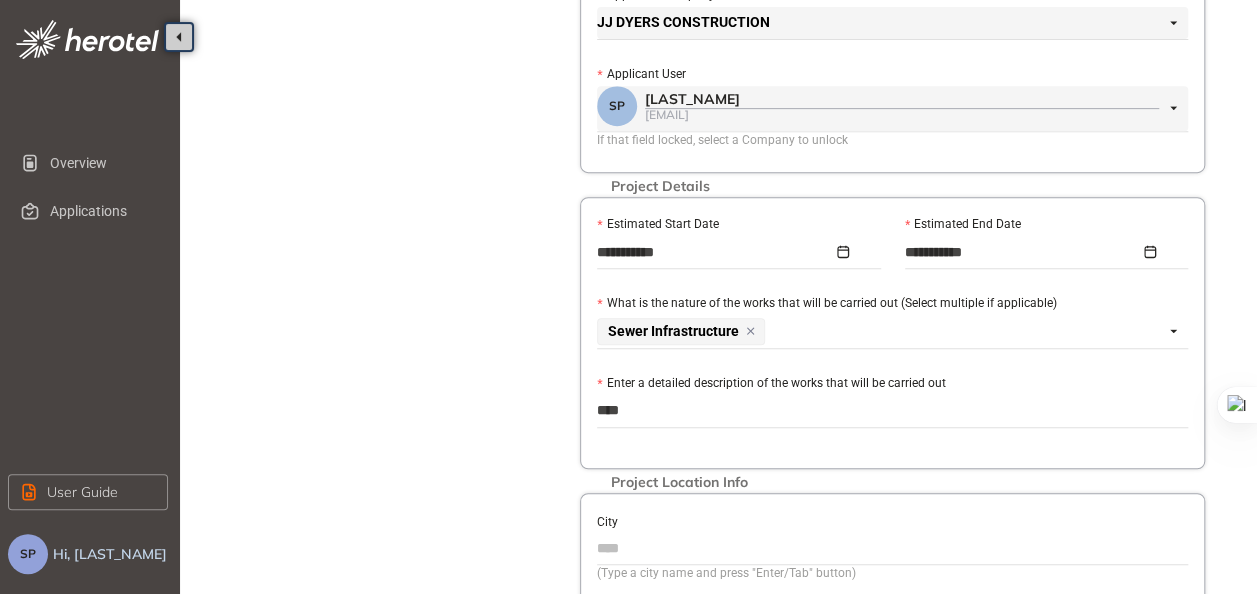 type on "****" 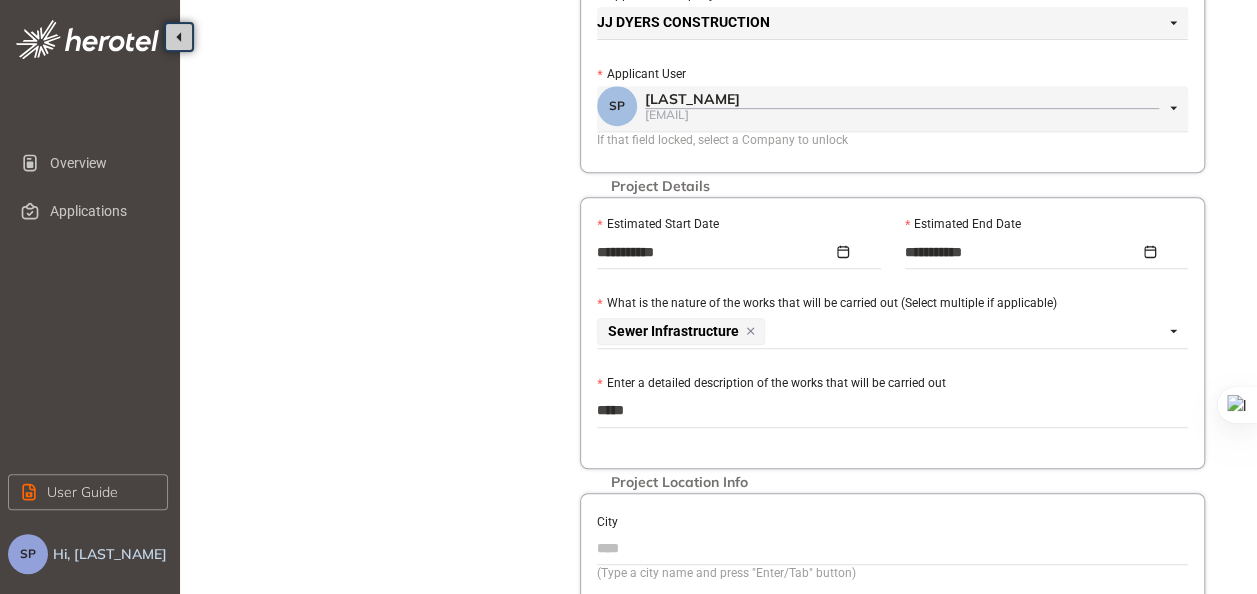 type on "******" 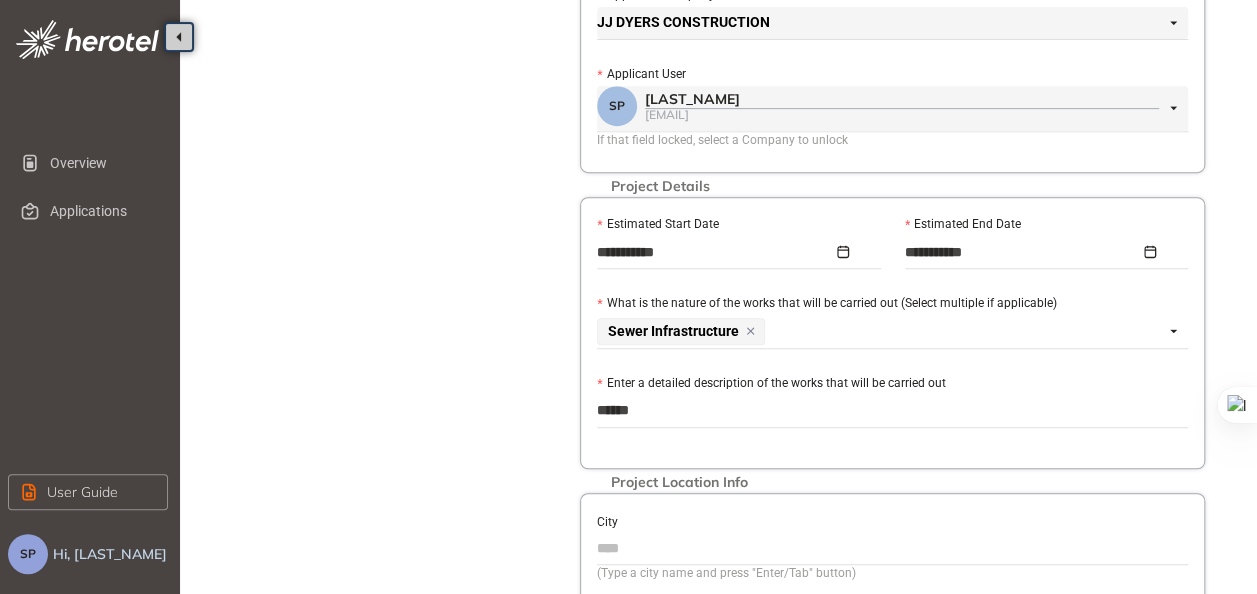 type on "*******" 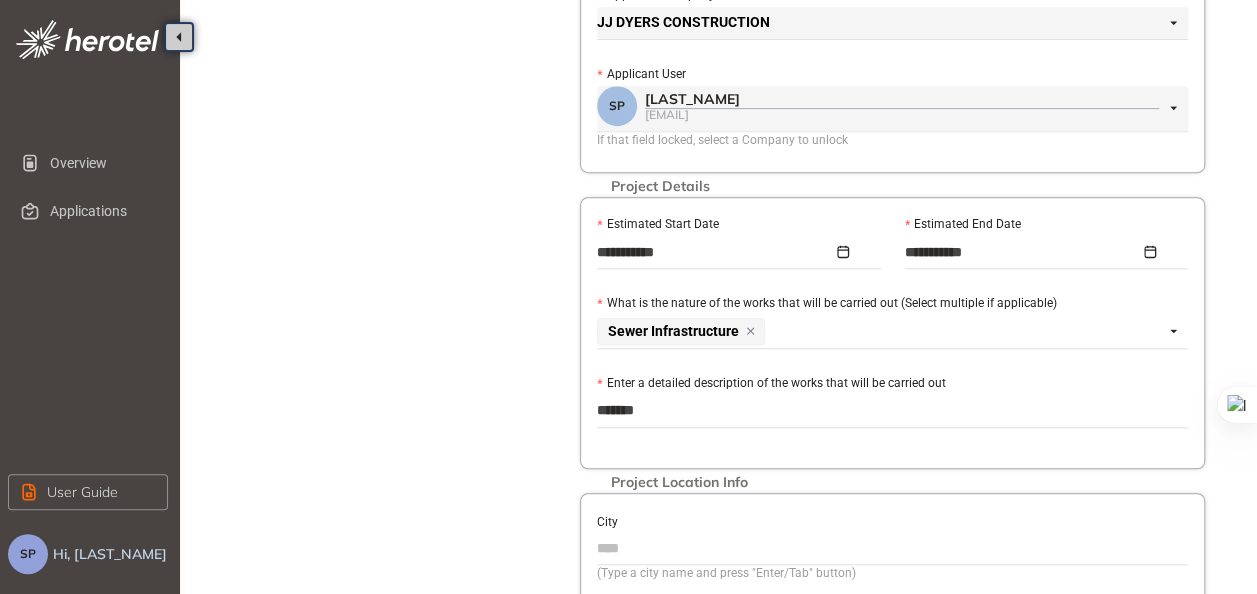 type on "********" 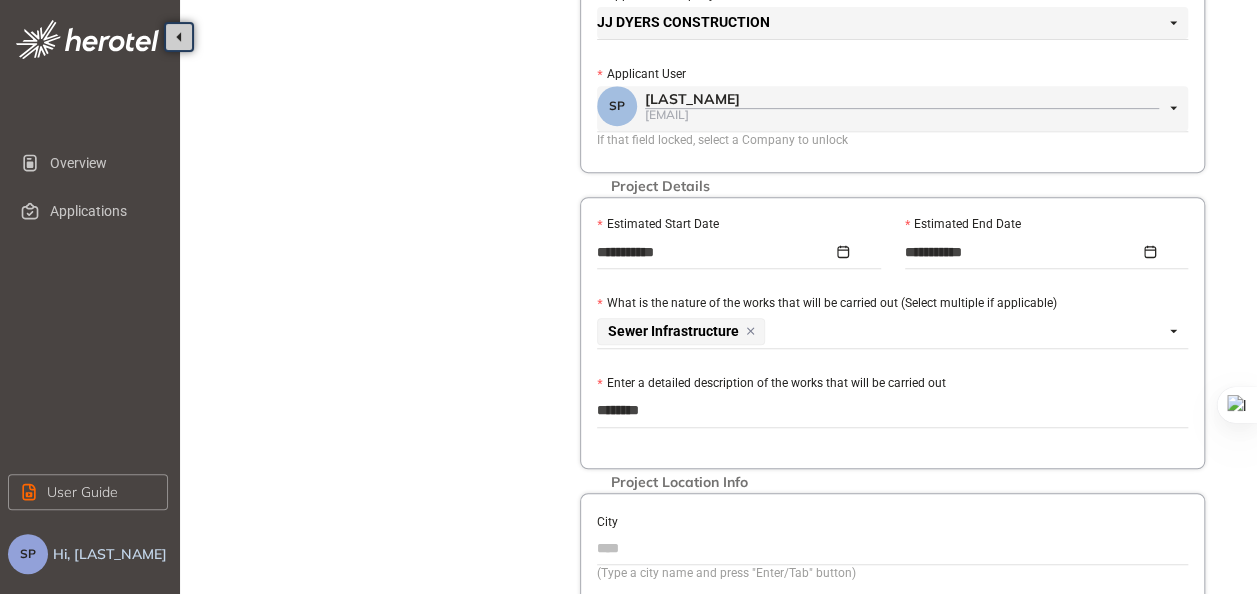 type on "*********" 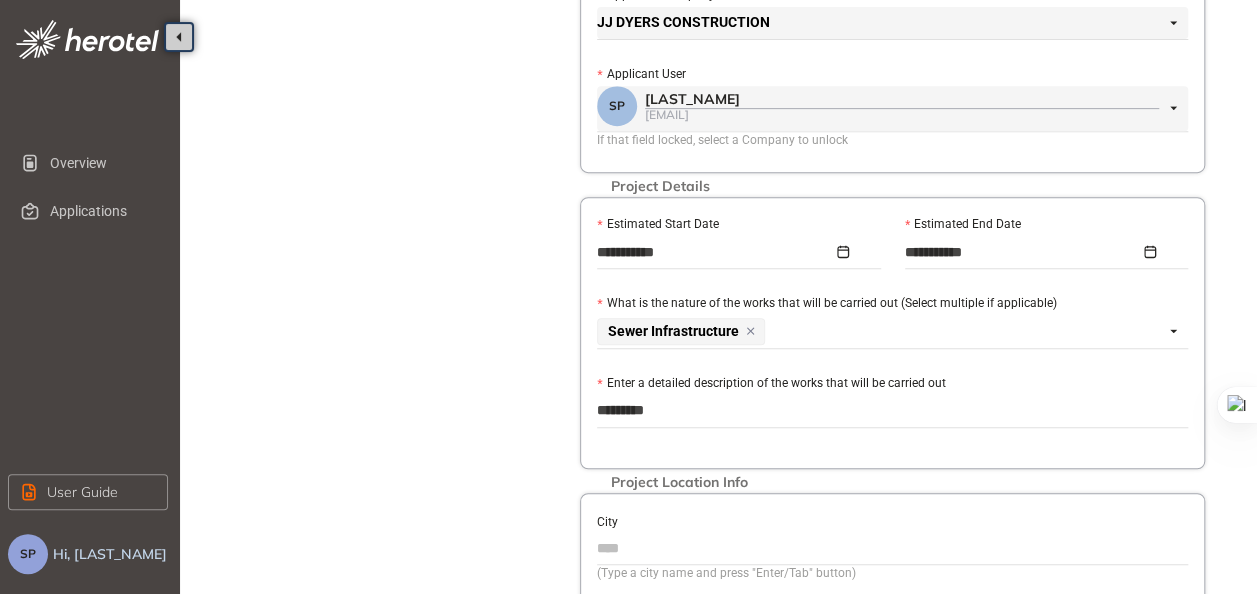 type on "**********" 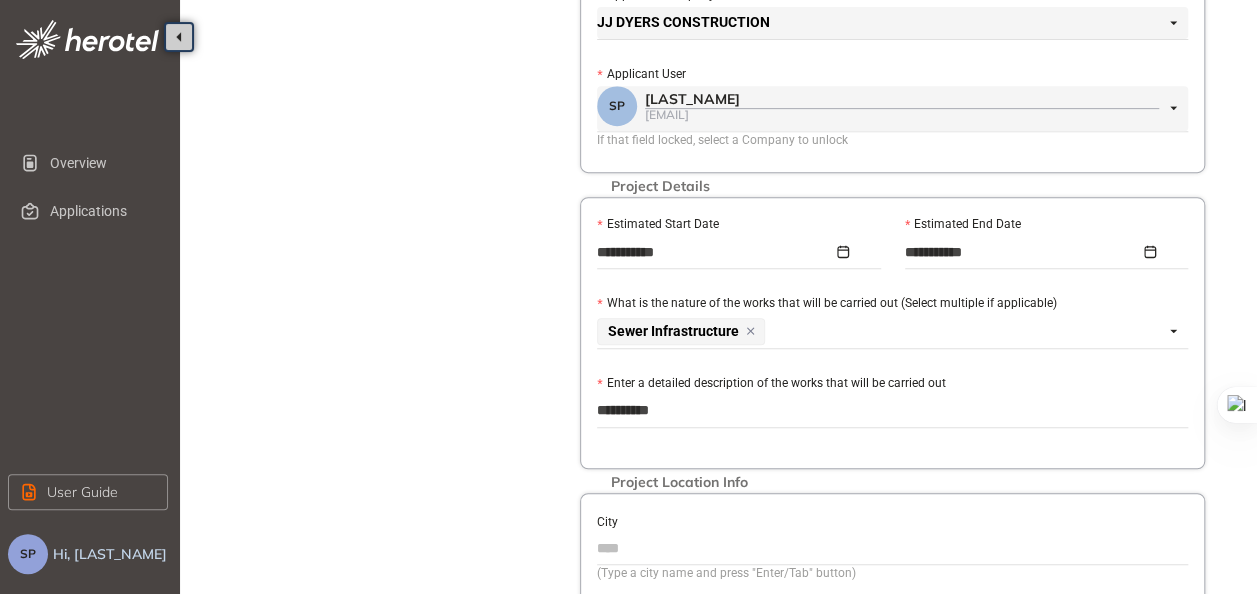 type on "**********" 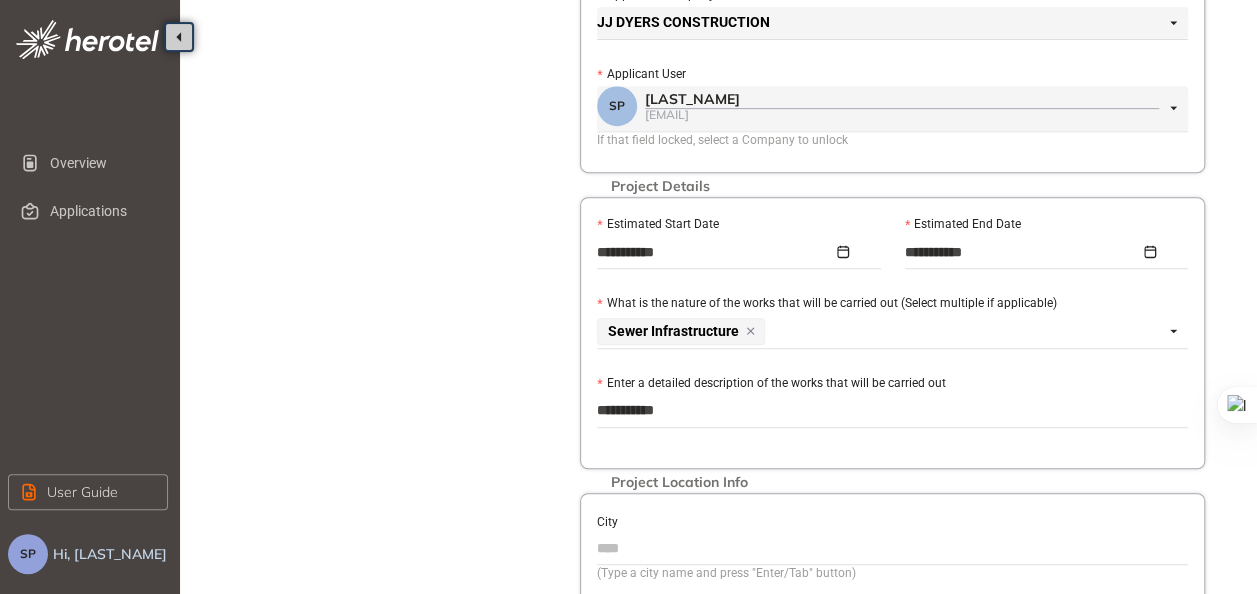 type on "**********" 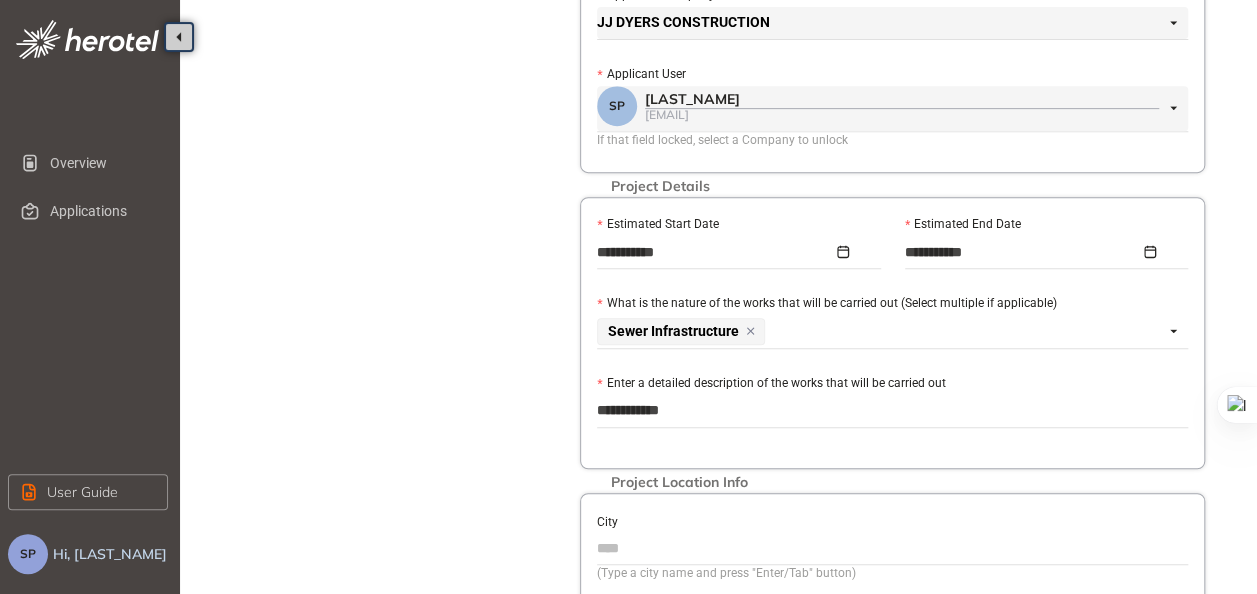type on "**********" 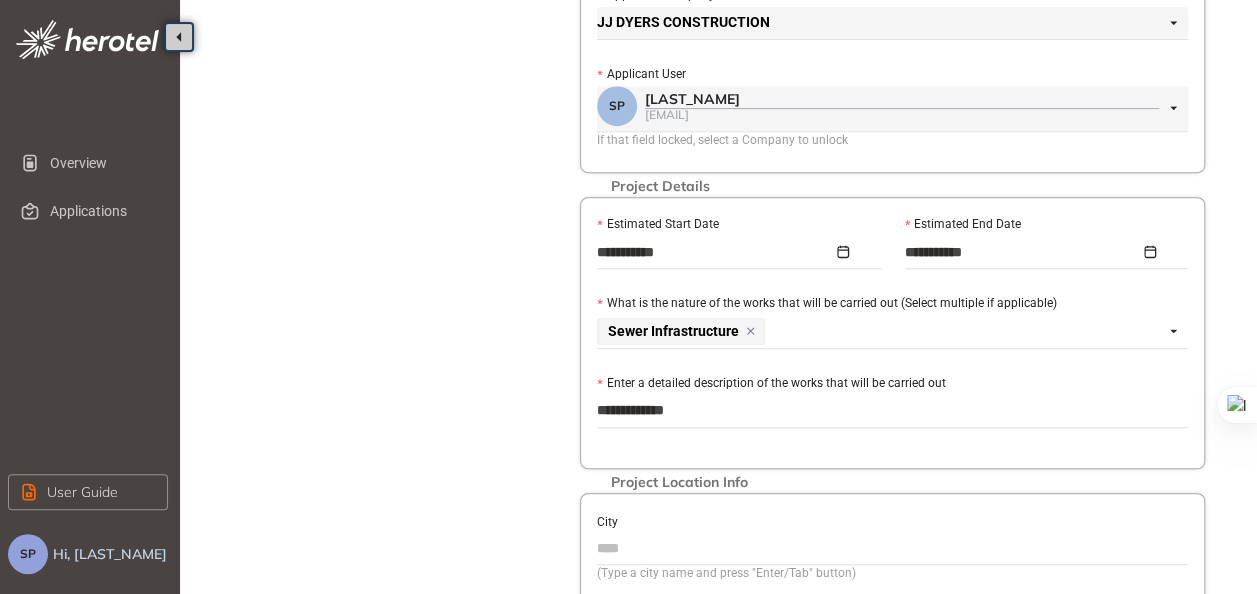 type on "**********" 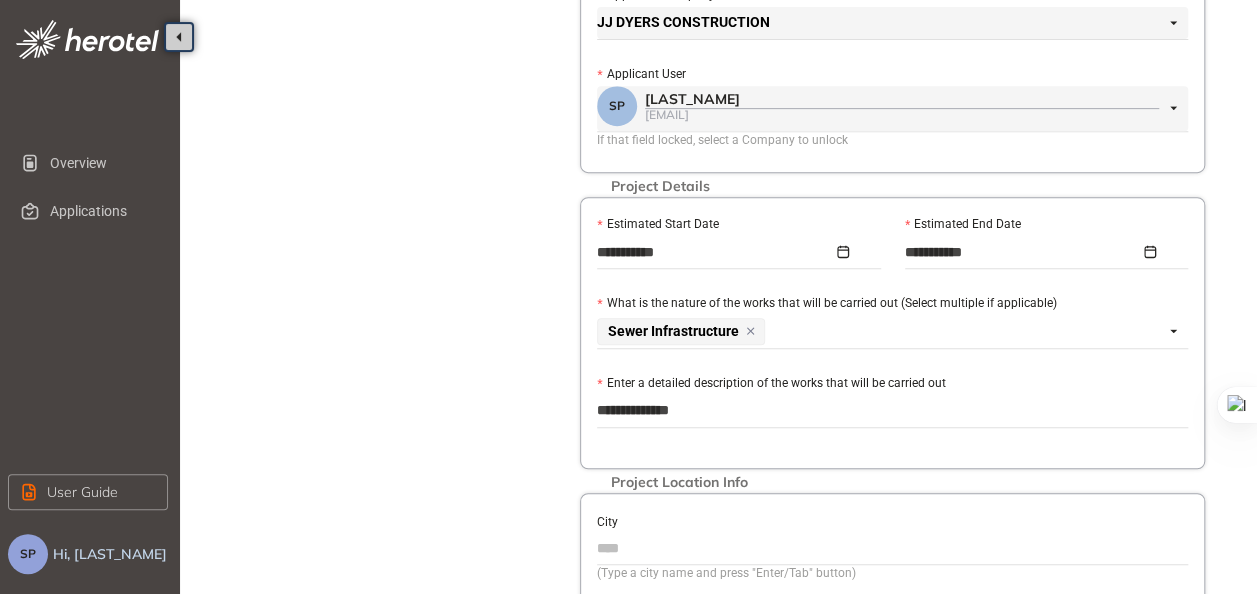 type on "**********" 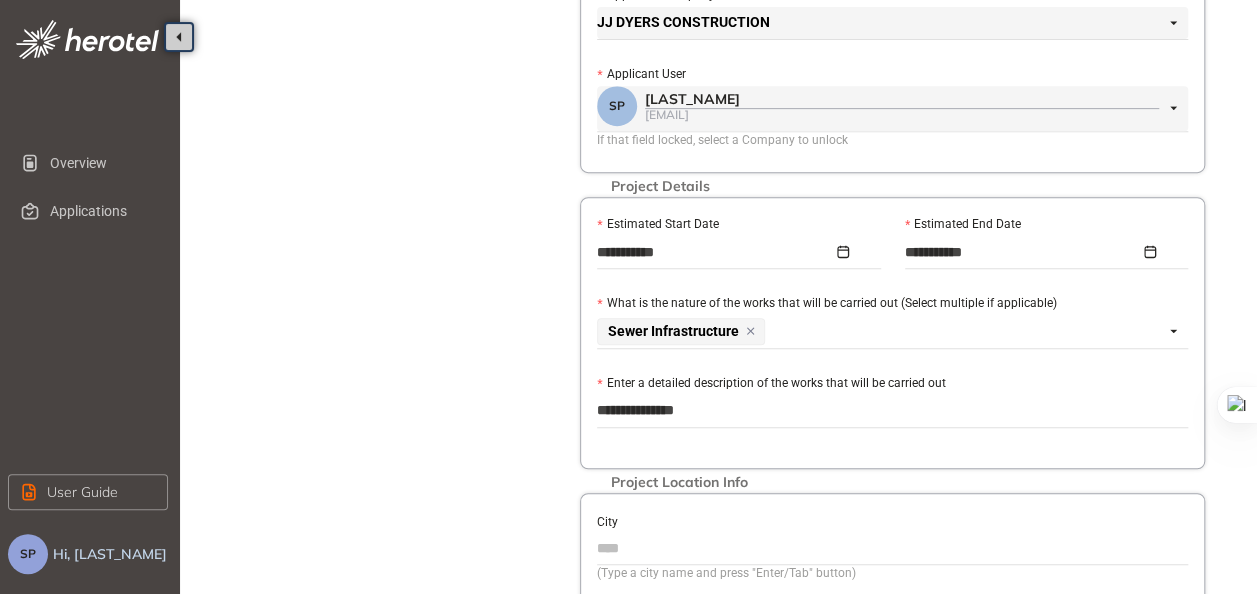 type on "**********" 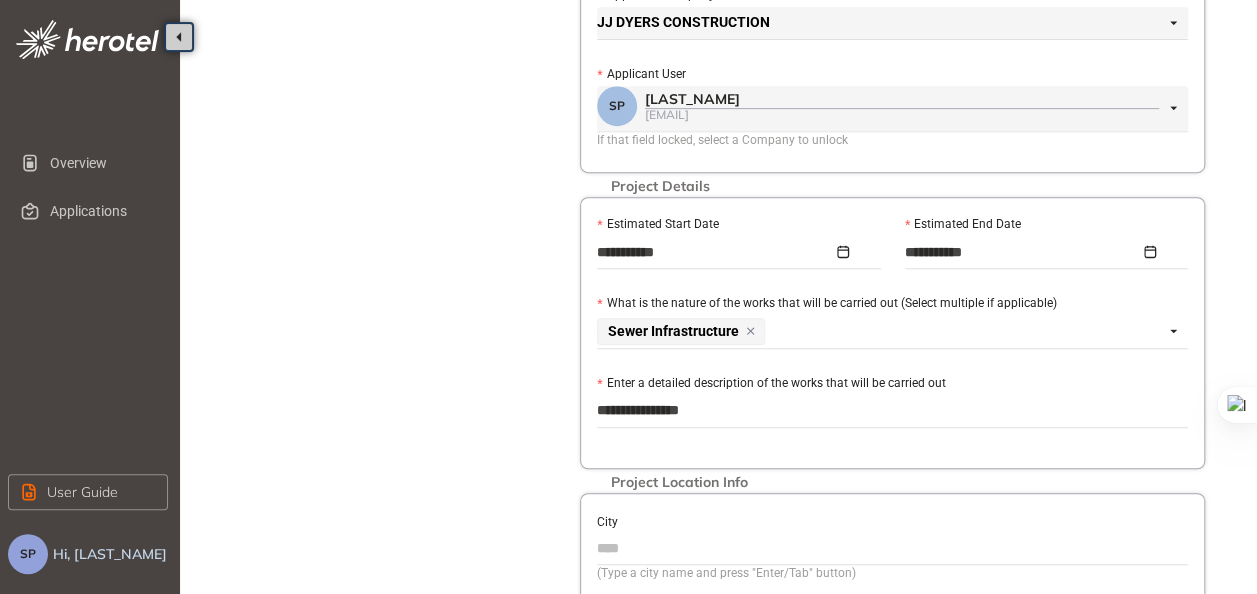 type on "**********" 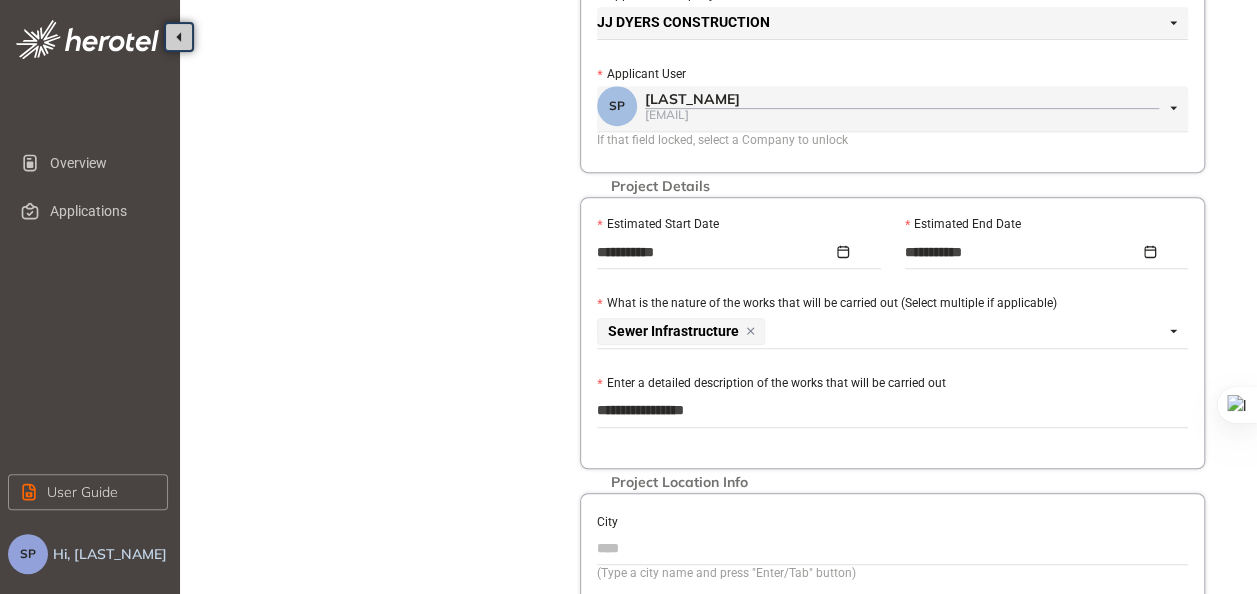 type on "**********" 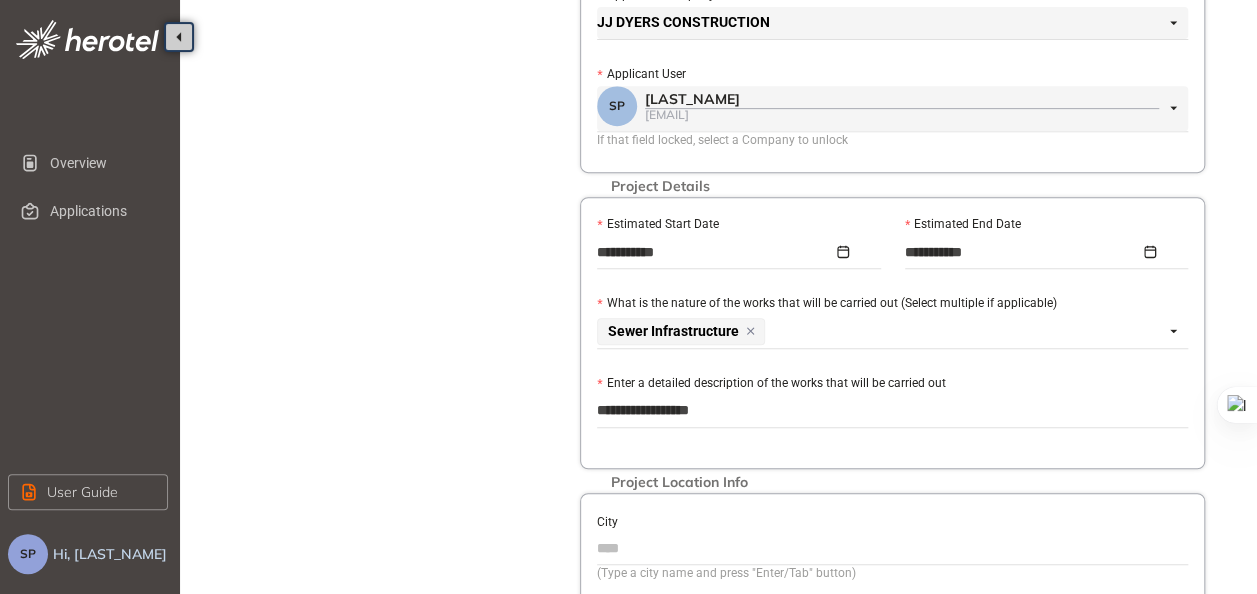type on "**********" 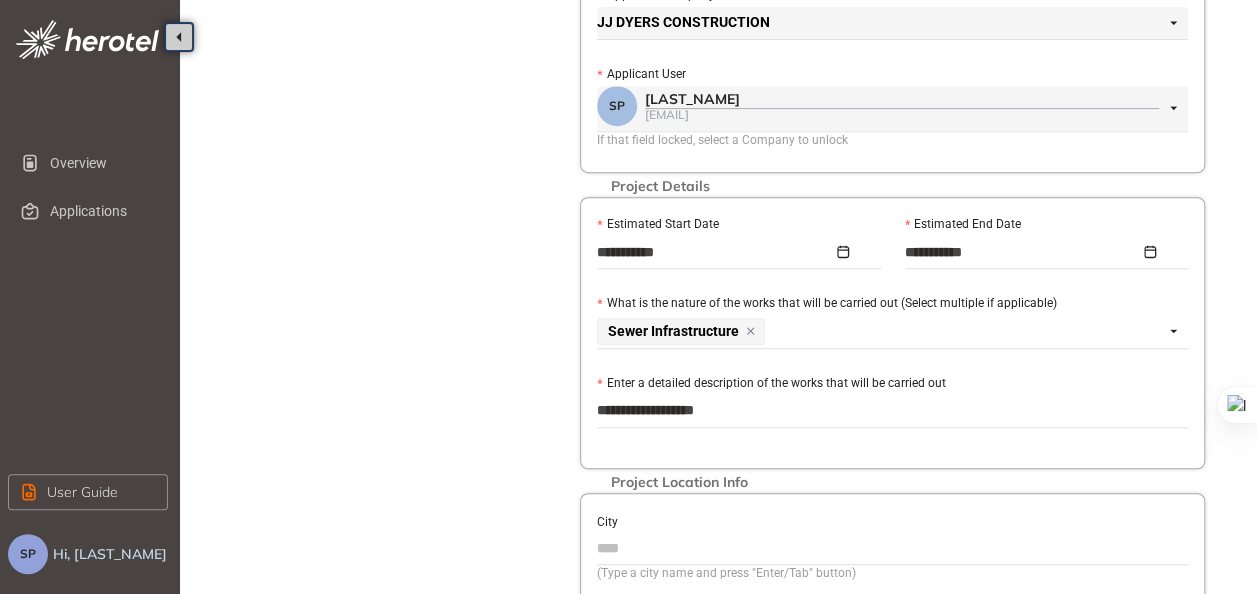 type on "**********" 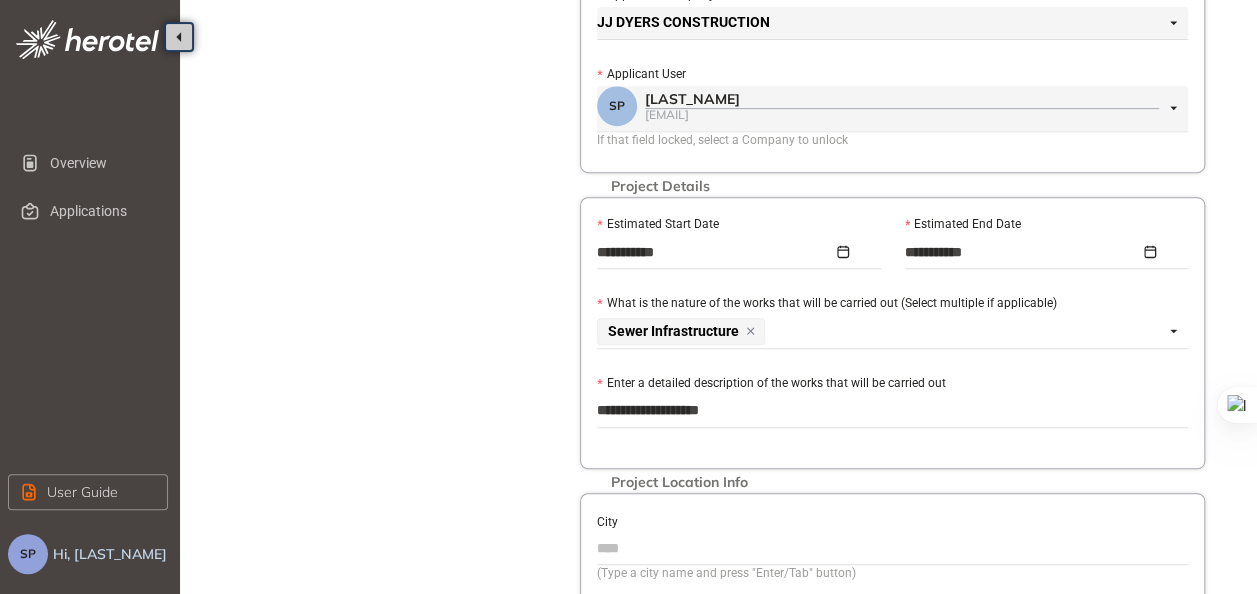type on "**********" 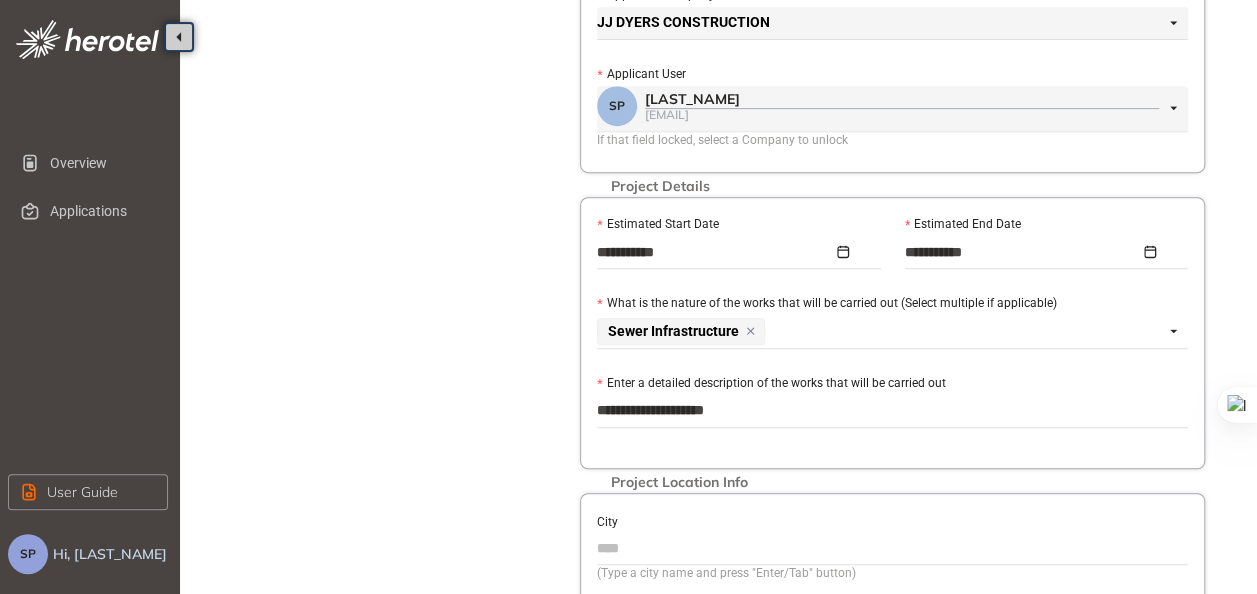 type on "**********" 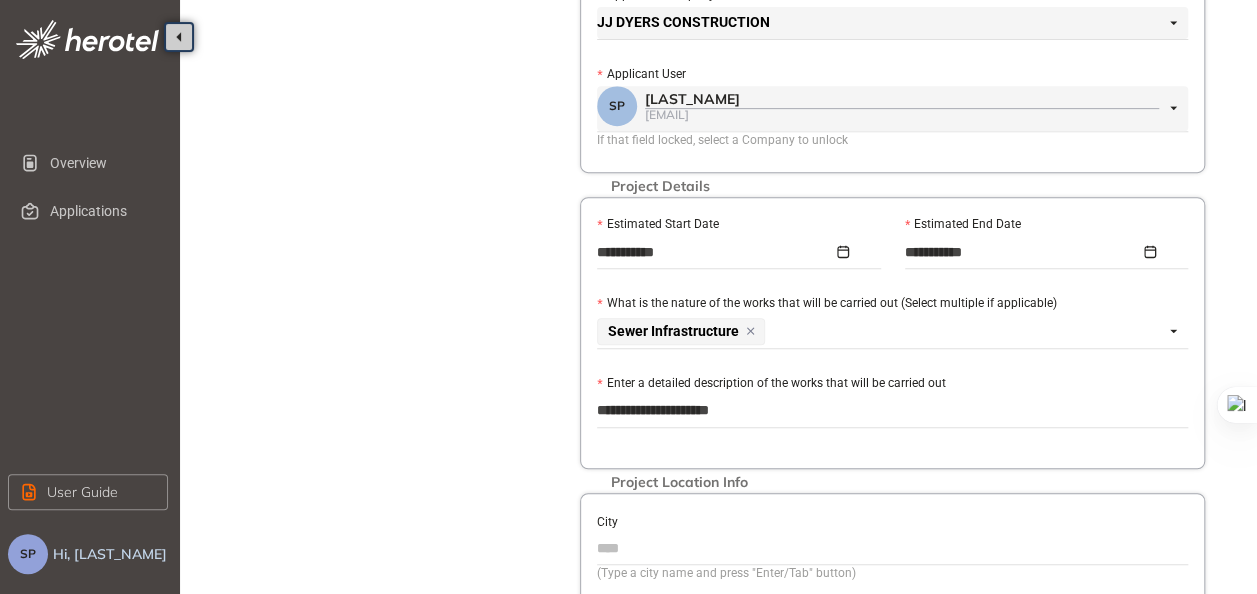 type on "**********" 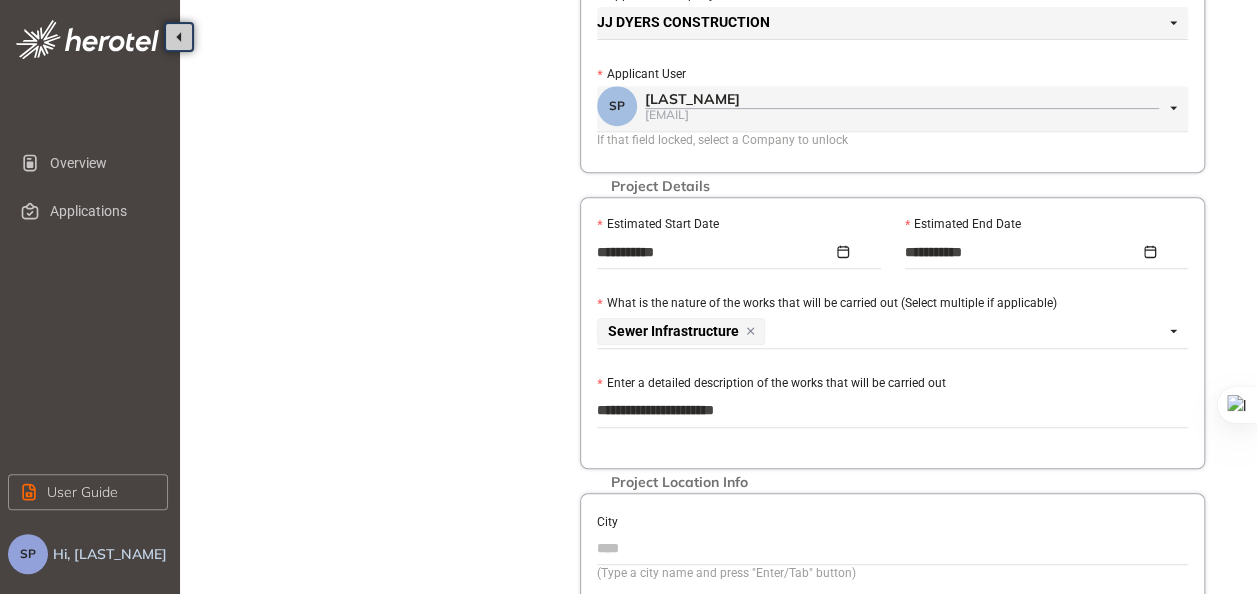 type on "**********" 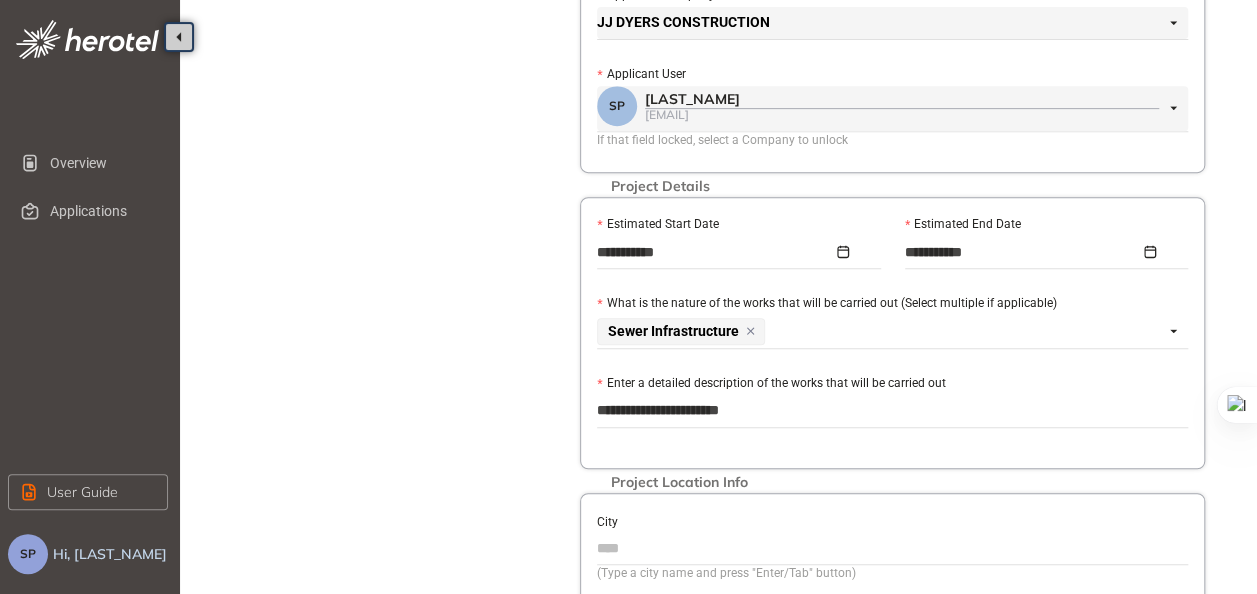 type on "**********" 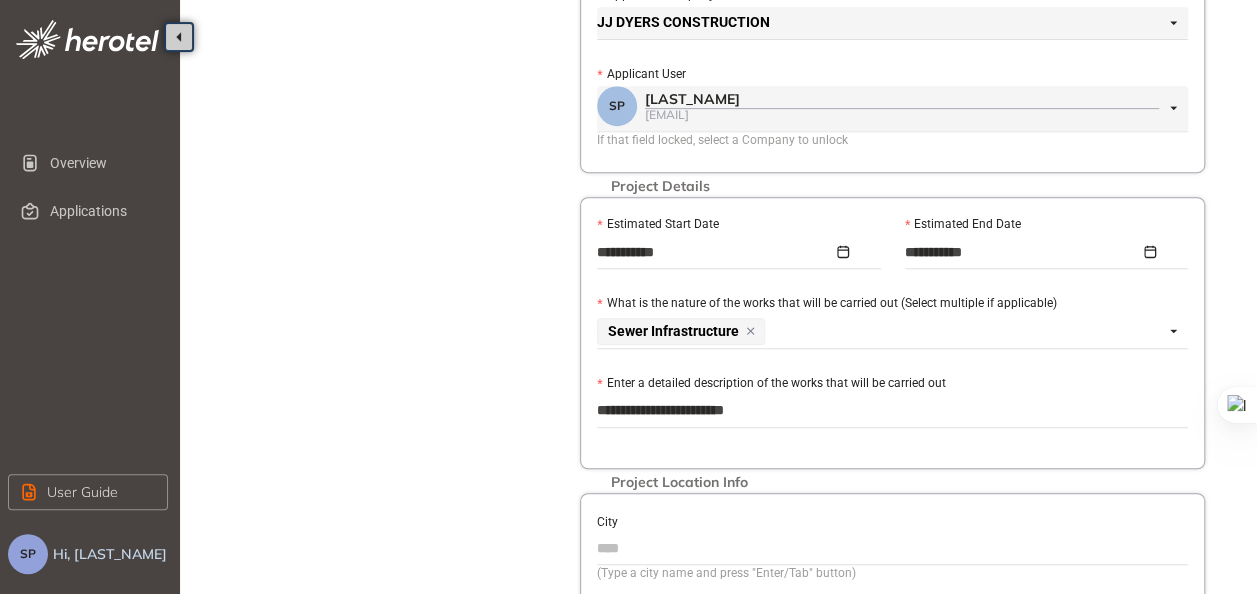 type on "**********" 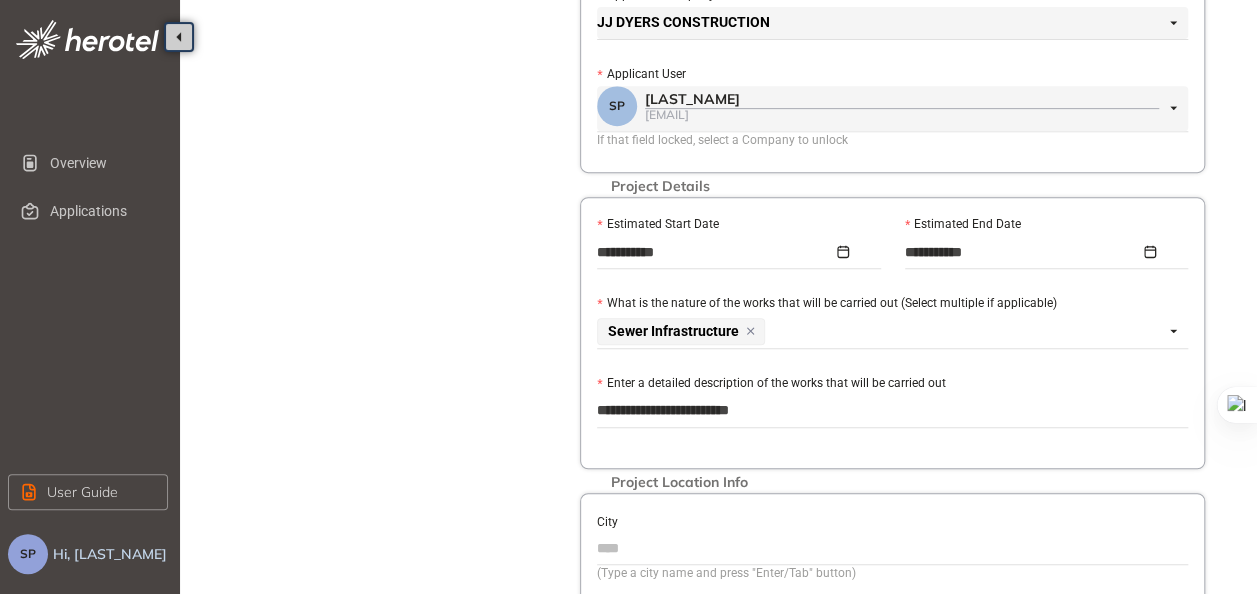 type on "**********" 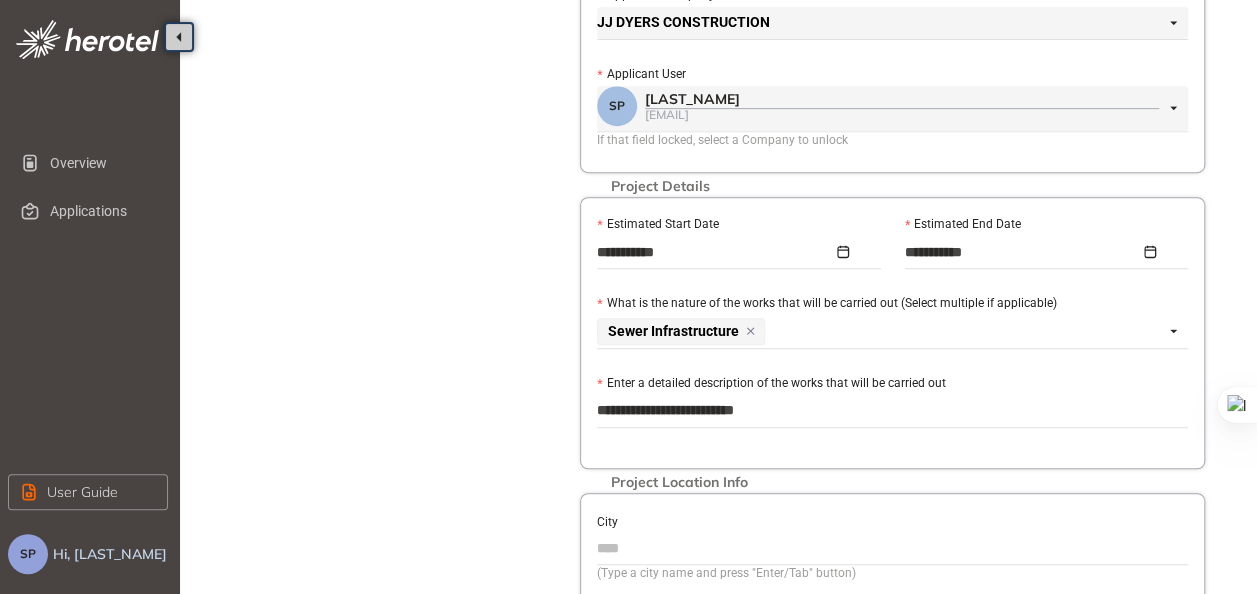 type on "**********" 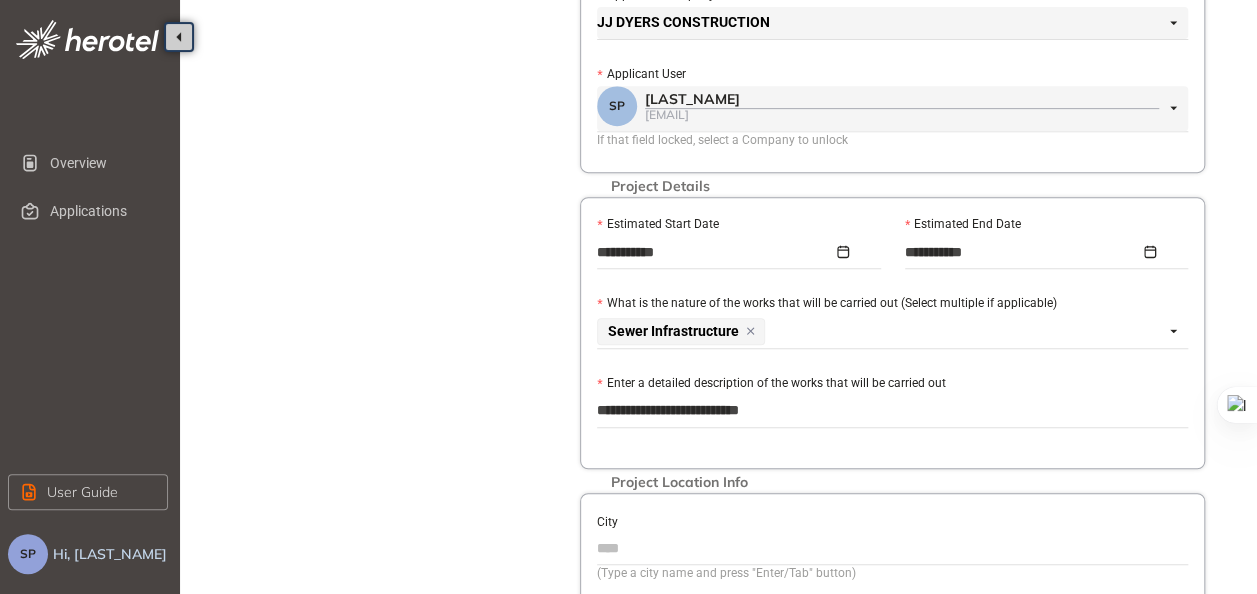 type on "**********" 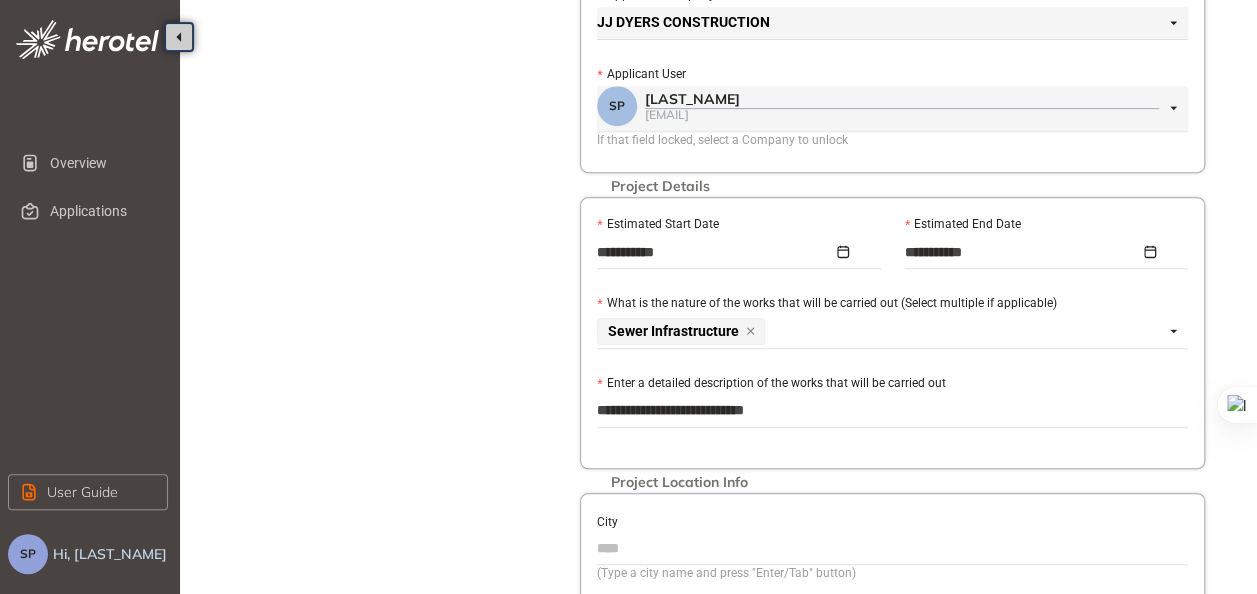 type on "**********" 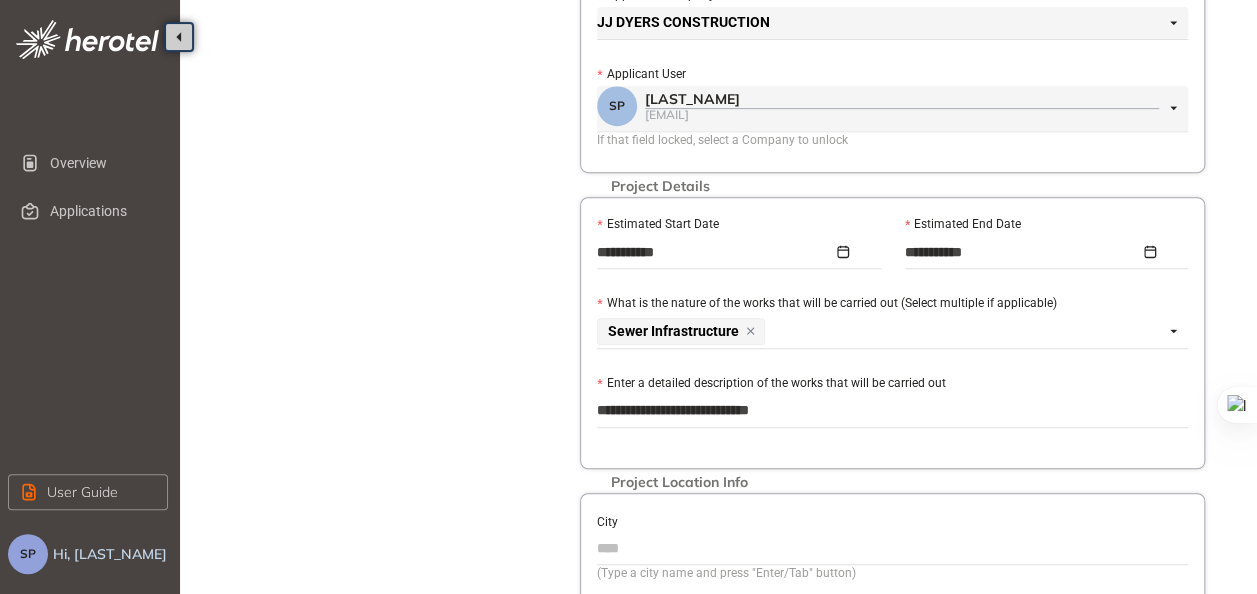 type on "**********" 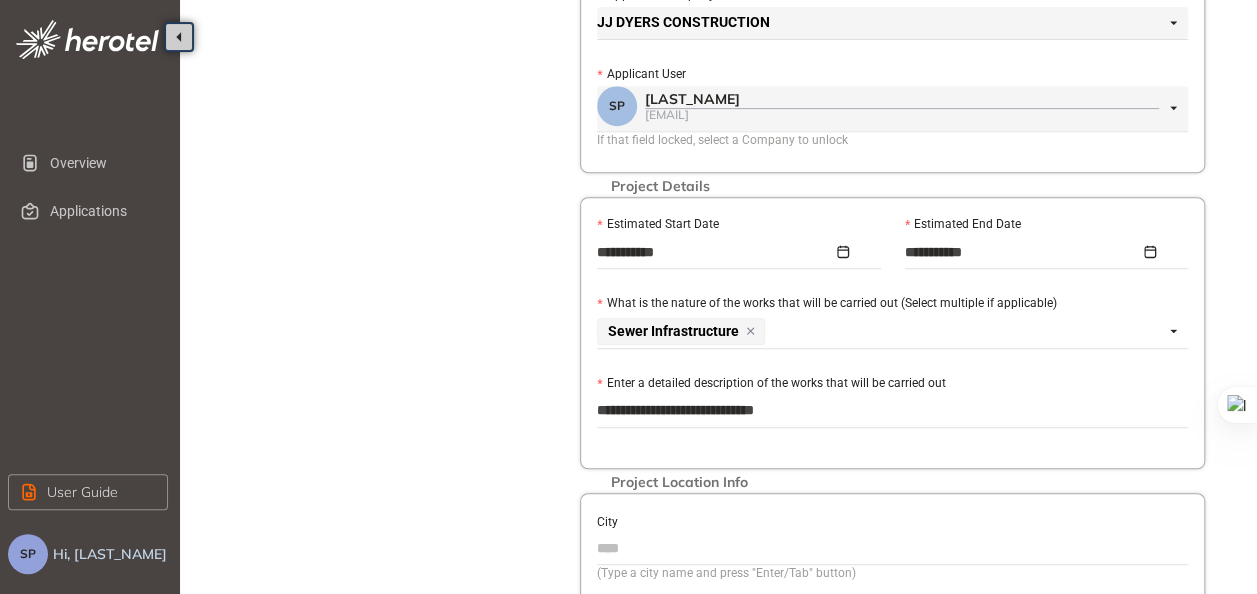 type on "**********" 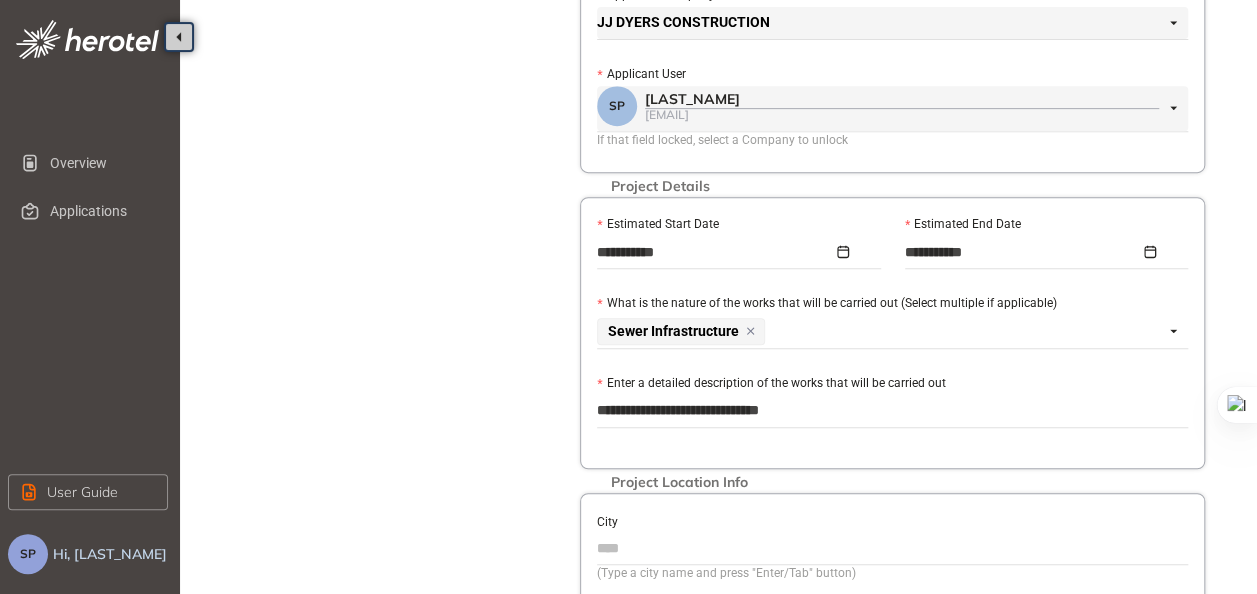 type on "**********" 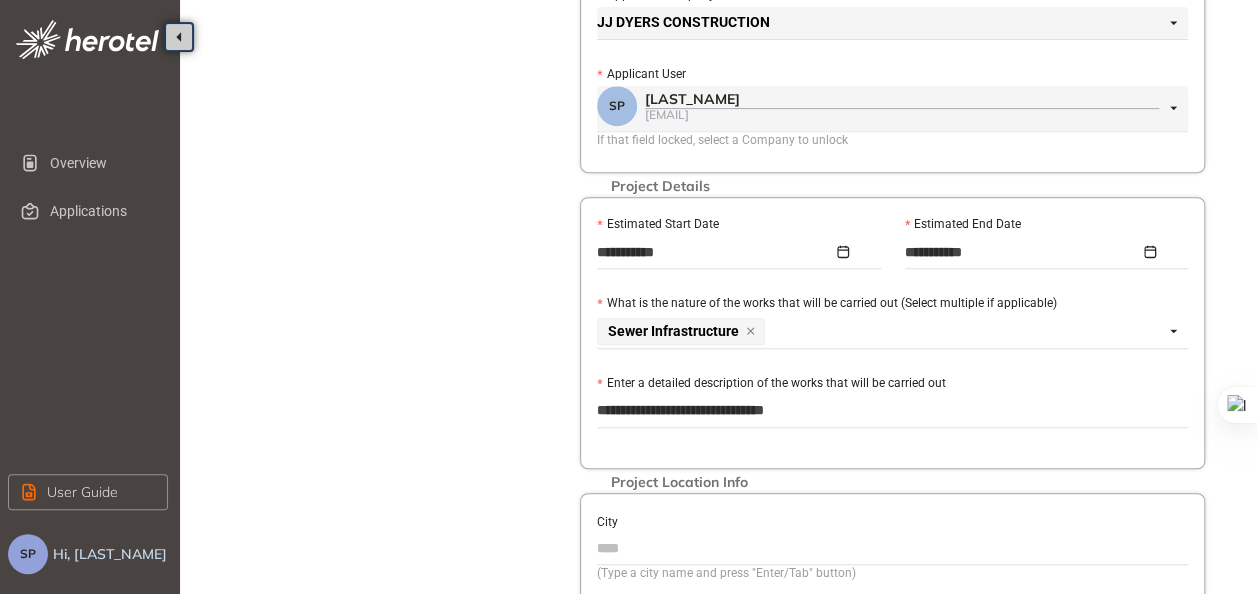 type on "**********" 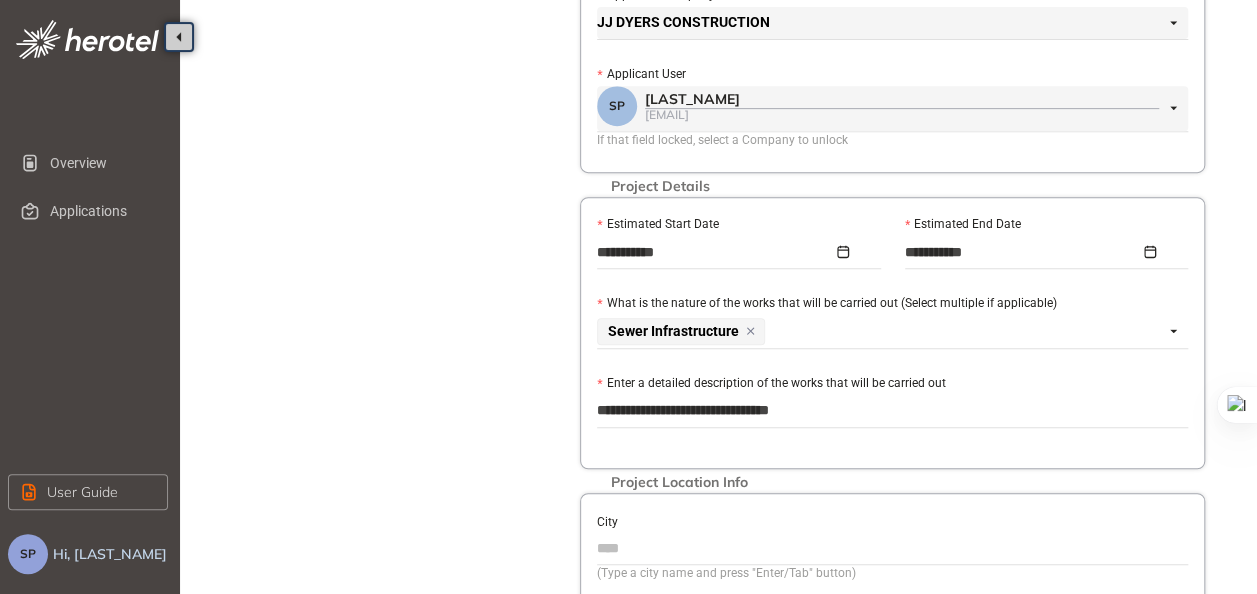 type on "**********" 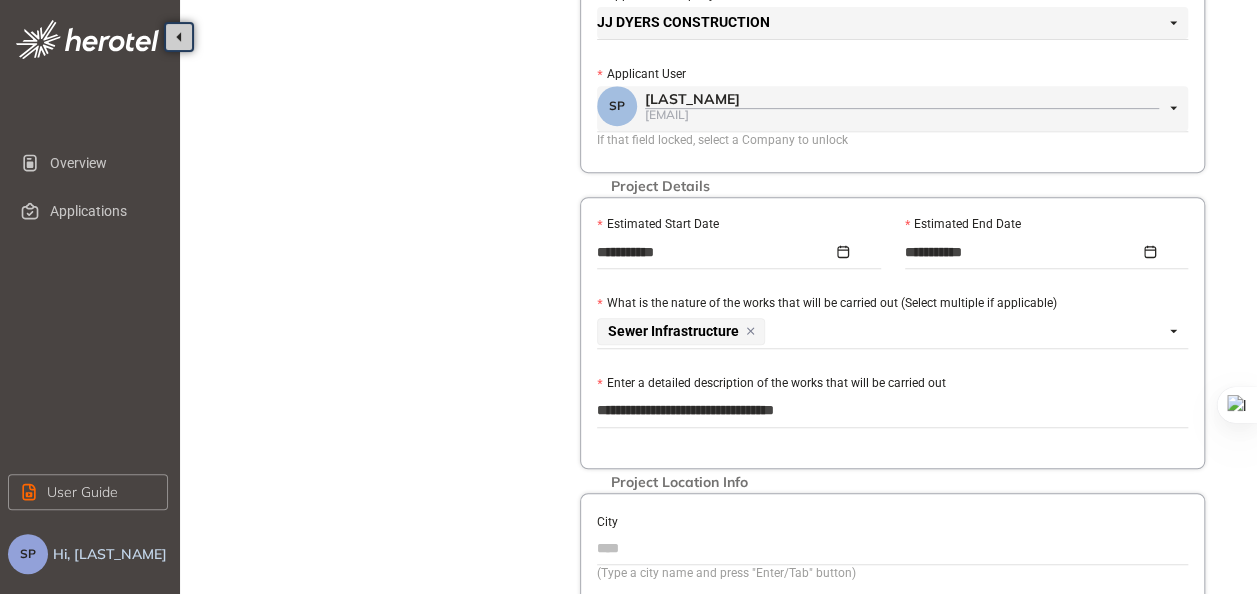type on "**********" 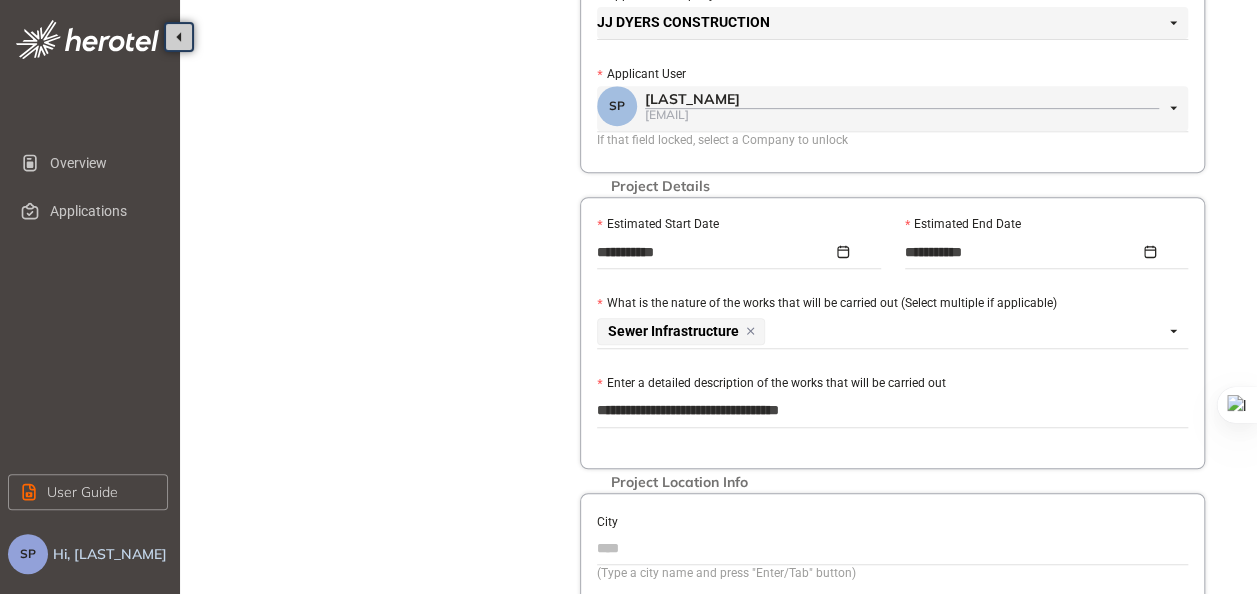 type on "**********" 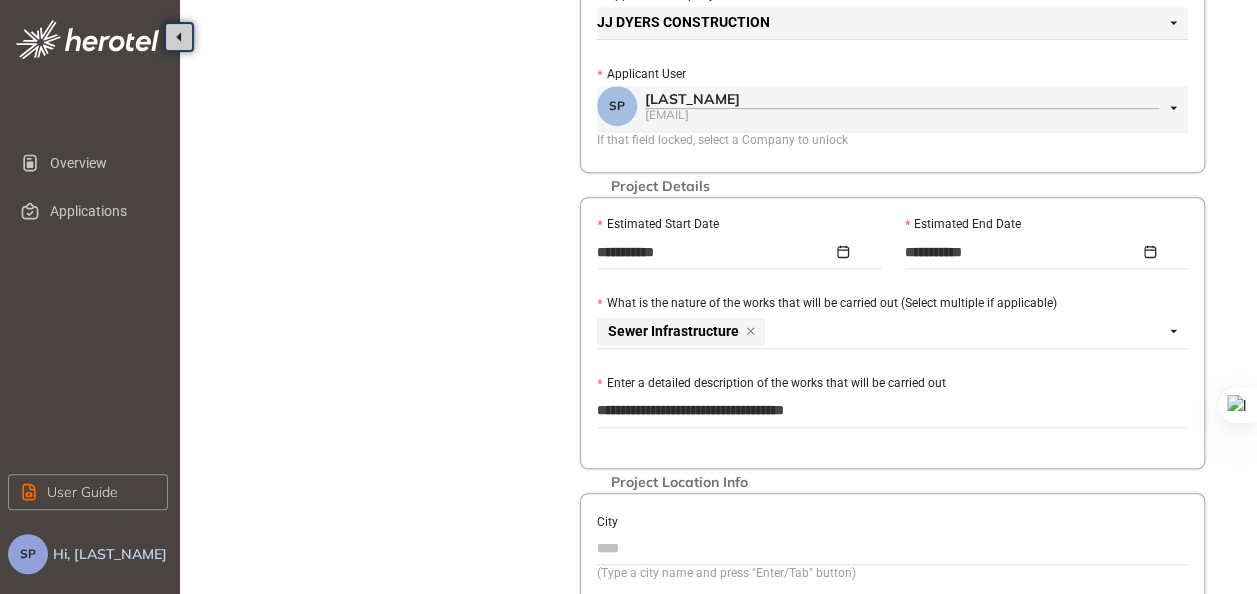 type on "**********" 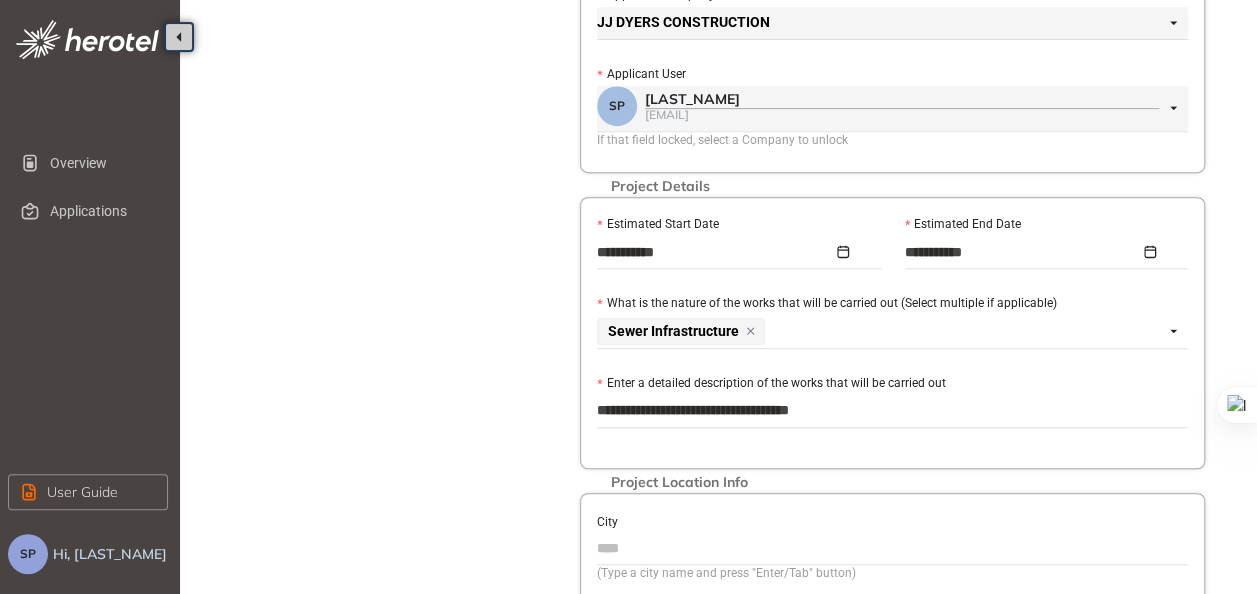 type on "**********" 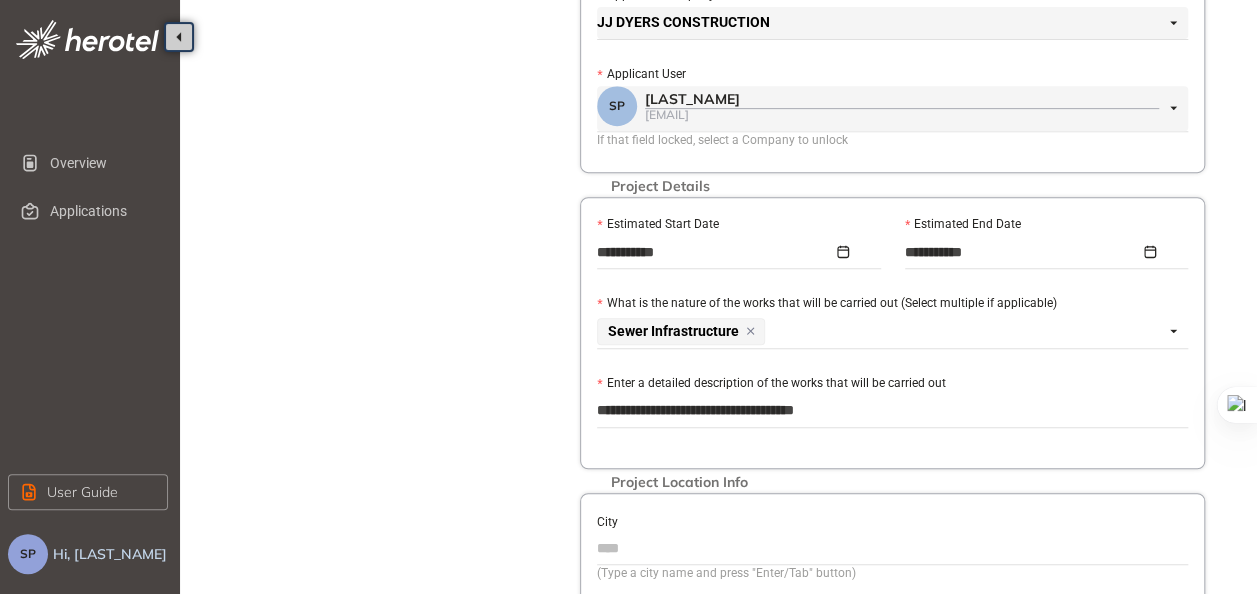 type on "**********" 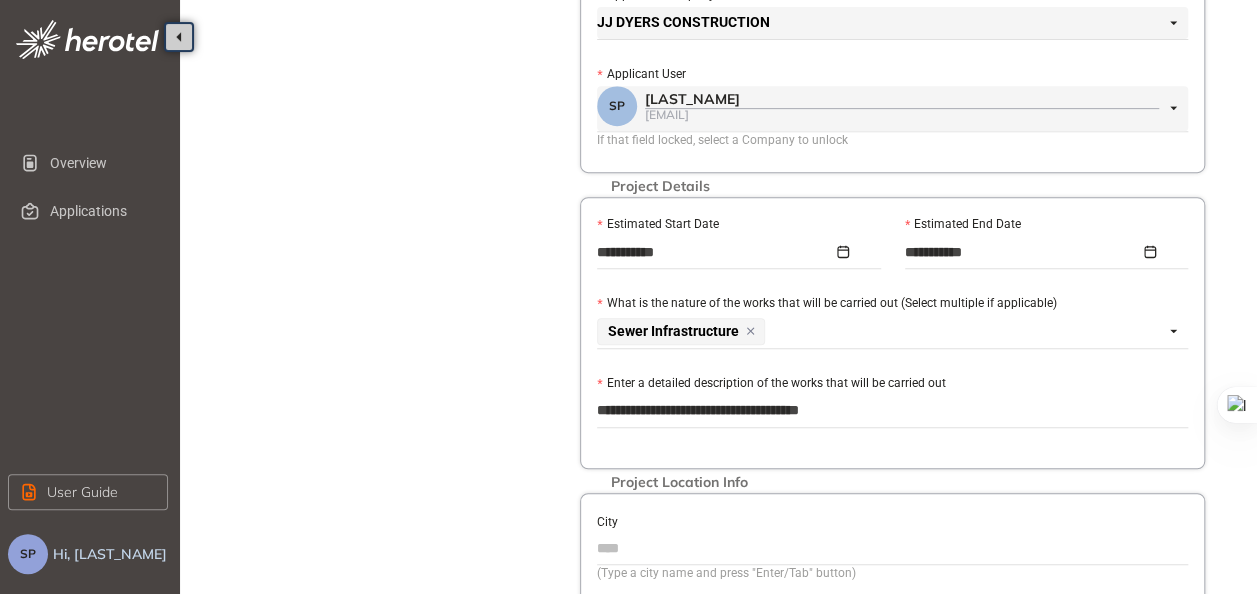 type on "**********" 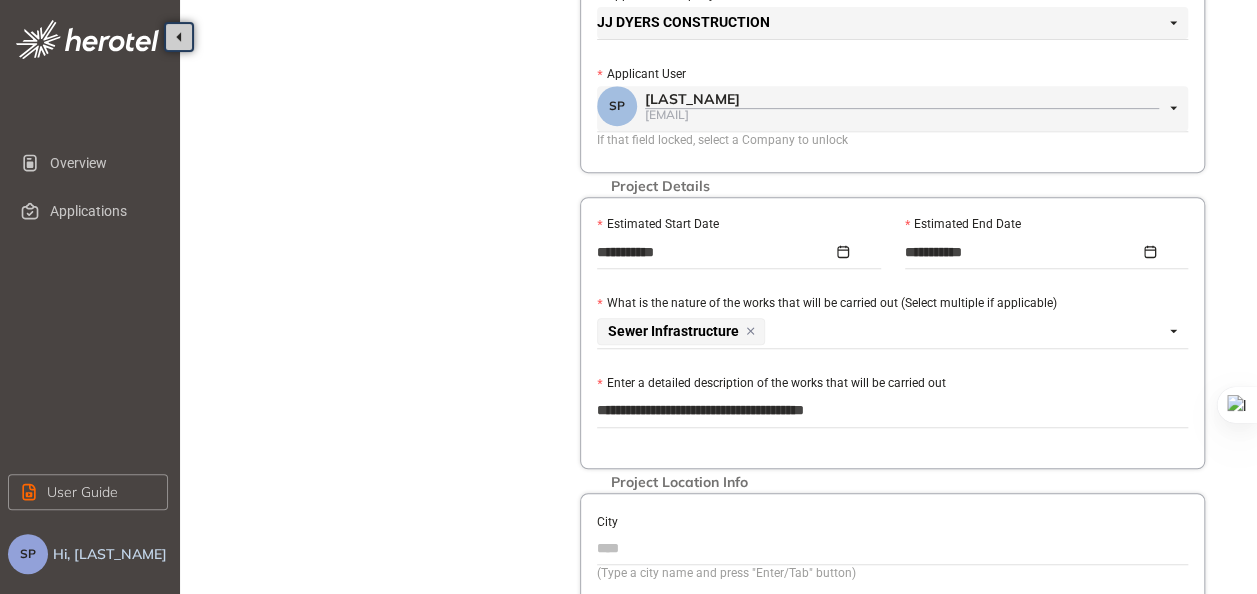 type on "**********" 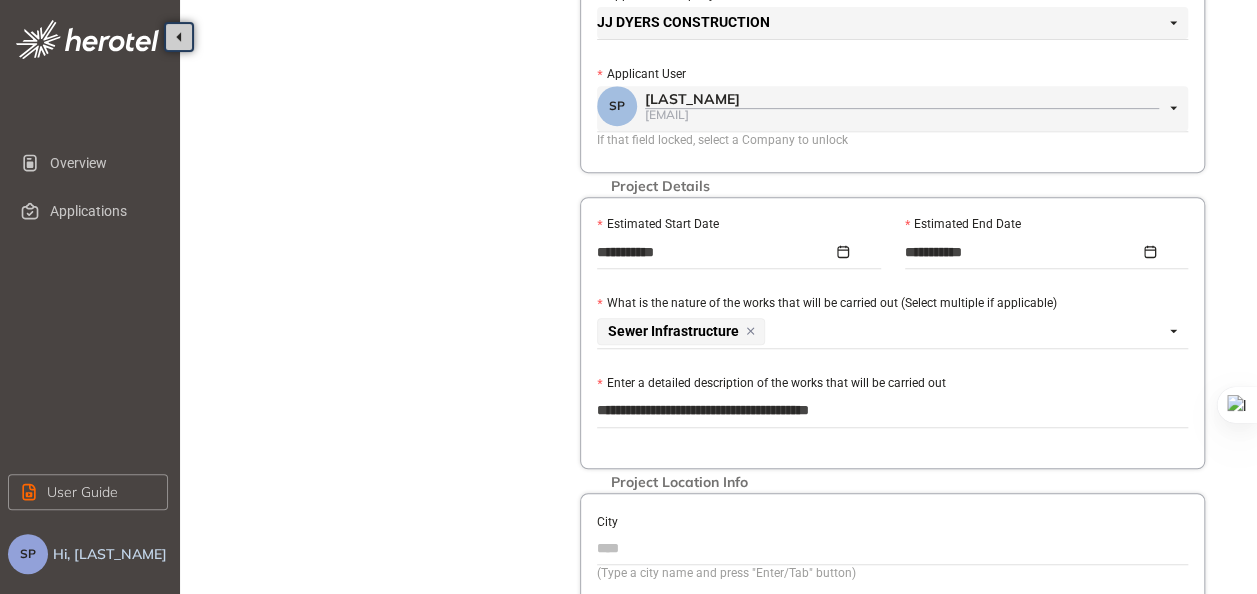 type on "**********" 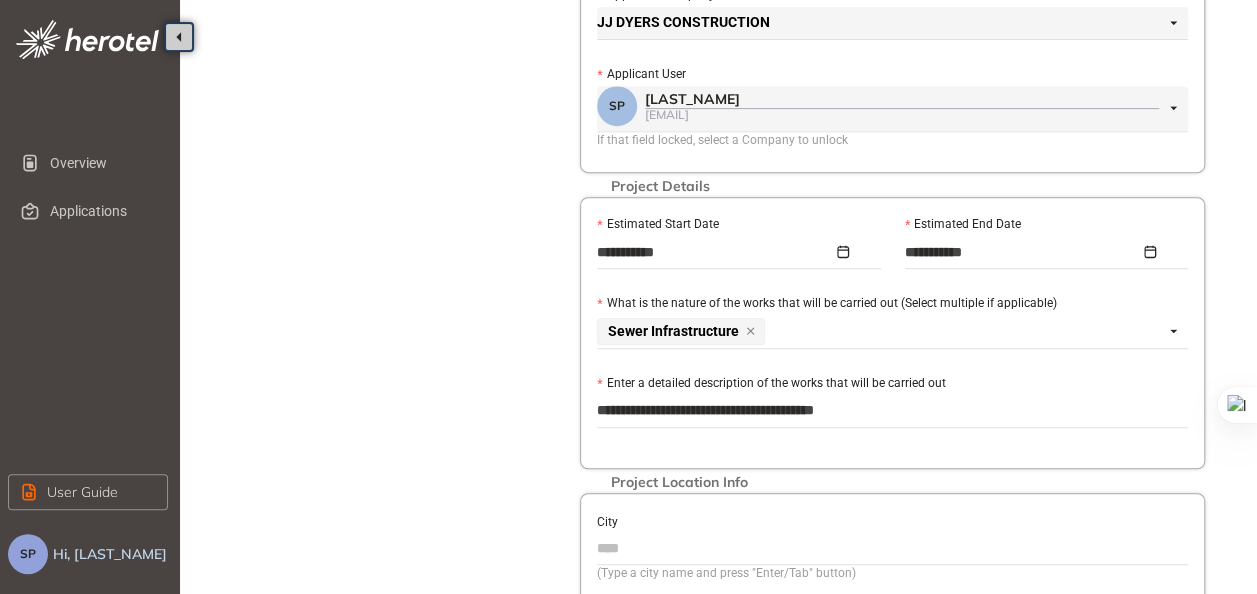 type on "**********" 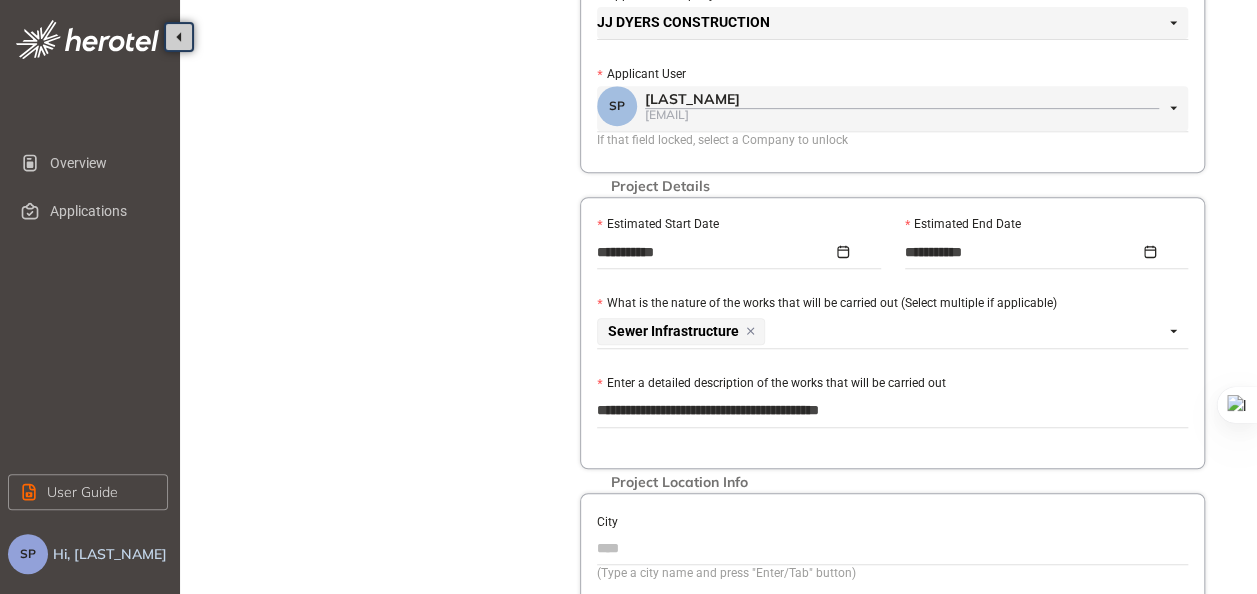 type on "**********" 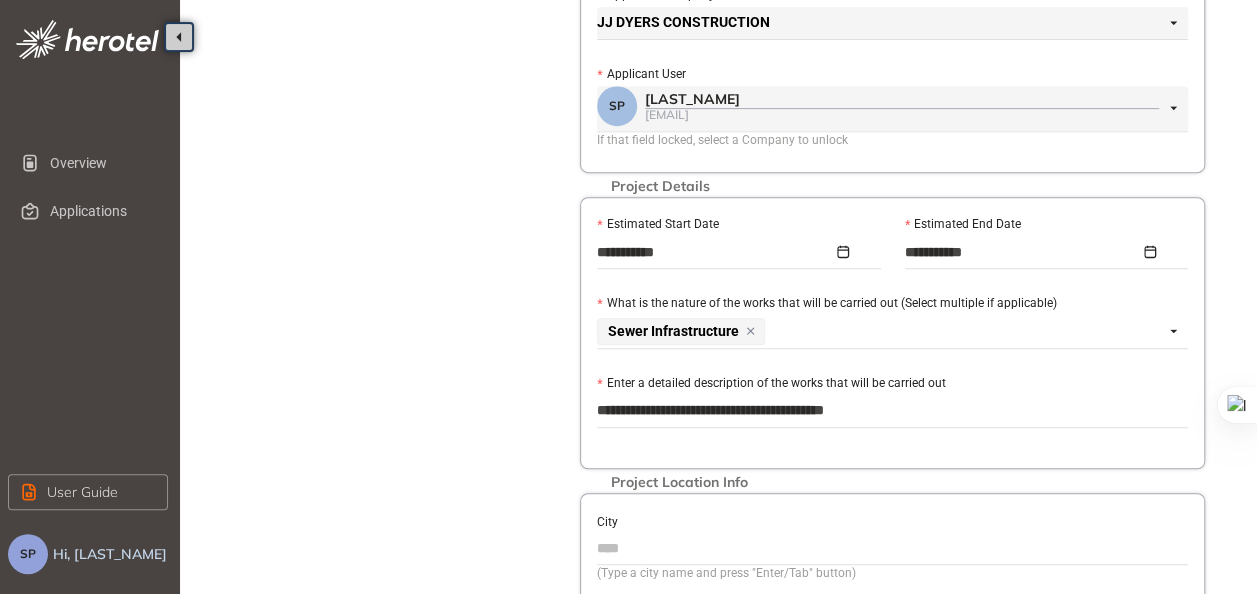 type on "**********" 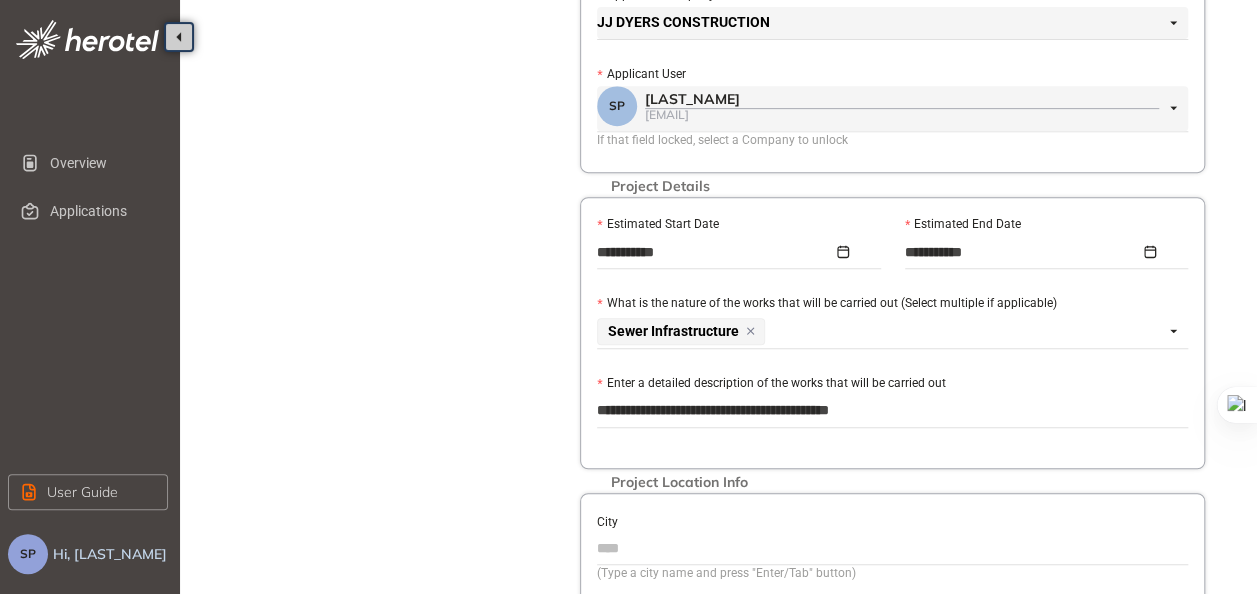 type on "**********" 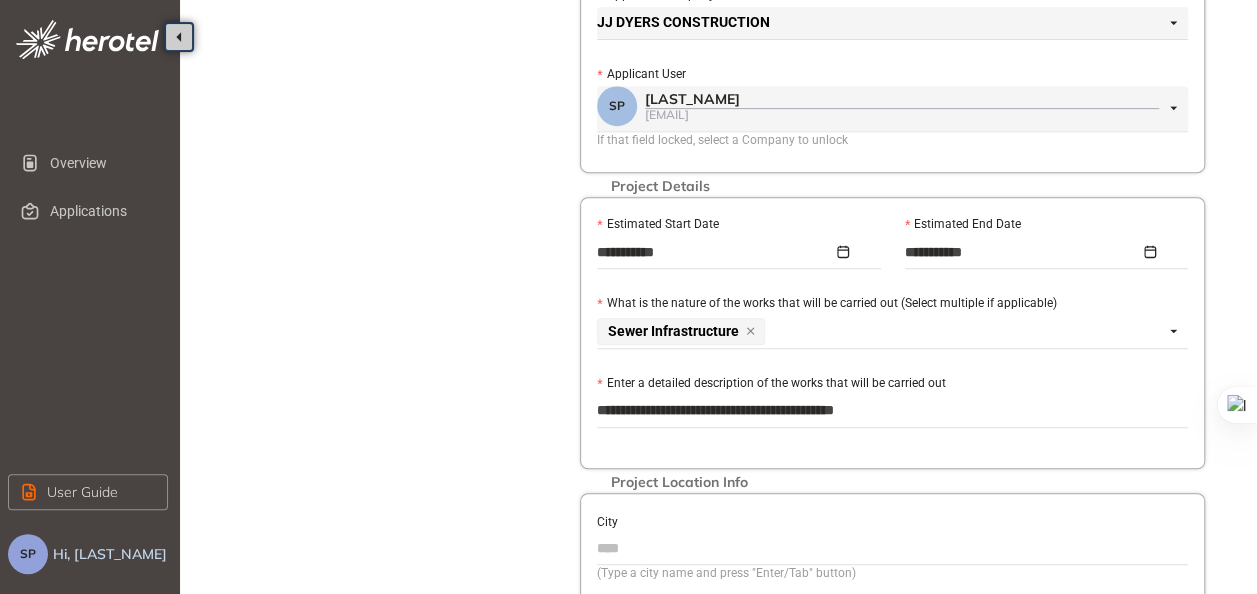 type on "**********" 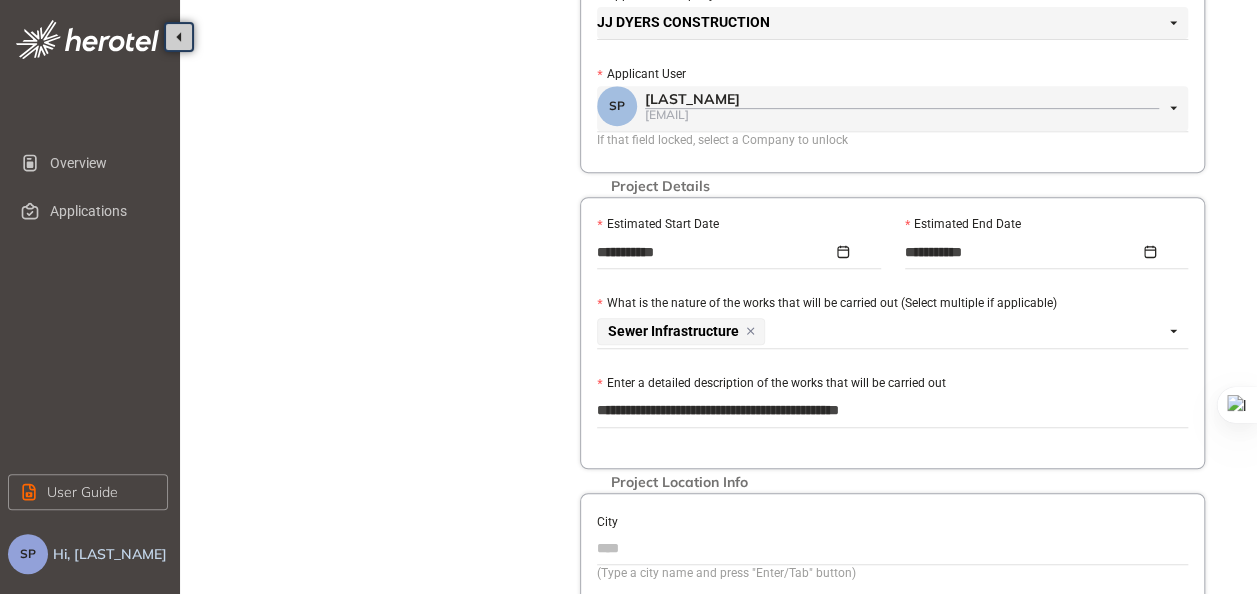 type on "**********" 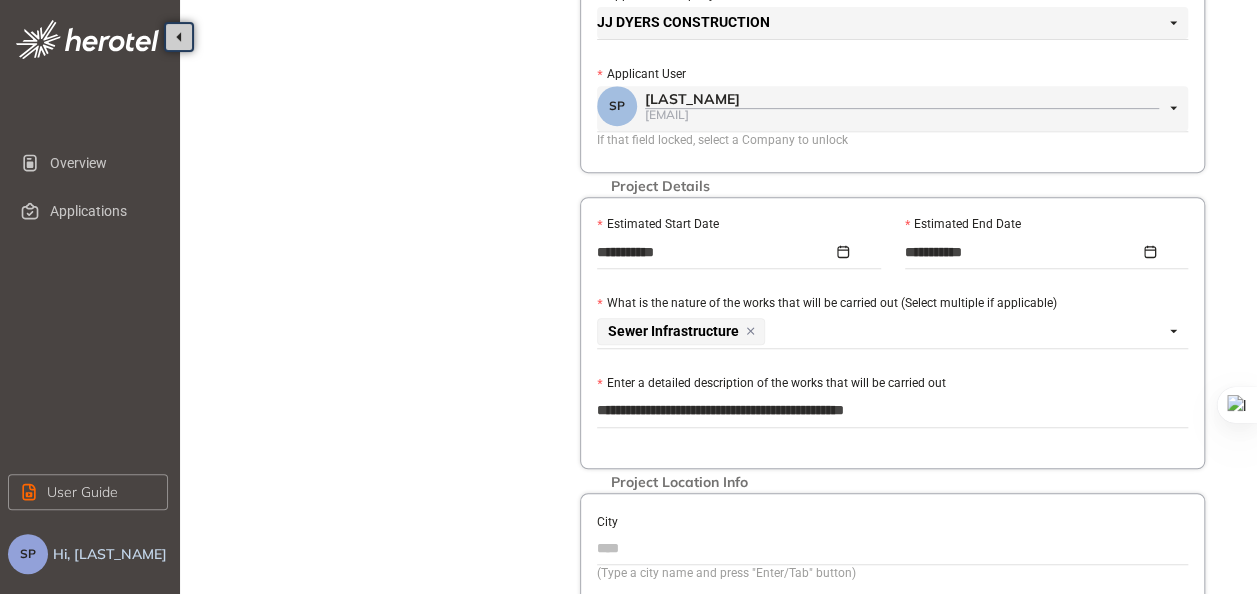 type on "**********" 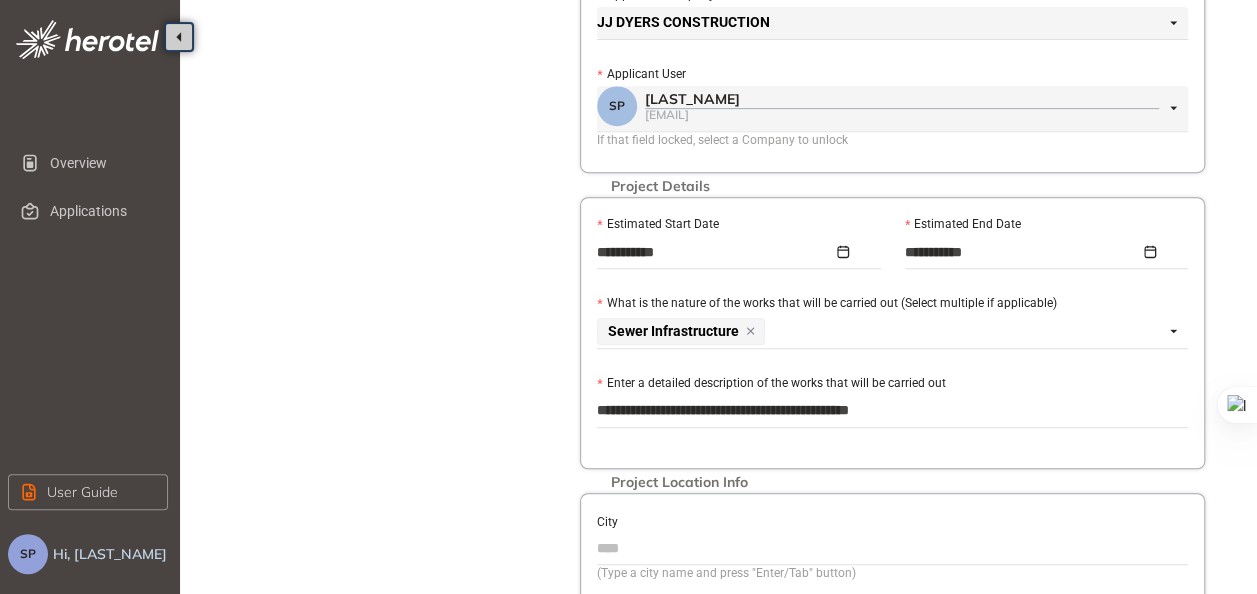 type on "**********" 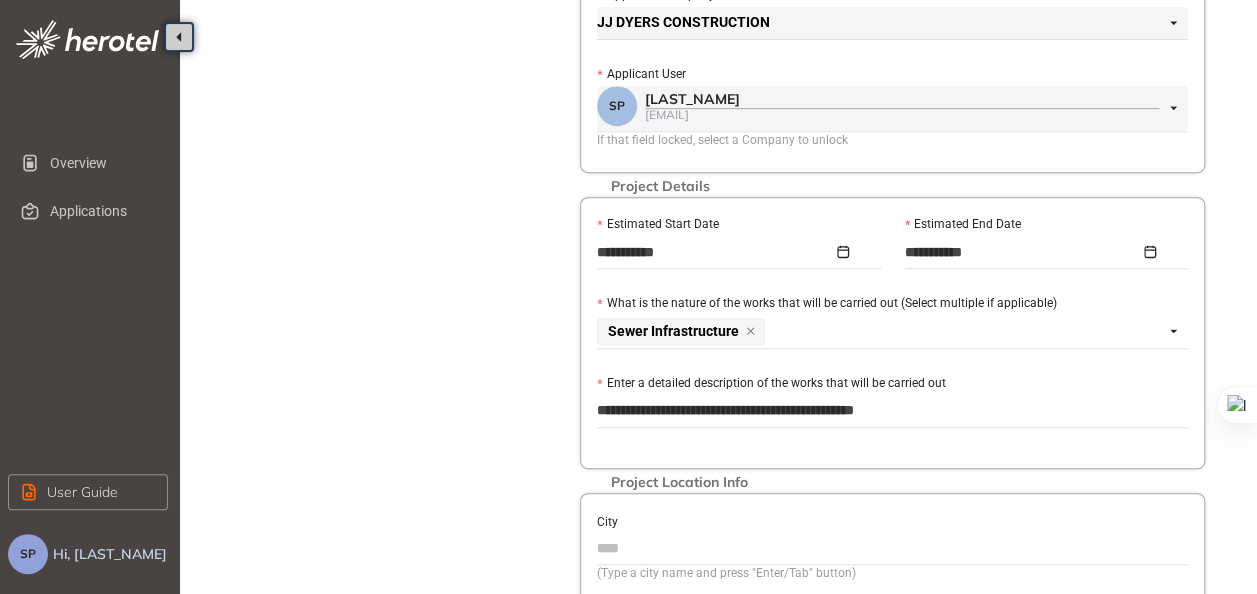 type on "**********" 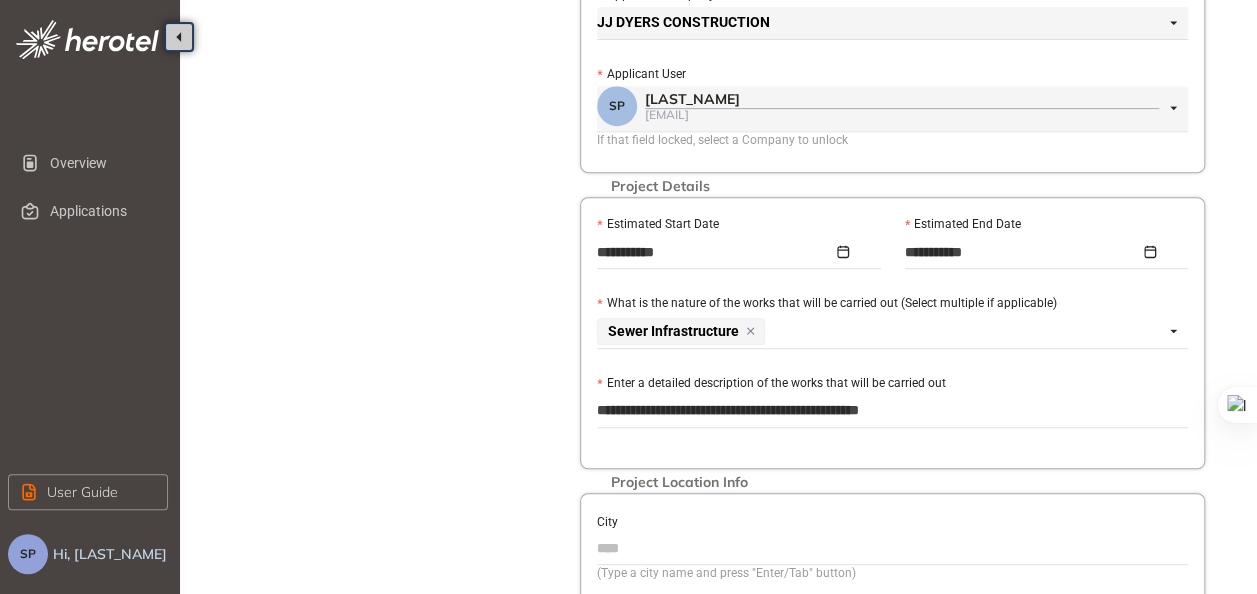 type on "**********" 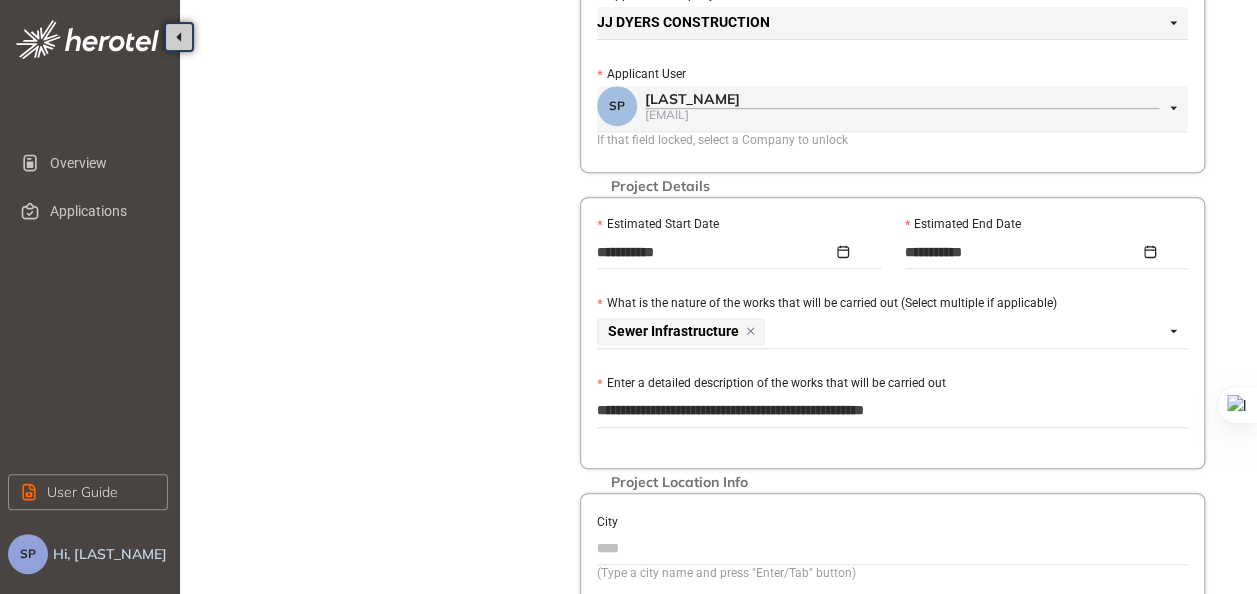 type on "**********" 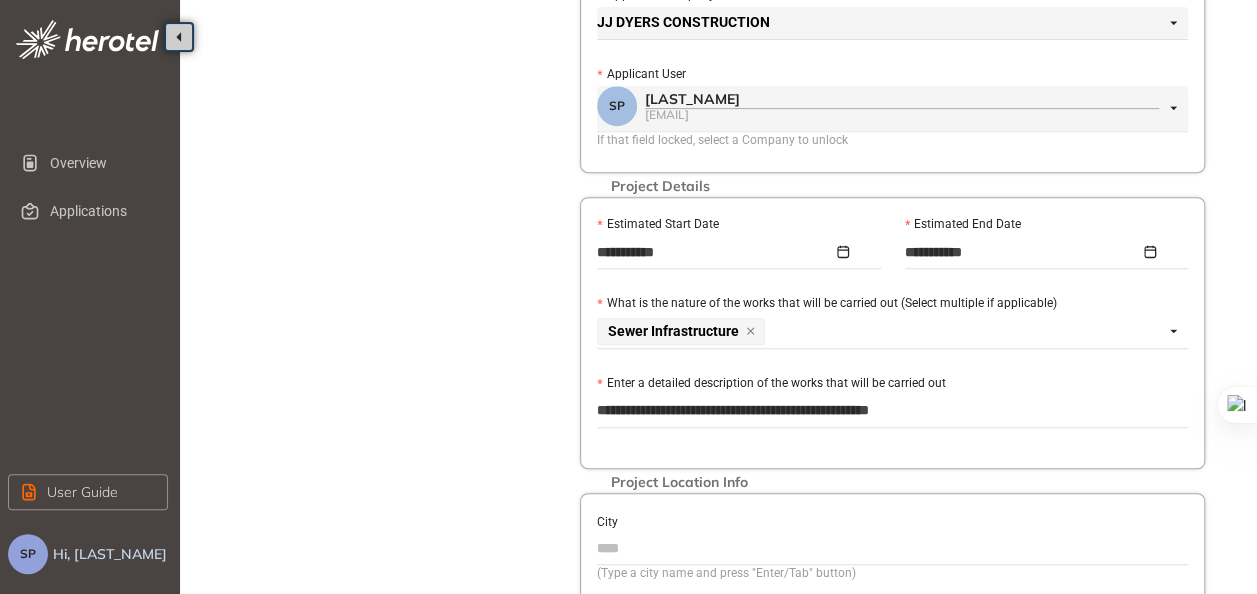 type on "**********" 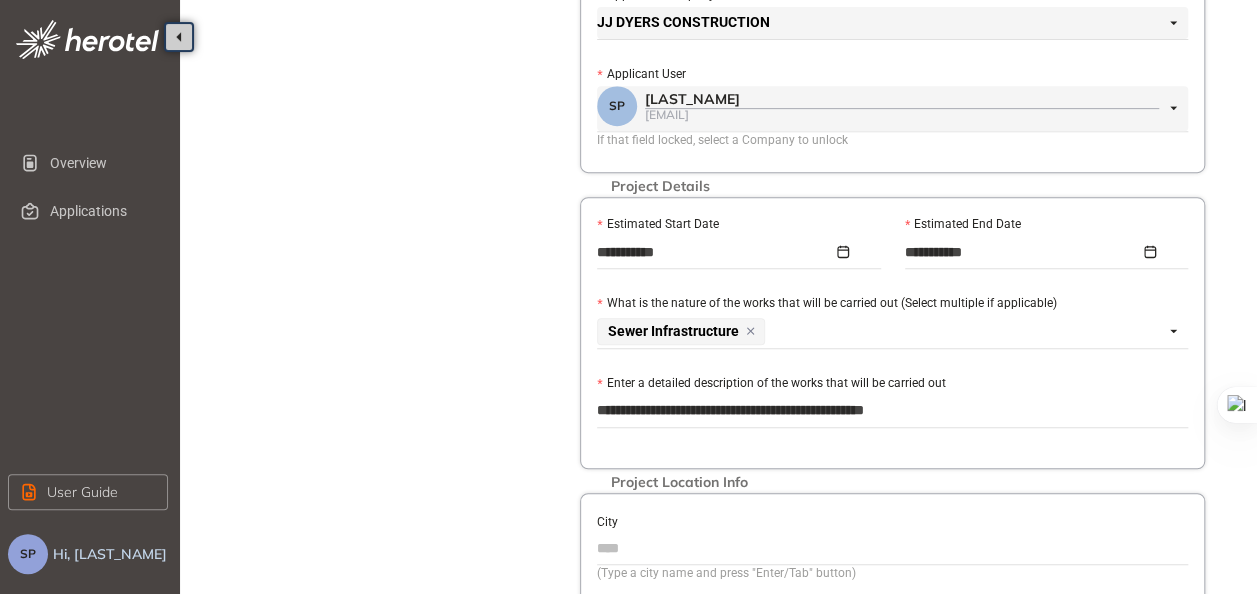 type on "**********" 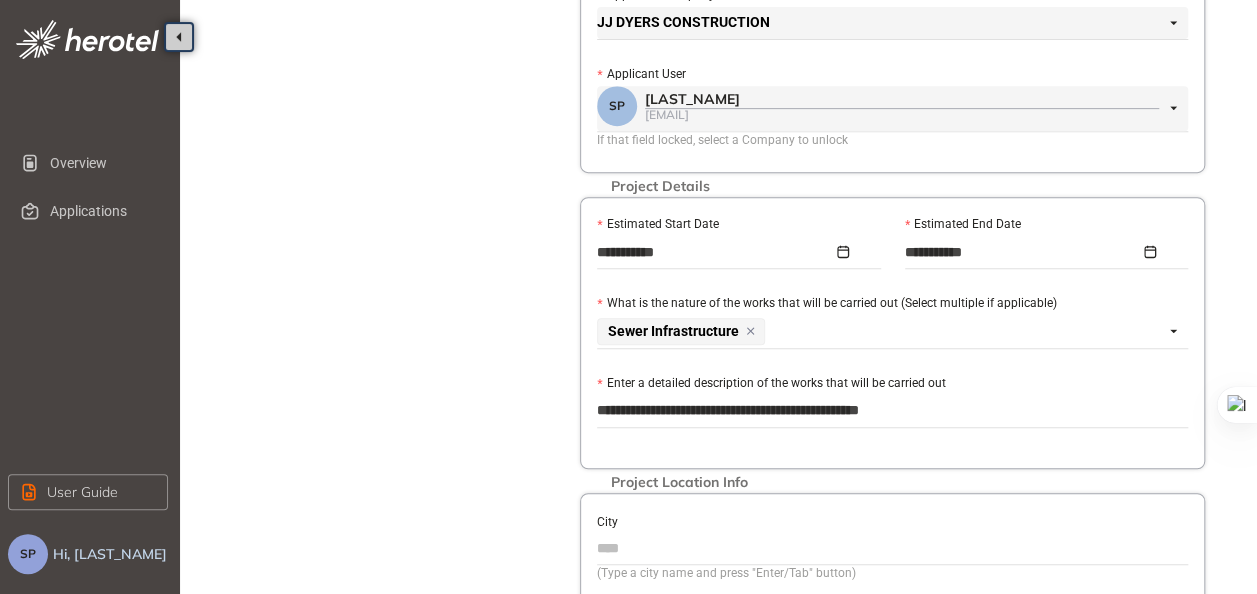 type on "**********" 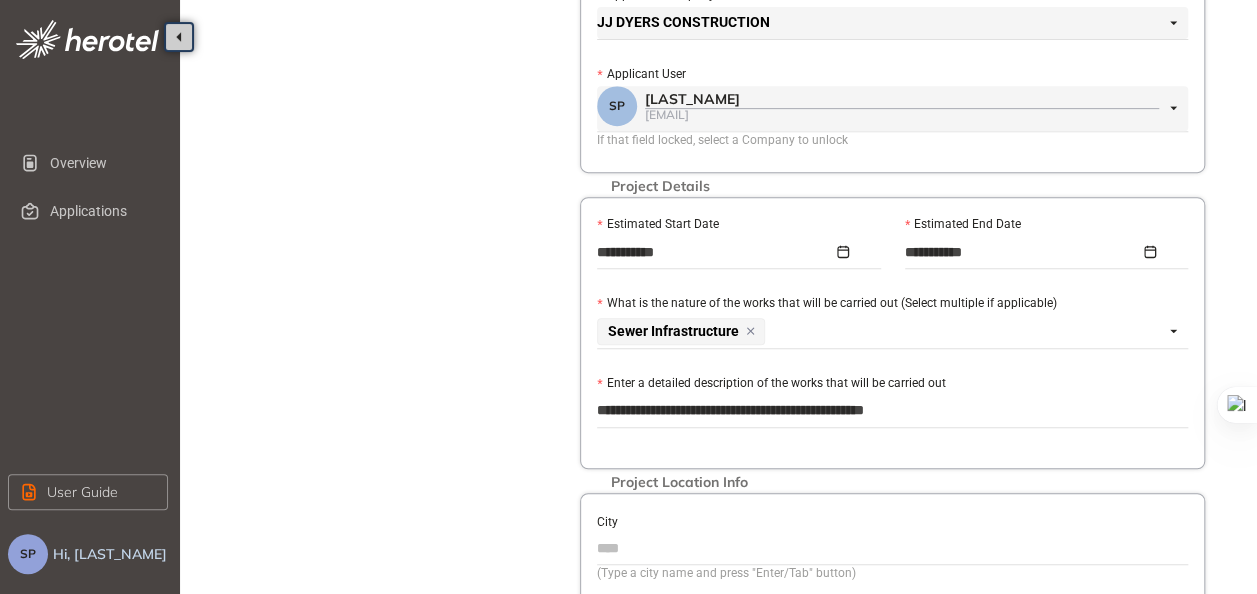 type on "**********" 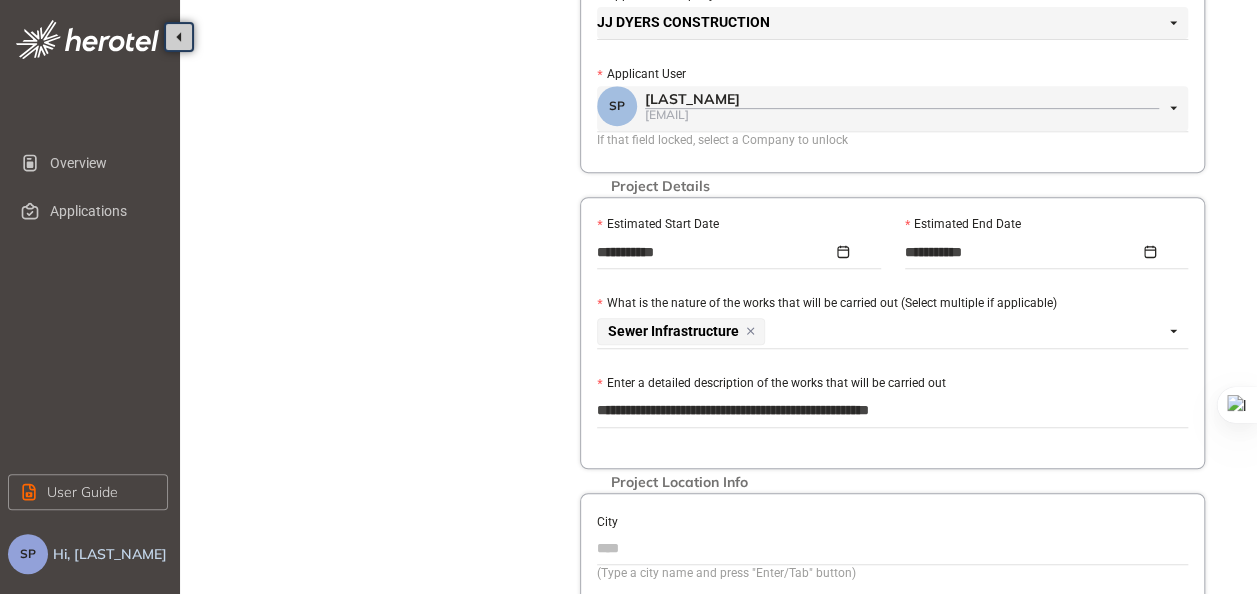 type on "**********" 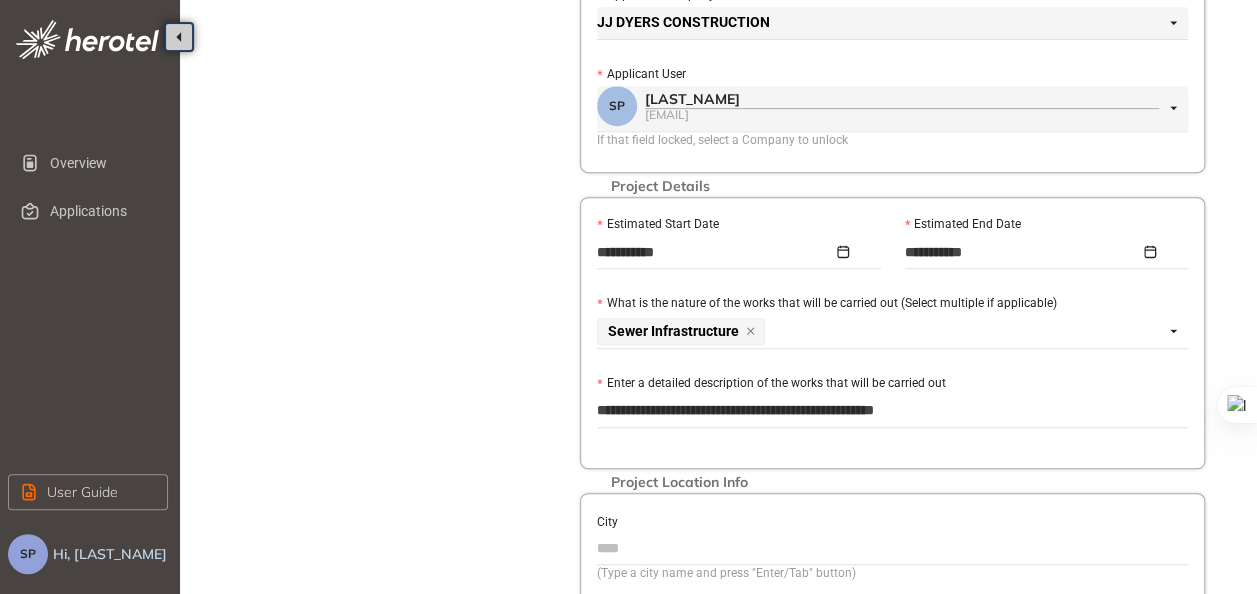type on "**********" 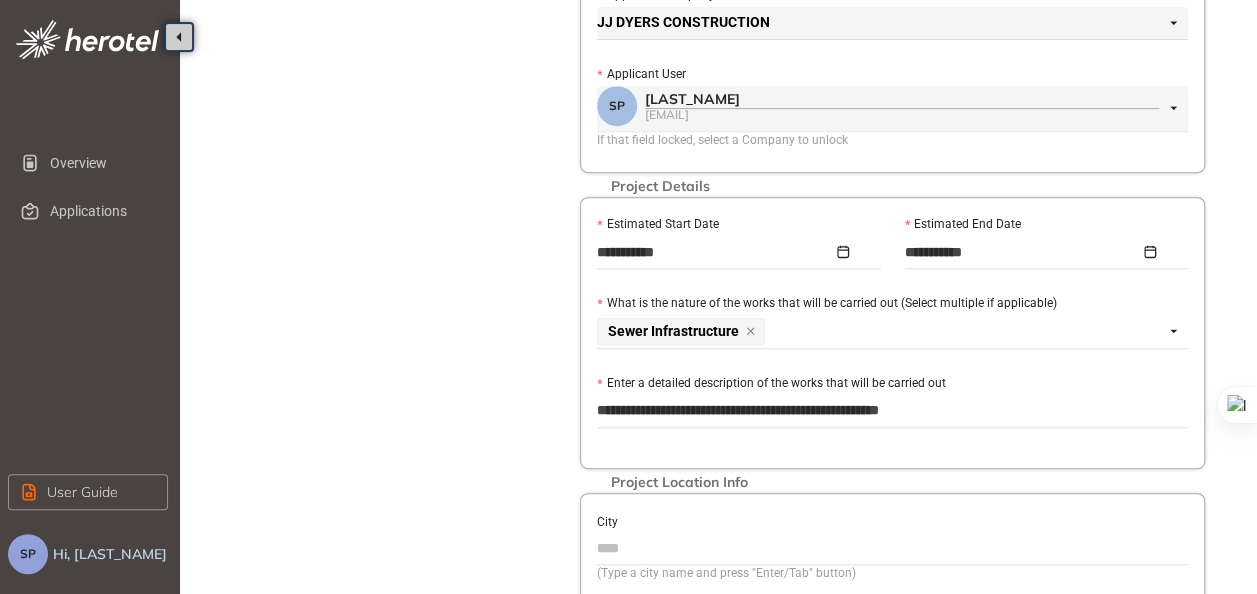type on "**********" 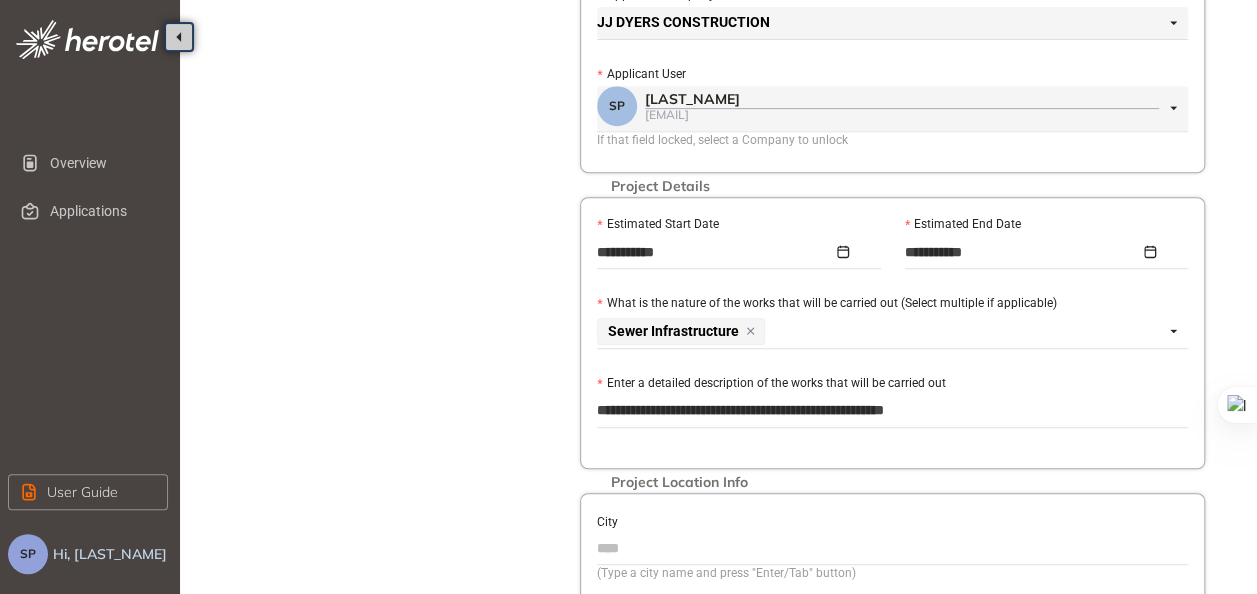 type on "**********" 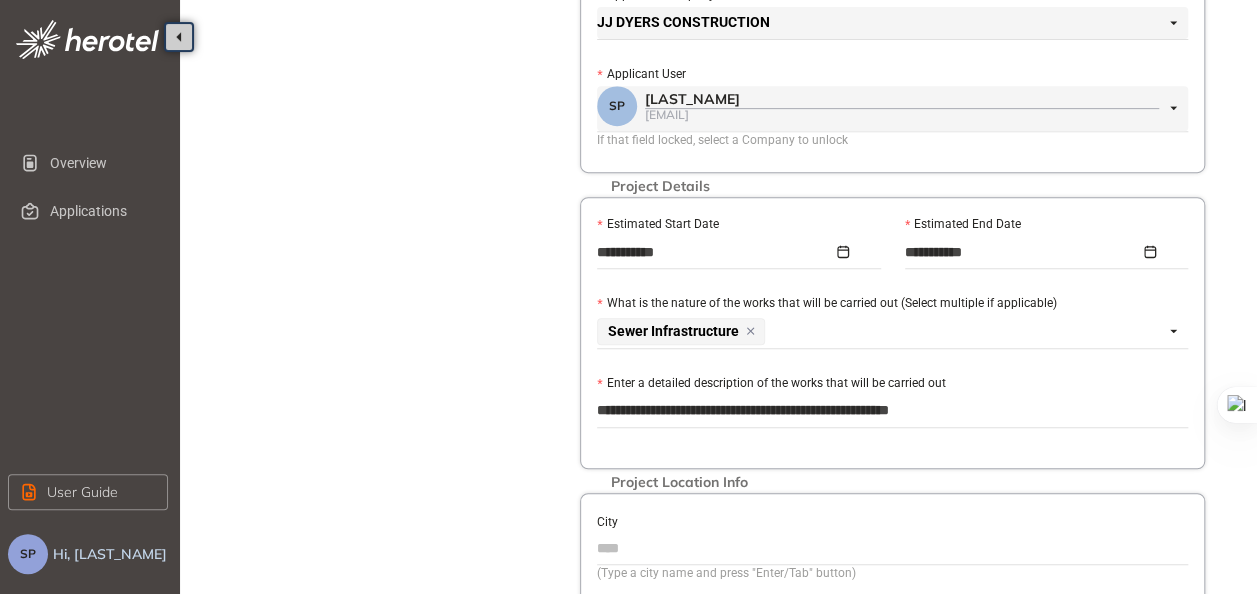 type on "**********" 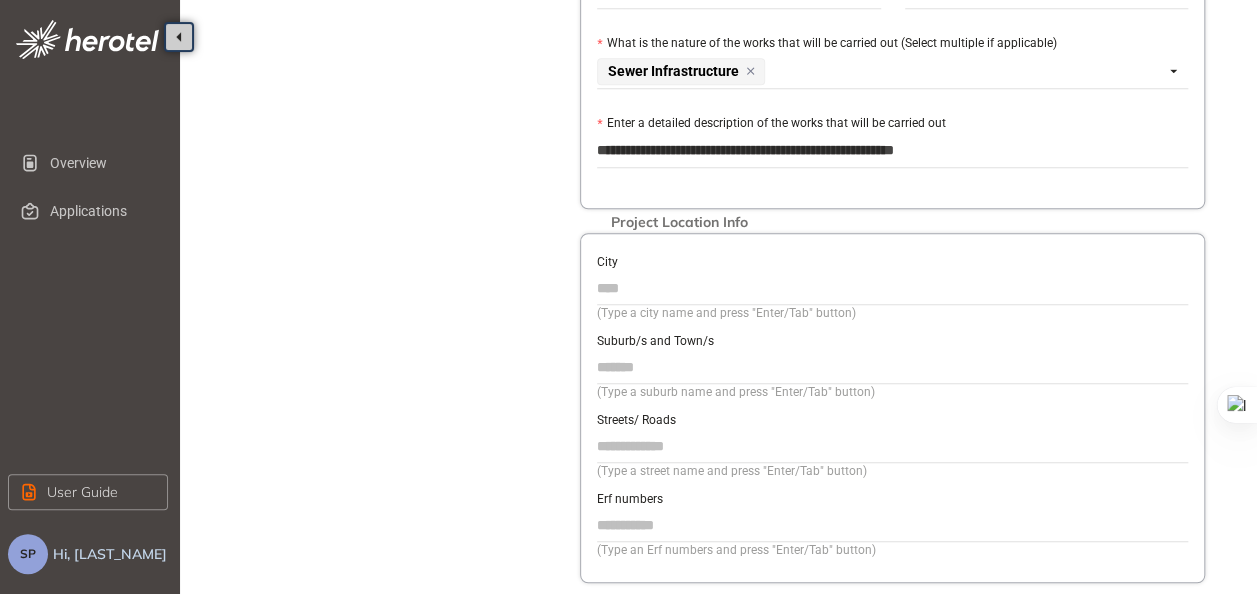 scroll, scrollTop: 700, scrollLeft: 0, axis: vertical 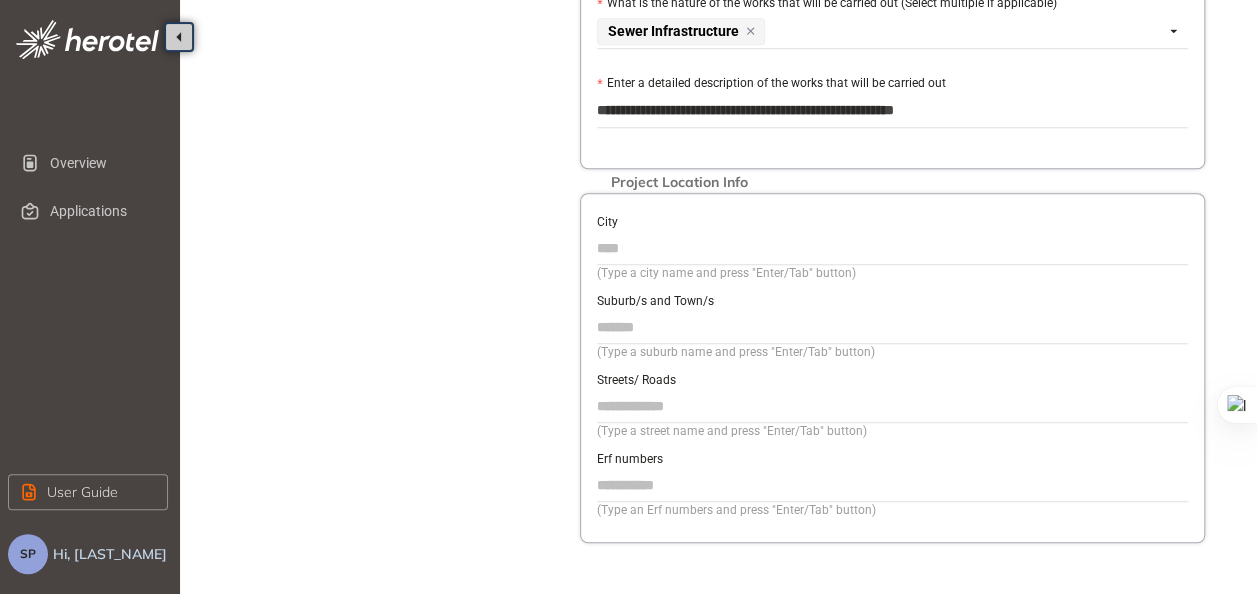 type on "**********" 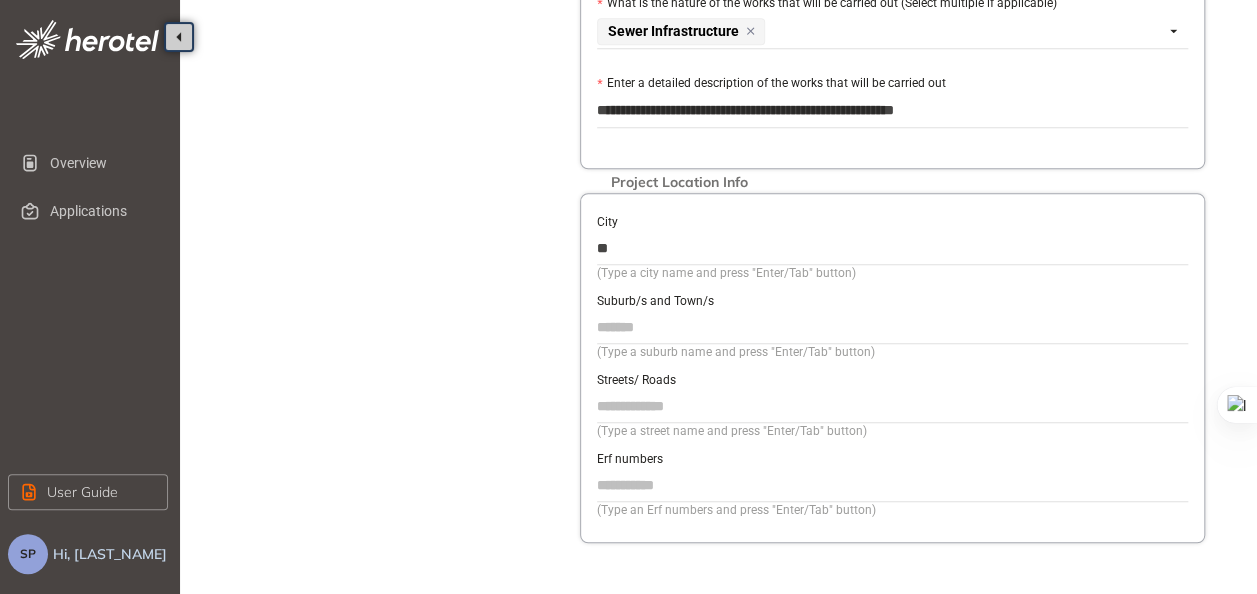 click on "Suburb/s and Town/s" at bounding box center [892, 327] 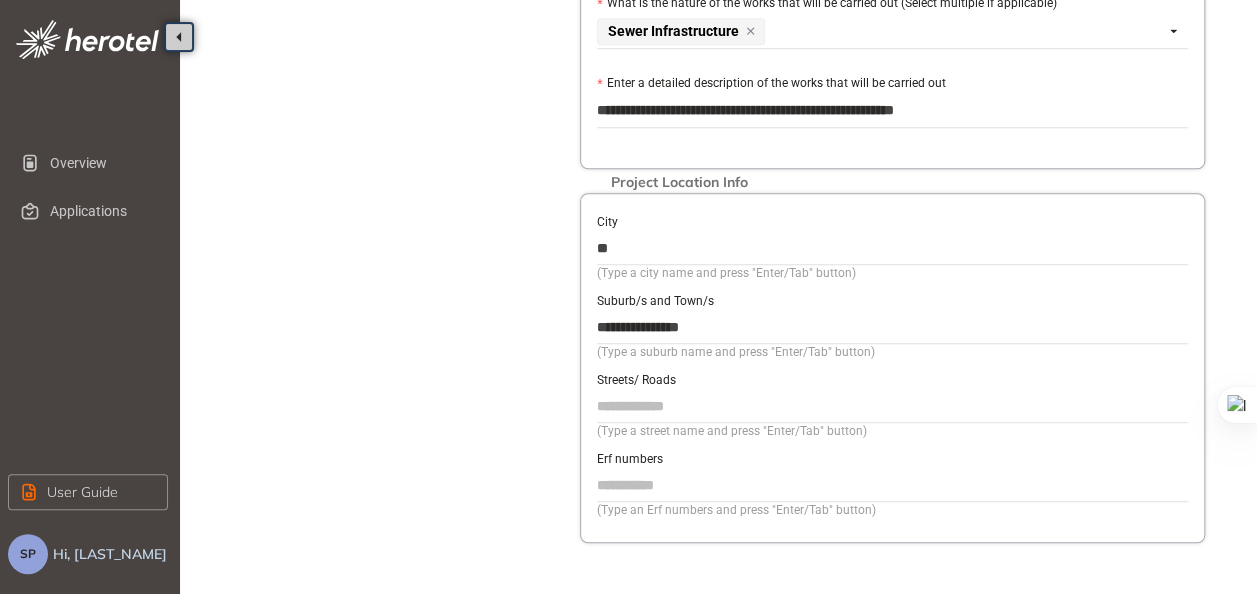 type on "**********" 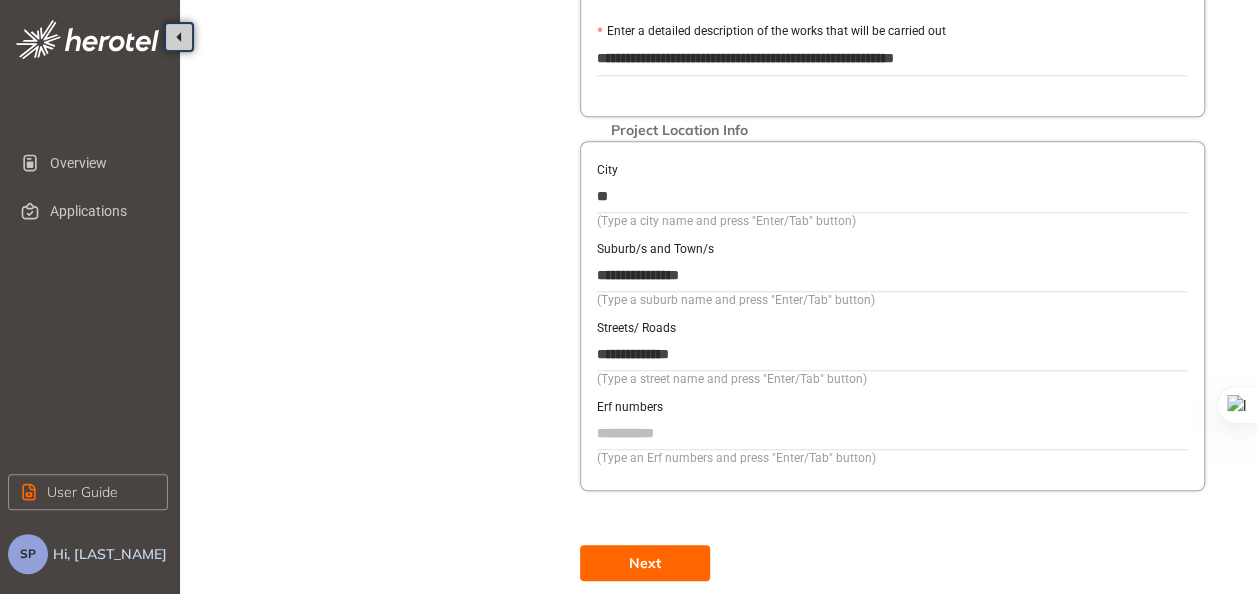 scroll, scrollTop: 781, scrollLeft: 0, axis: vertical 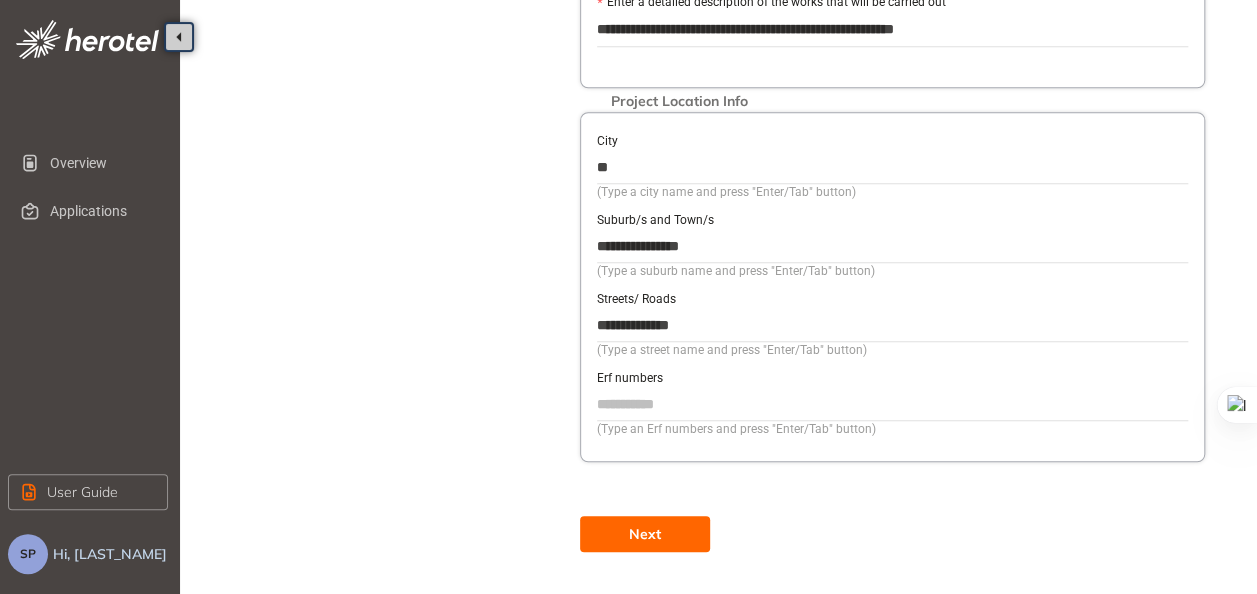 type on "**********" 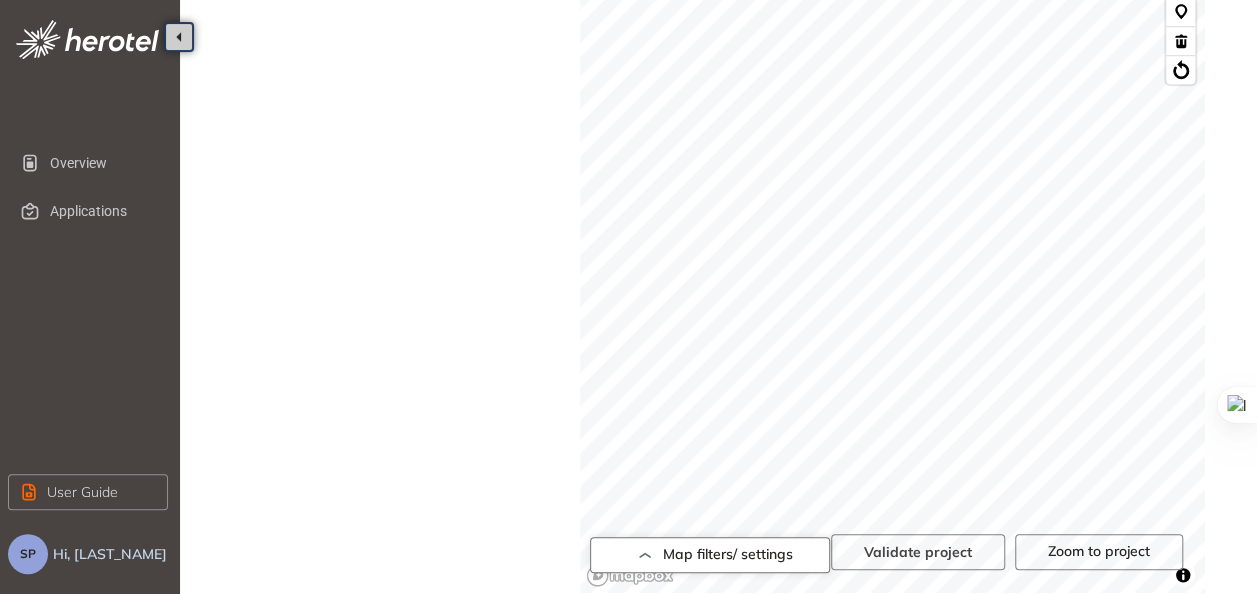 scroll, scrollTop: 500, scrollLeft: 0, axis: vertical 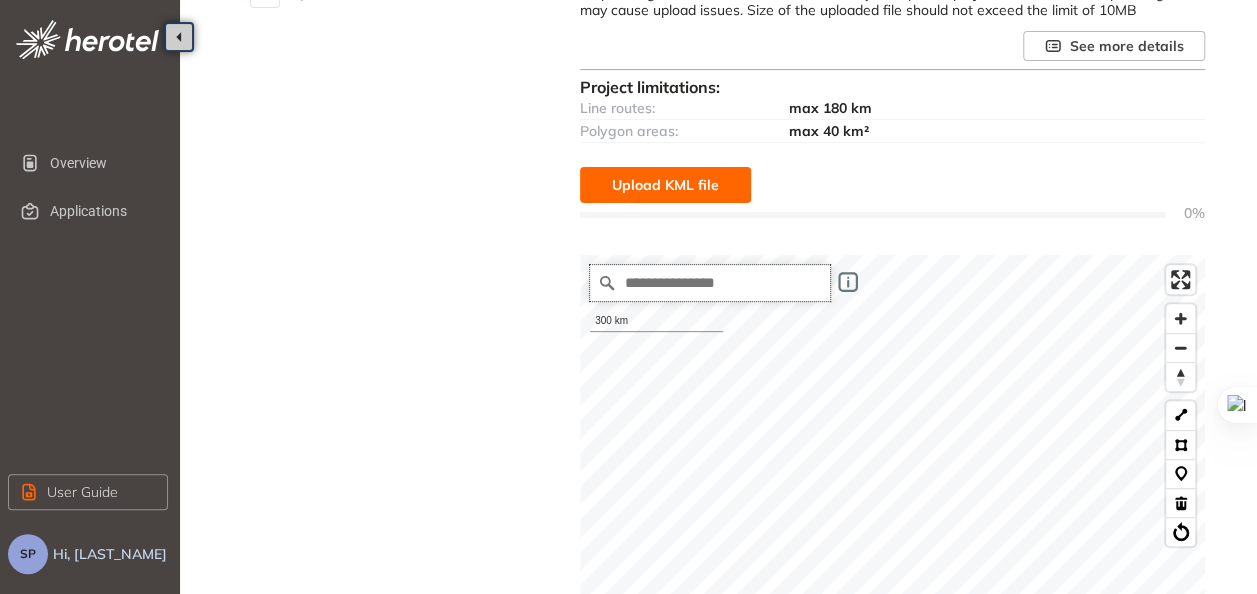 click at bounding box center [710, 283] 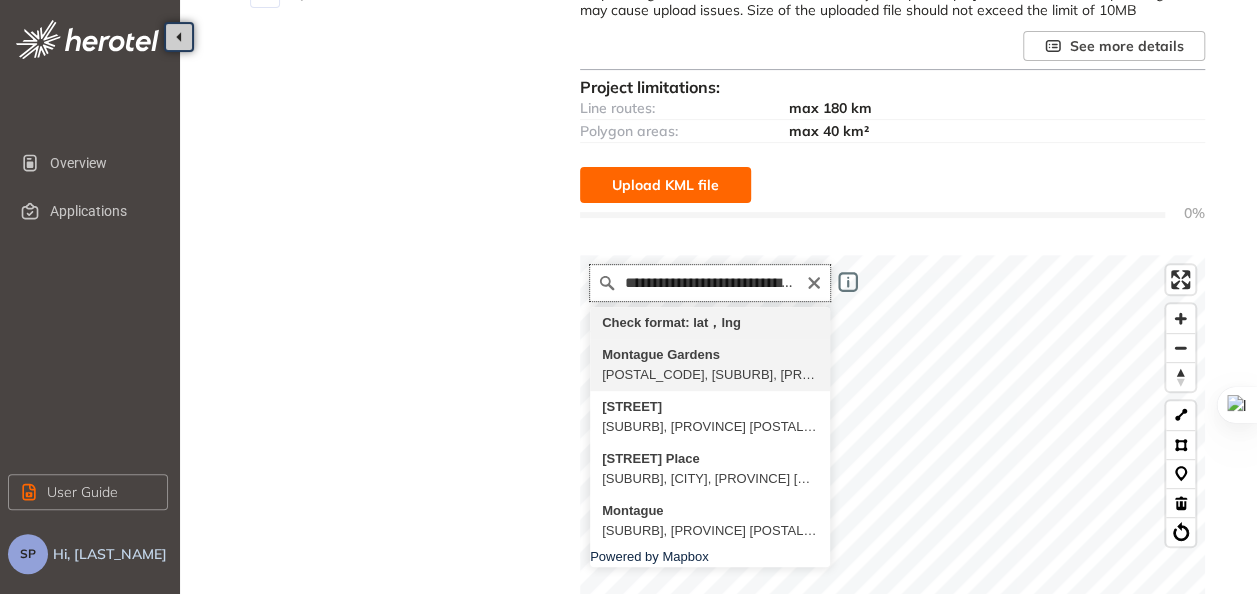 scroll, scrollTop: 0, scrollLeft: 0, axis: both 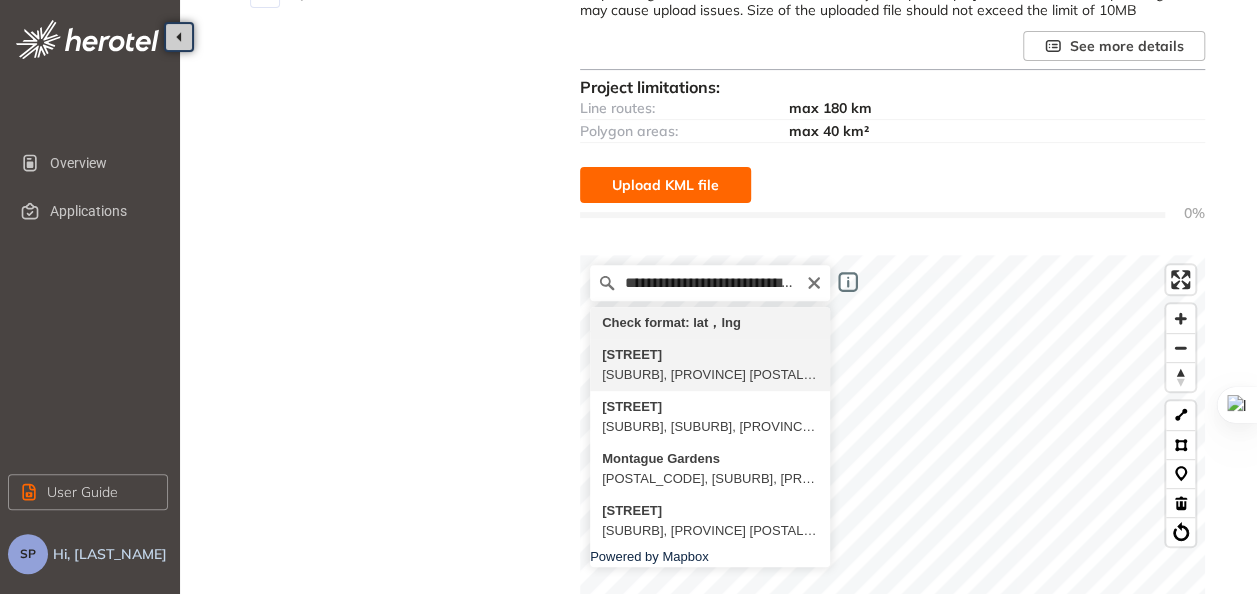 type on "**********" 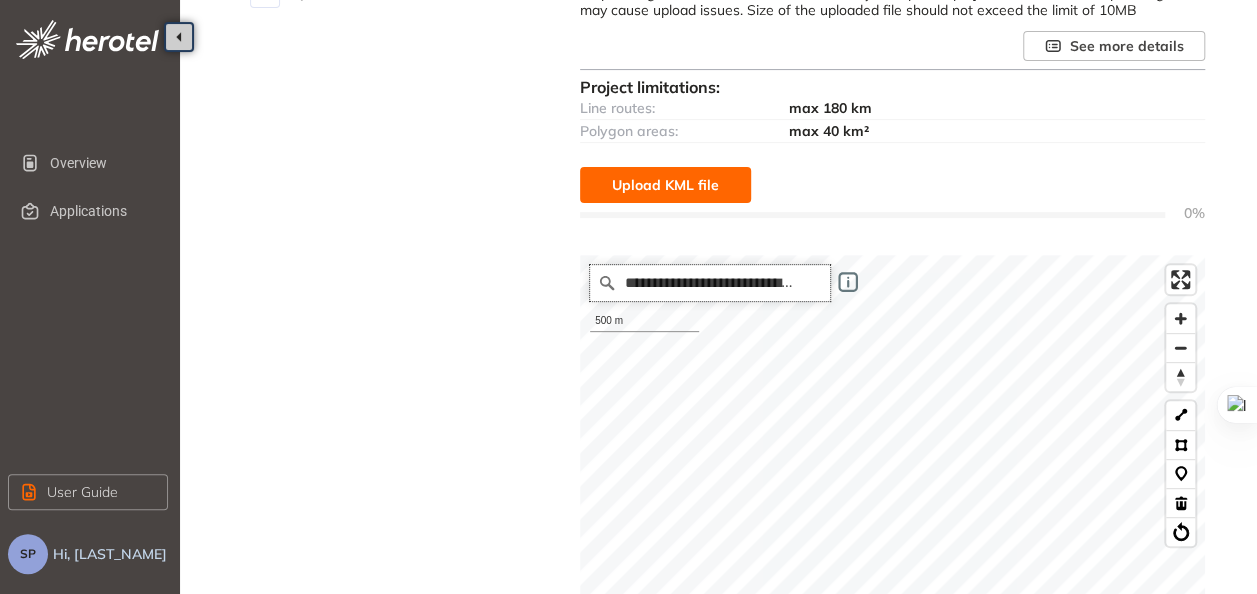 scroll, scrollTop: 0, scrollLeft: 0, axis: both 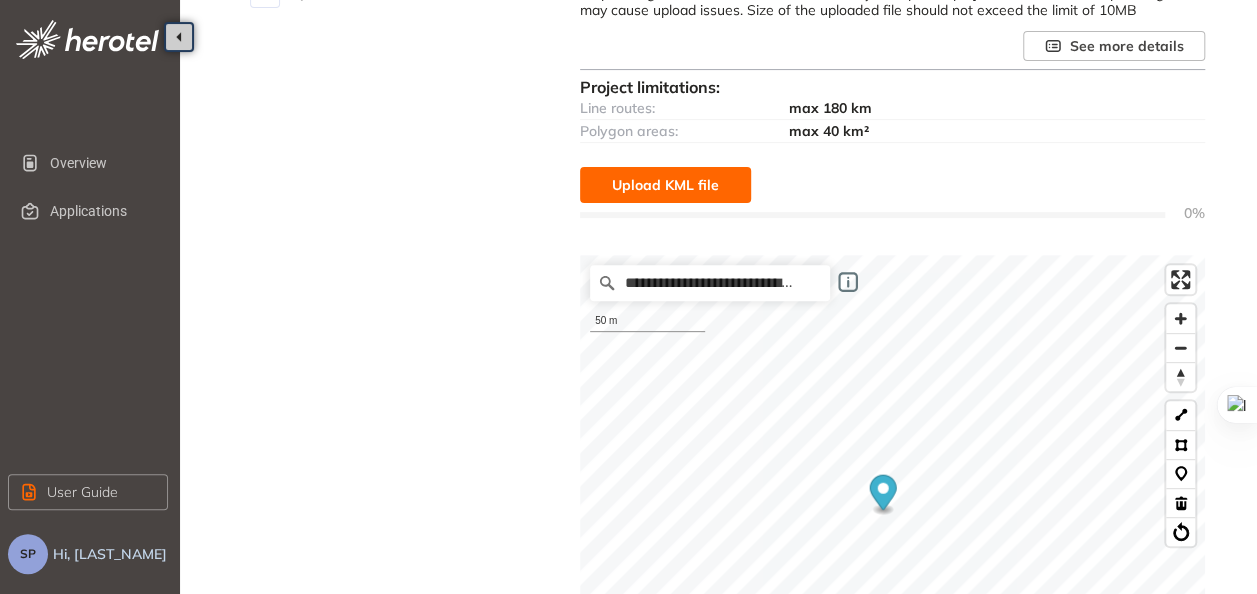 click on "**********" at bounding box center (892, 655) 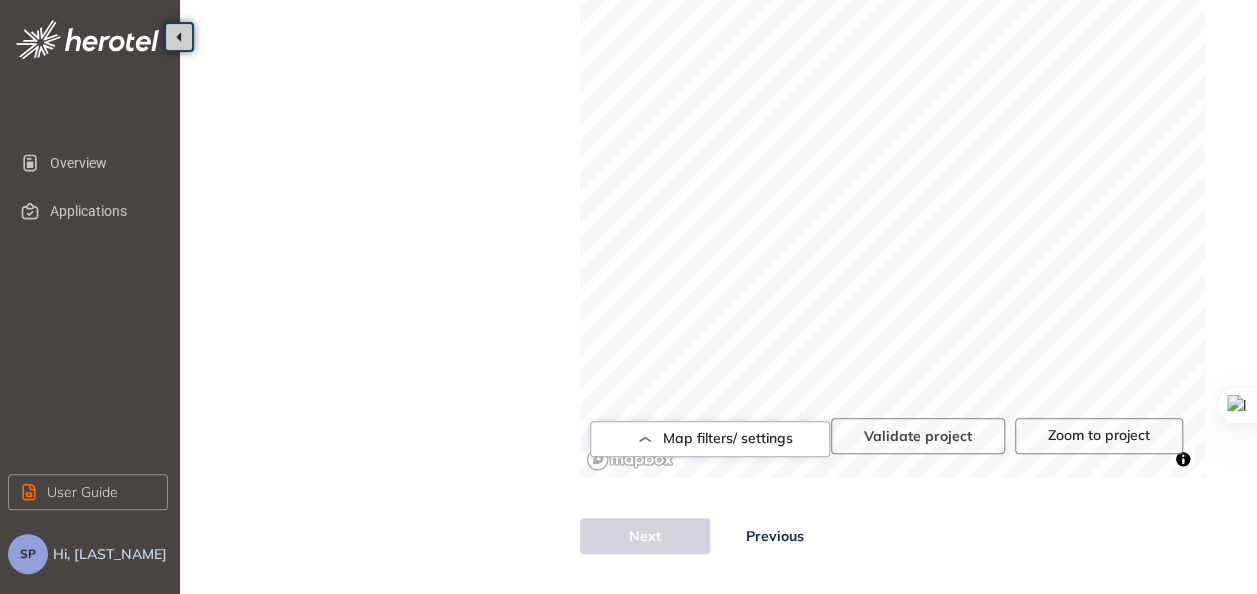 scroll, scrollTop: 822, scrollLeft: 0, axis: vertical 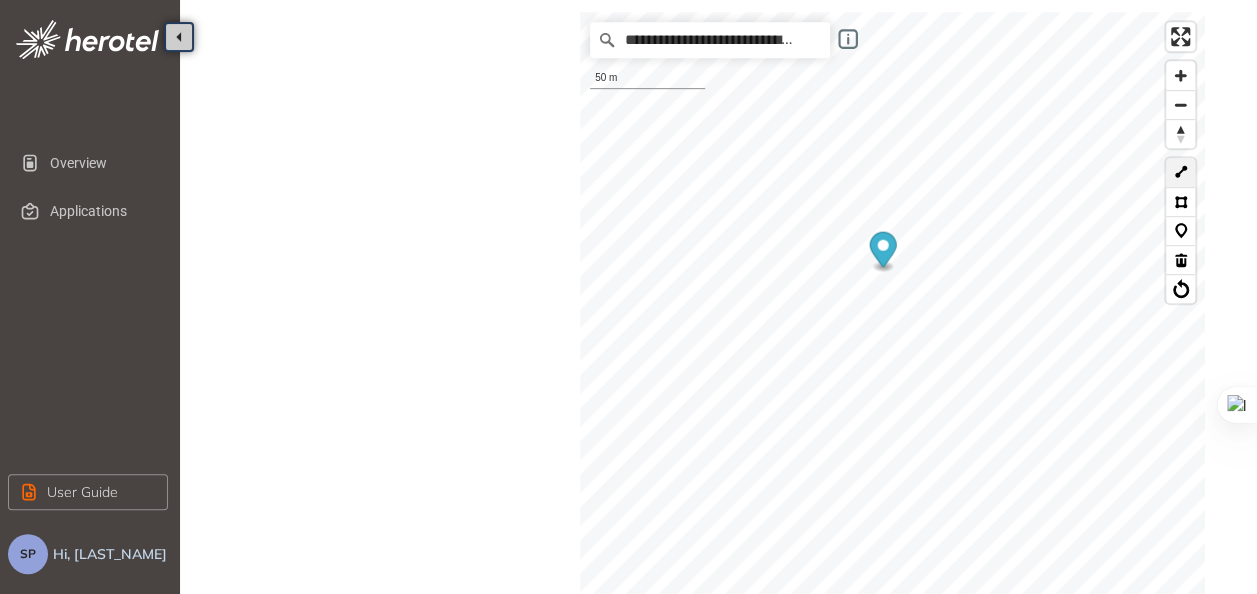click at bounding box center (1180, 172) 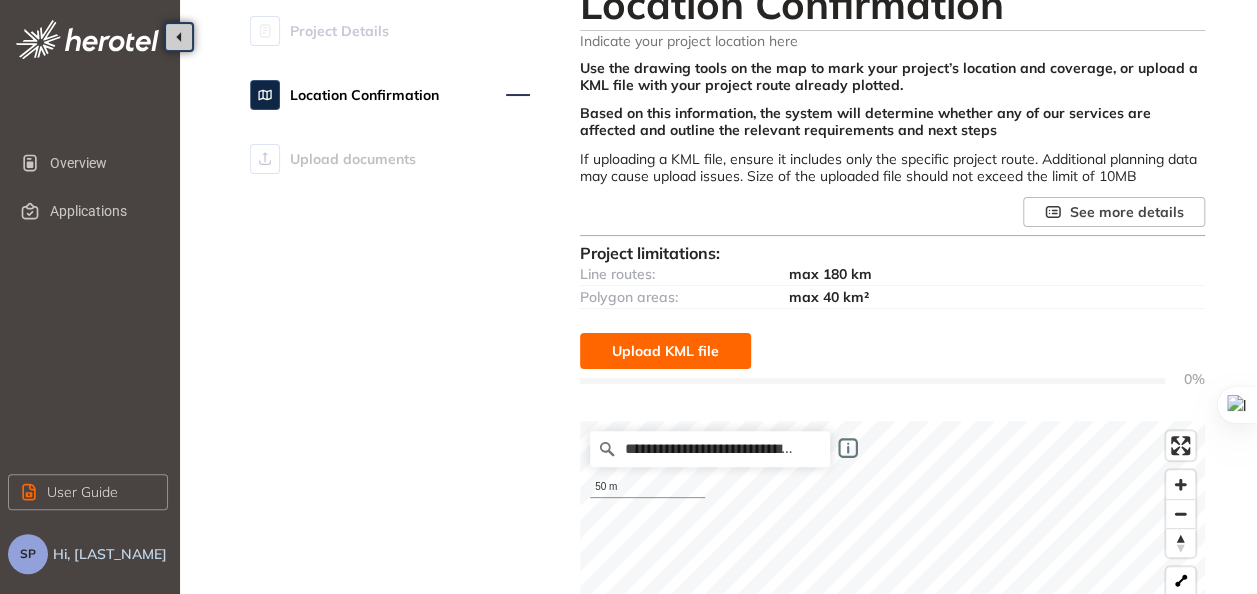 scroll, scrollTop: 58, scrollLeft: 0, axis: vertical 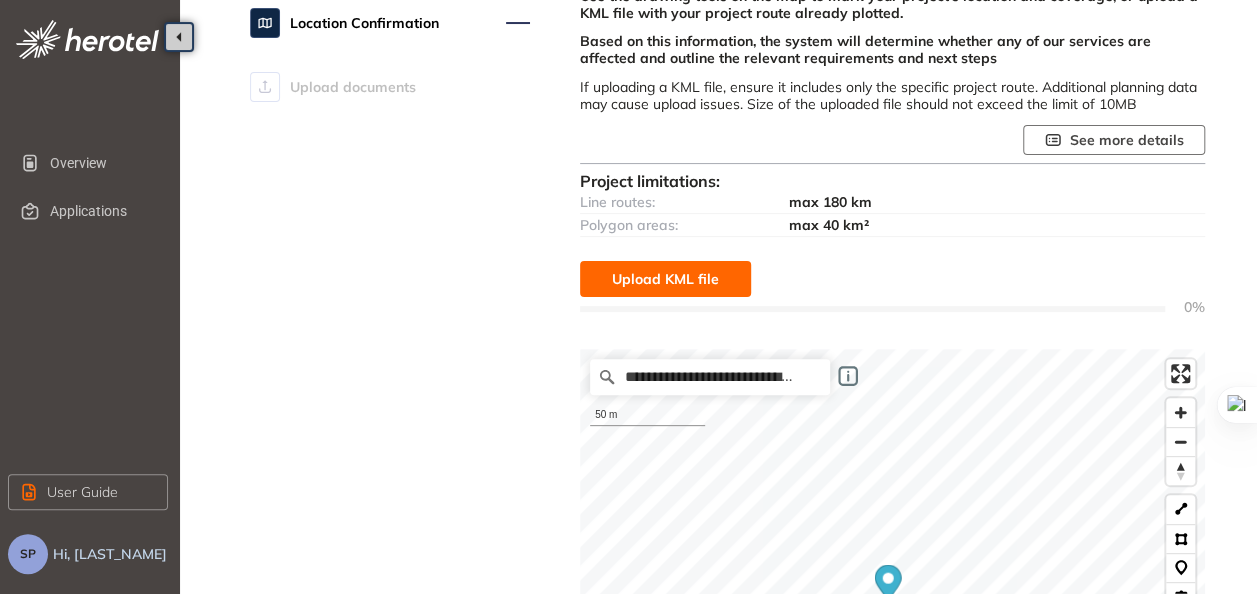 click on "See more details" at bounding box center [1127, 140] 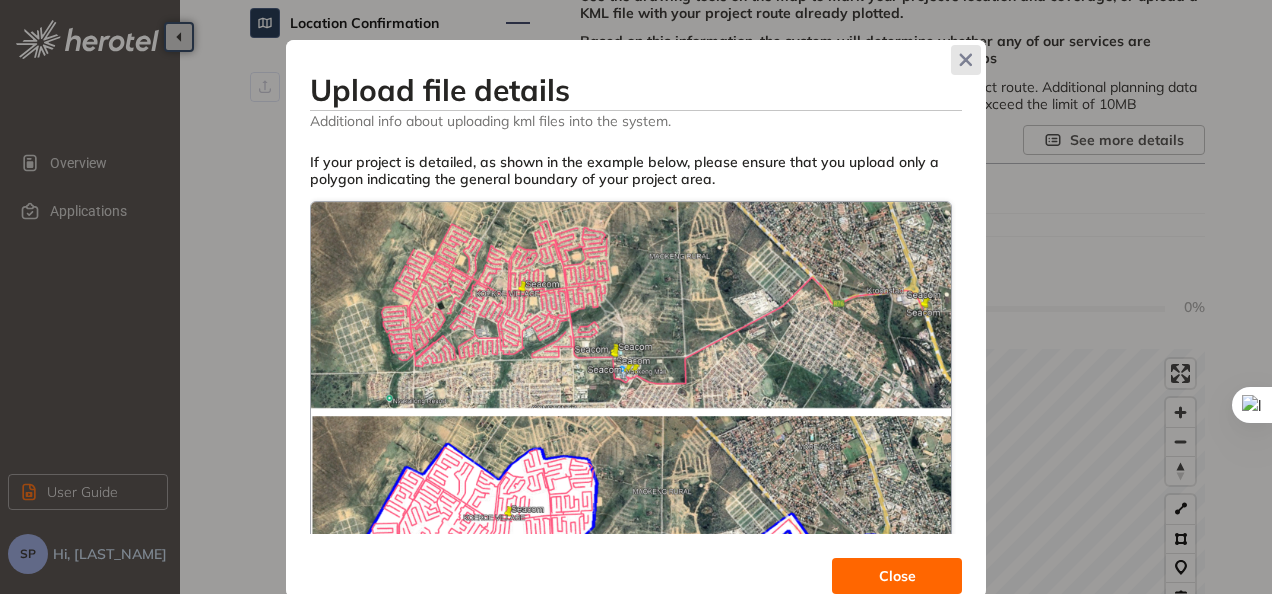 click 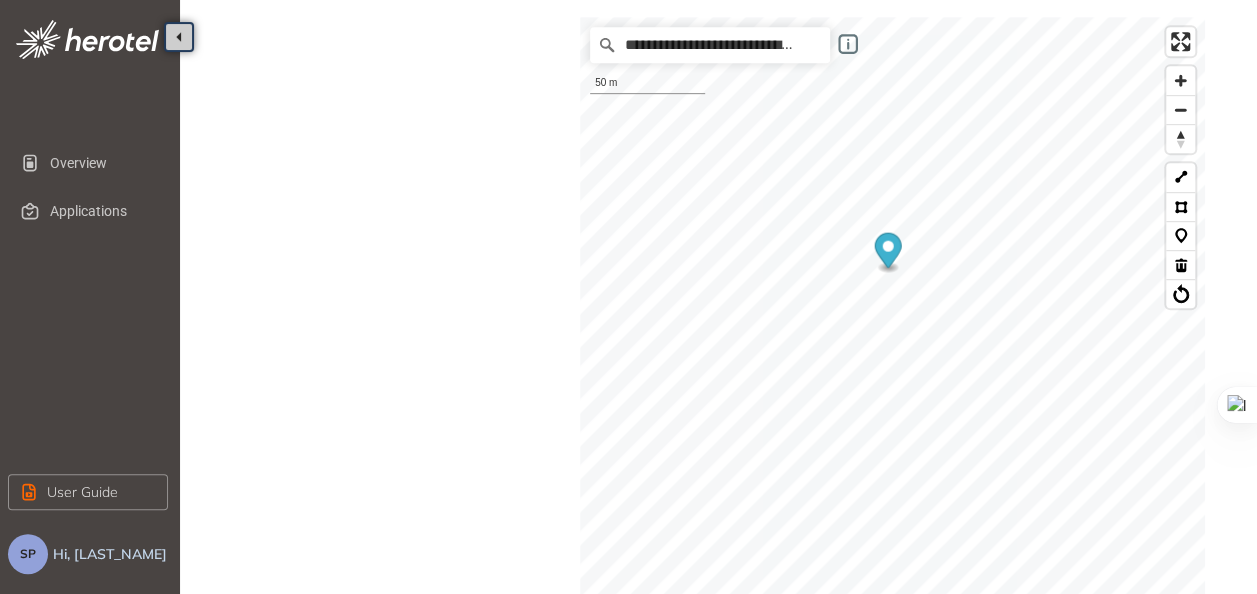 scroll, scrollTop: 501, scrollLeft: 0, axis: vertical 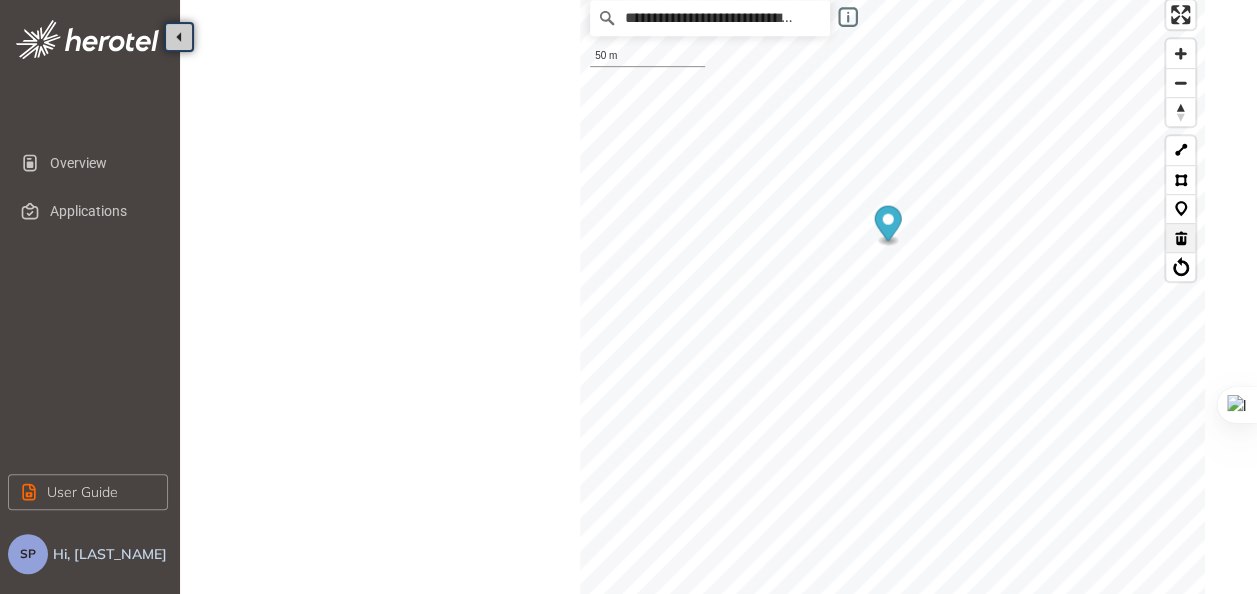 click at bounding box center (1180, 237) 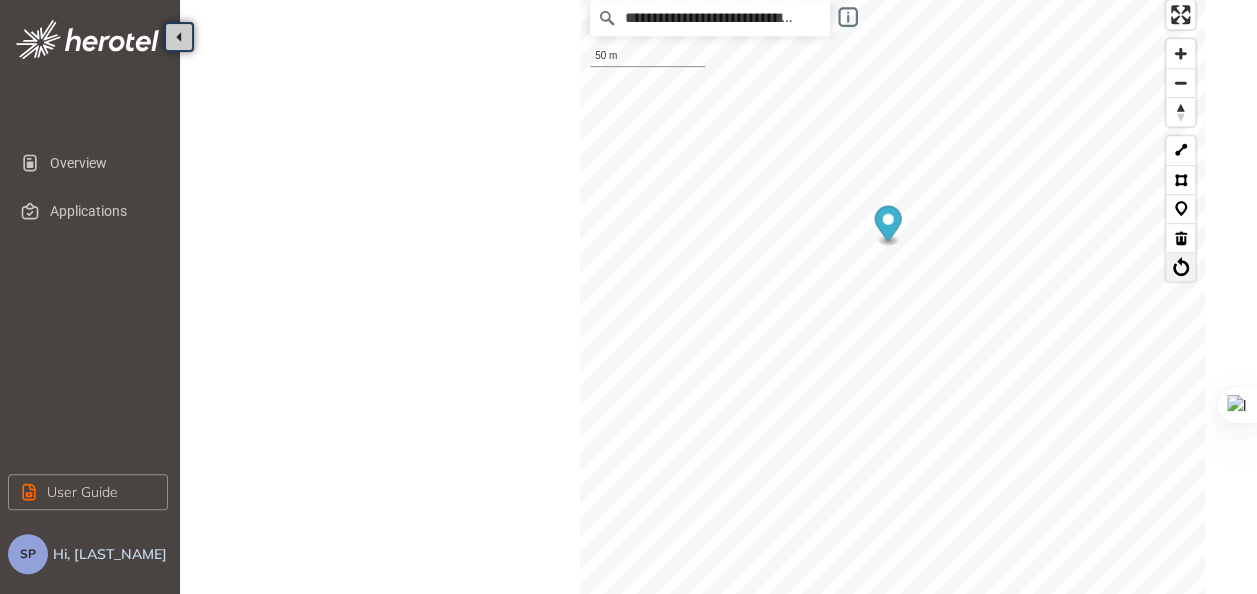 click at bounding box center [1180, 266] 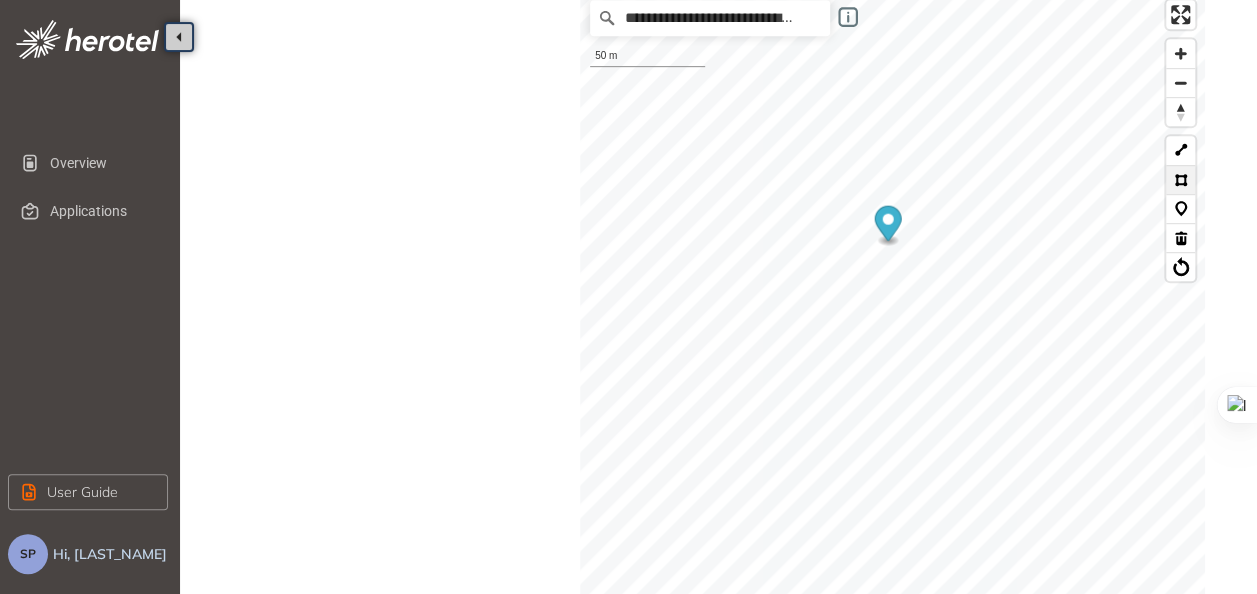 click at bounding box center [1180, 179] 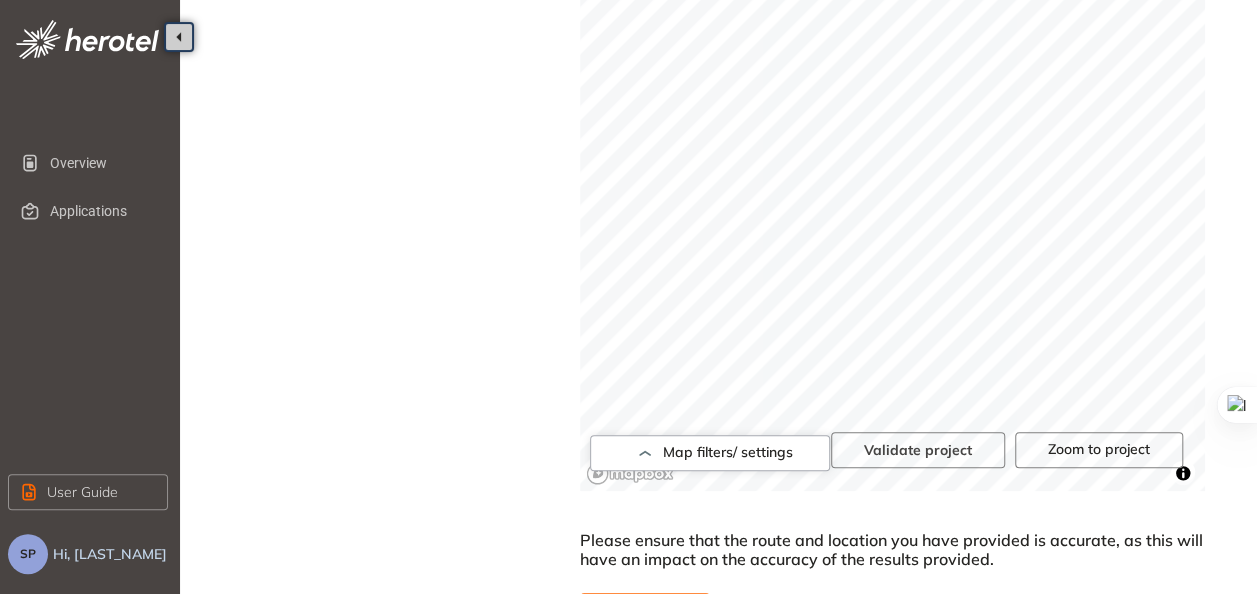 scroll, scrollTop: 884, scrollLeft: 0, axis: vertical 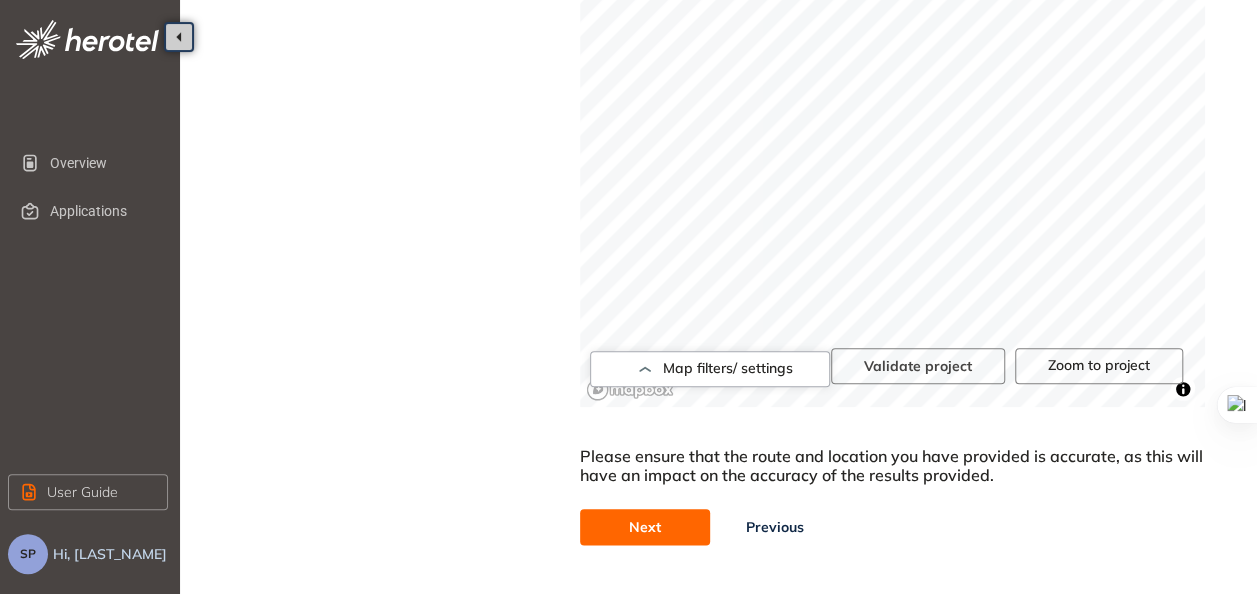 click on "Next" at bounding box center (645, 527) 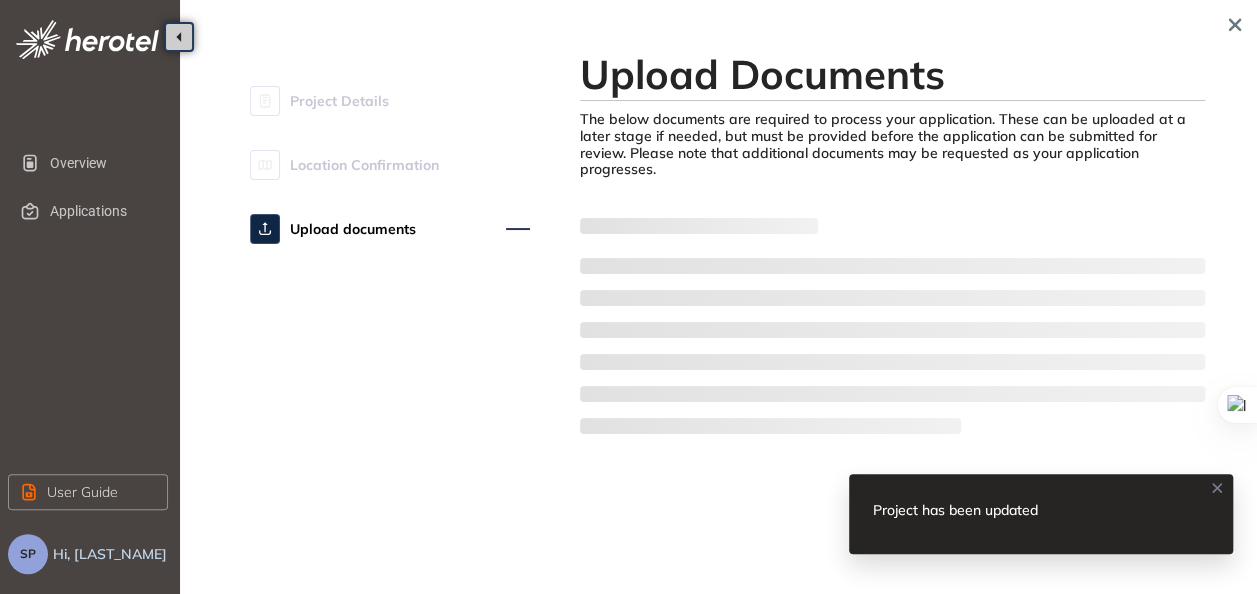 scroll, scrollTop: 0, scrollLeft: 0, axis: both 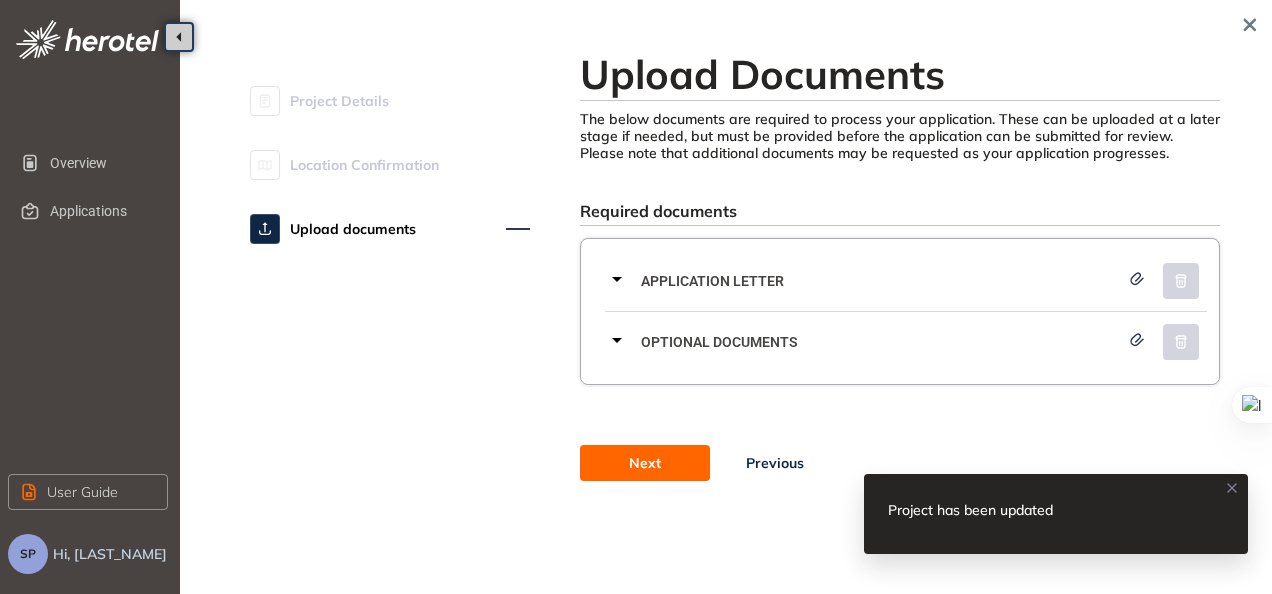 click 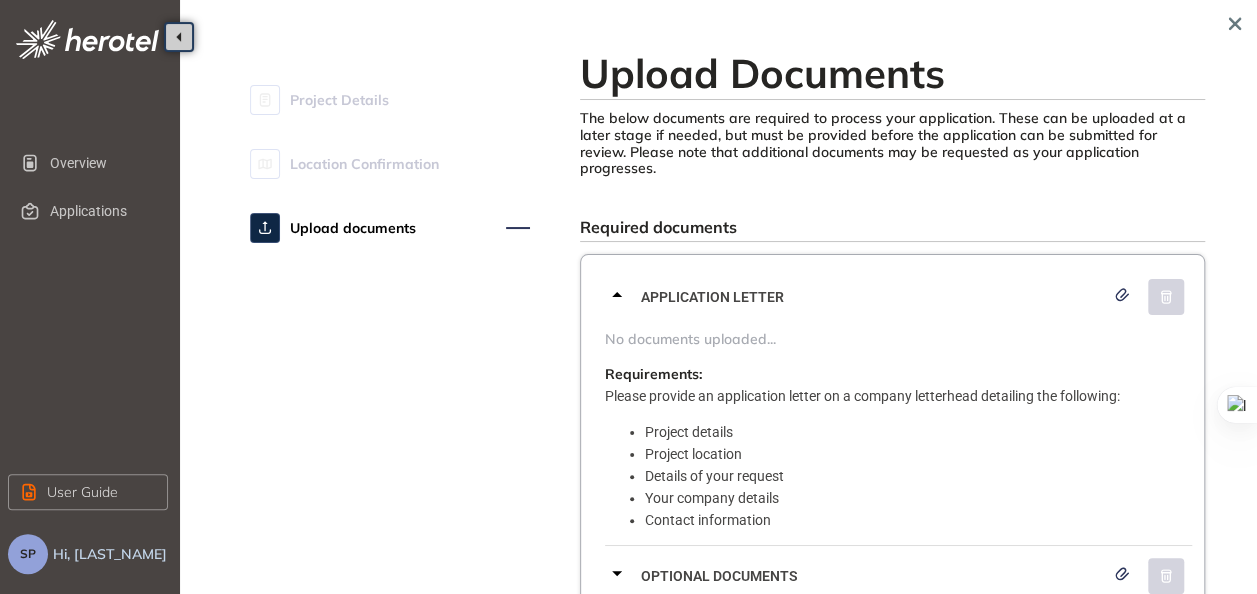 scroll, scrollTop: 0, scrollLeft: 0, axis: both 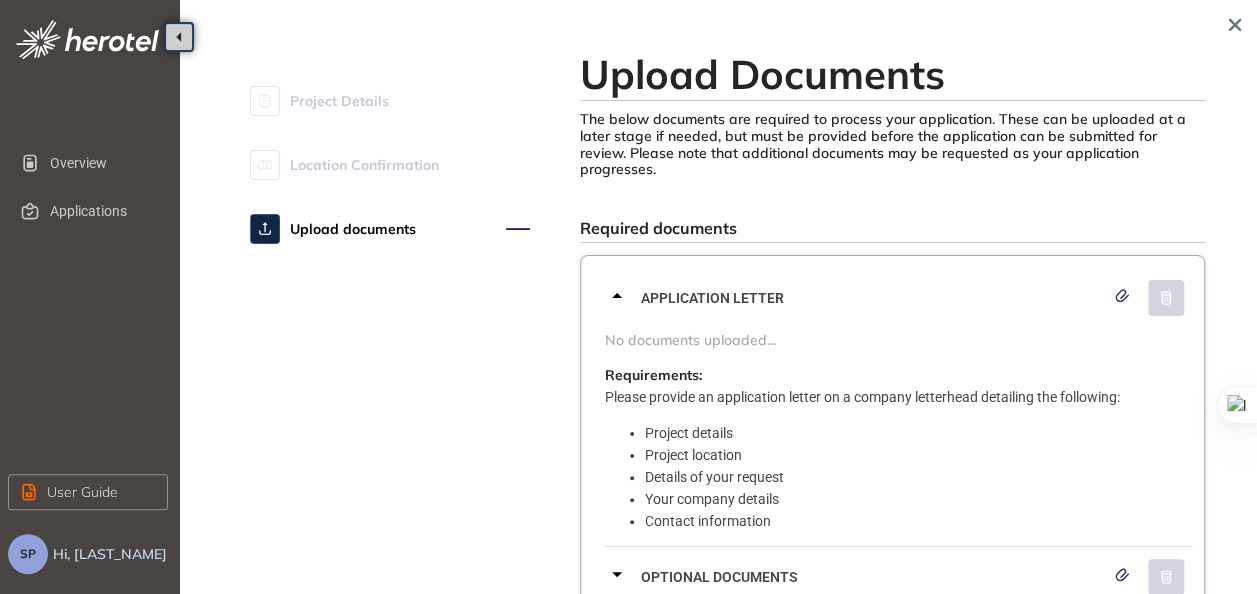 click 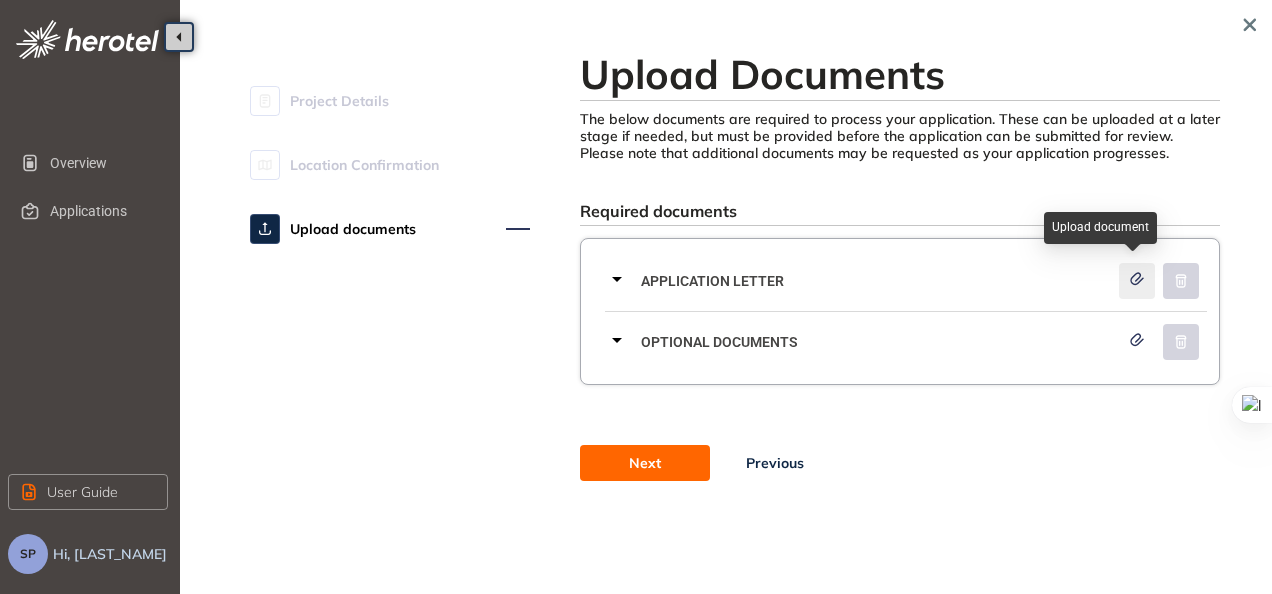 click 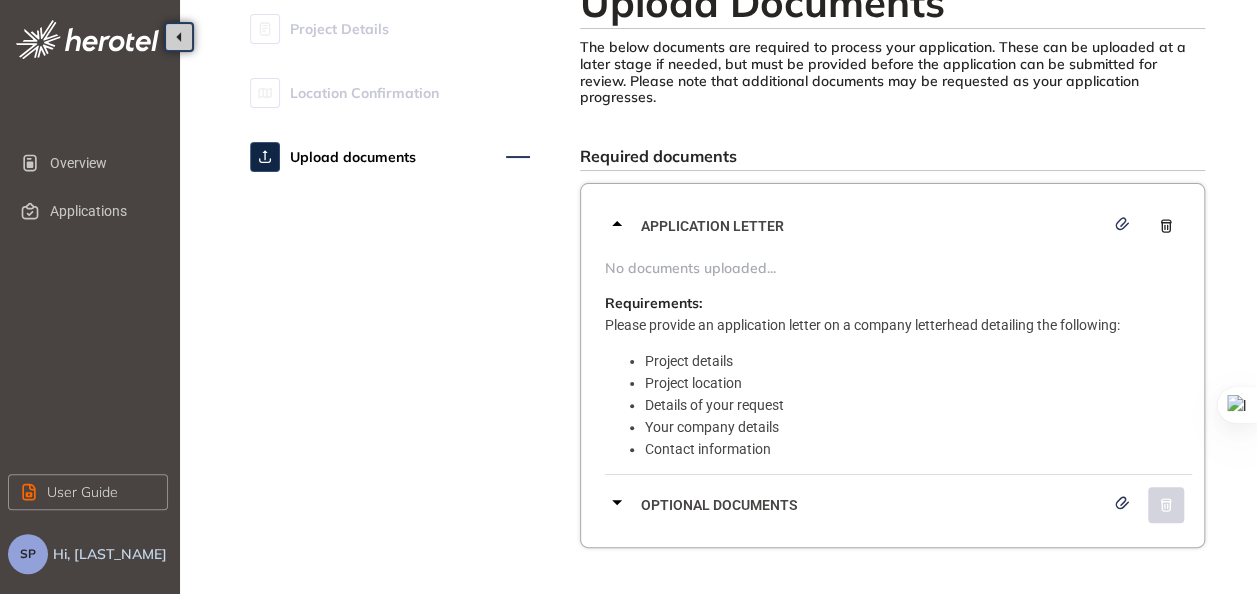 scroll, scrollTop: 193, scrollLeft: 0, axis: vertical 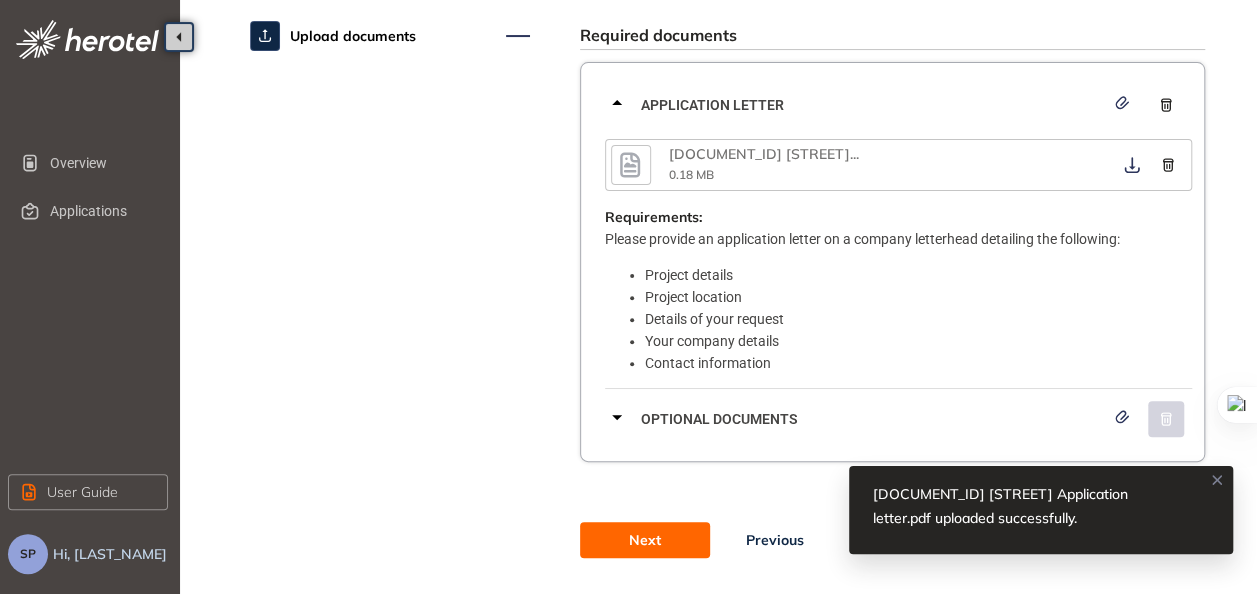click 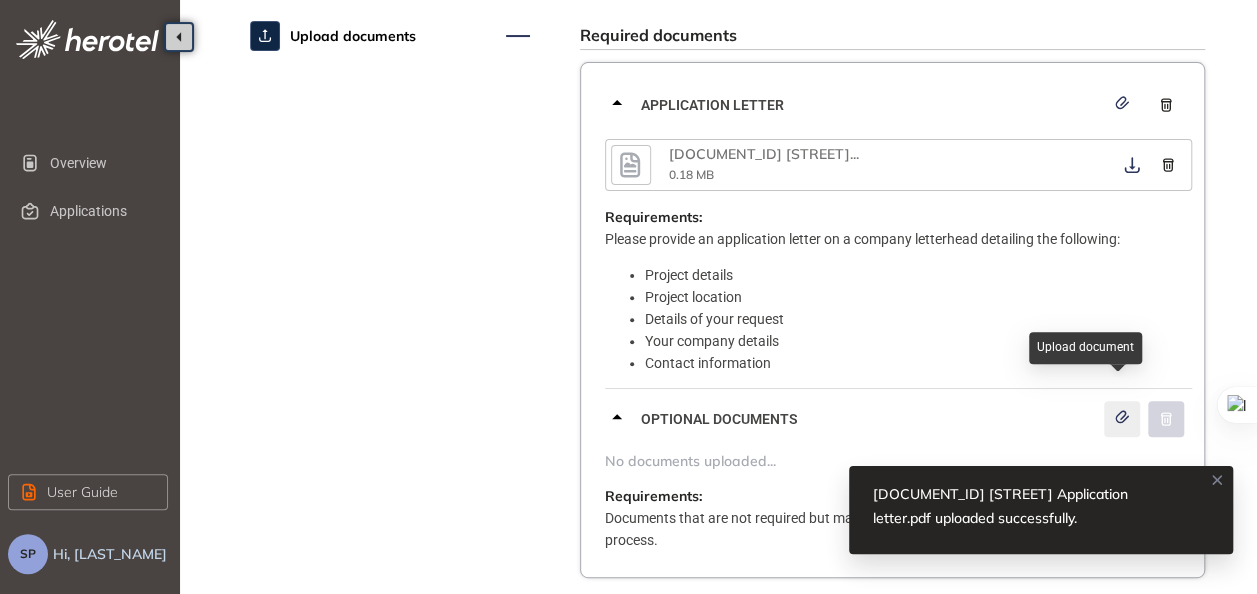 click 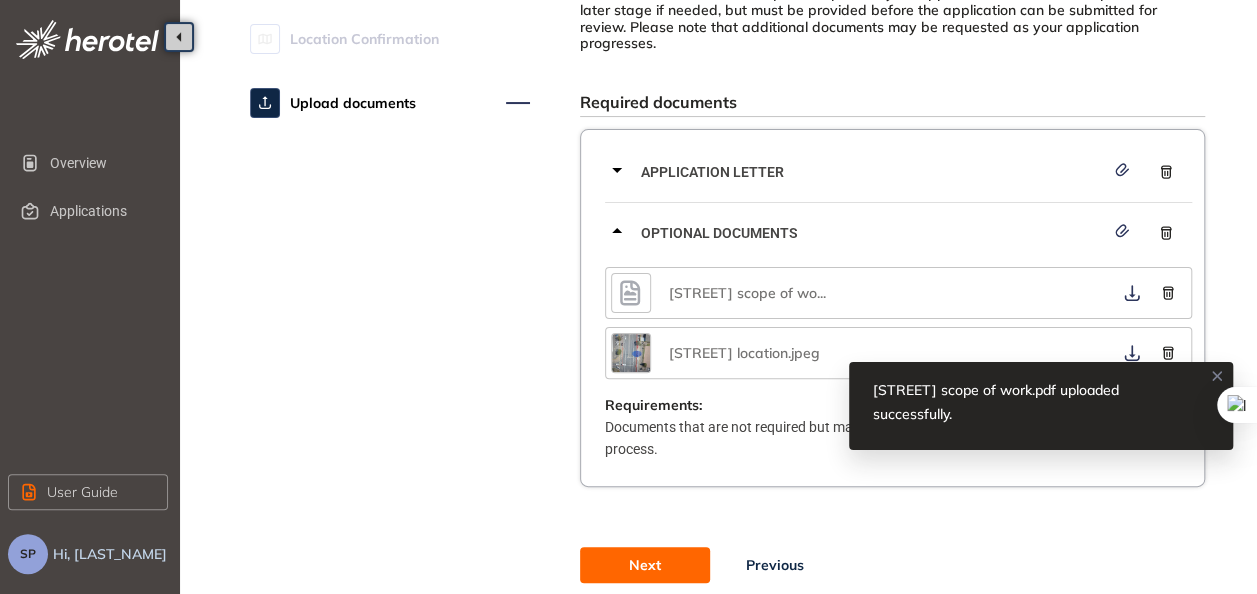 scroll, scrollTop: 185, scrollLeft: 0, axis: vertical 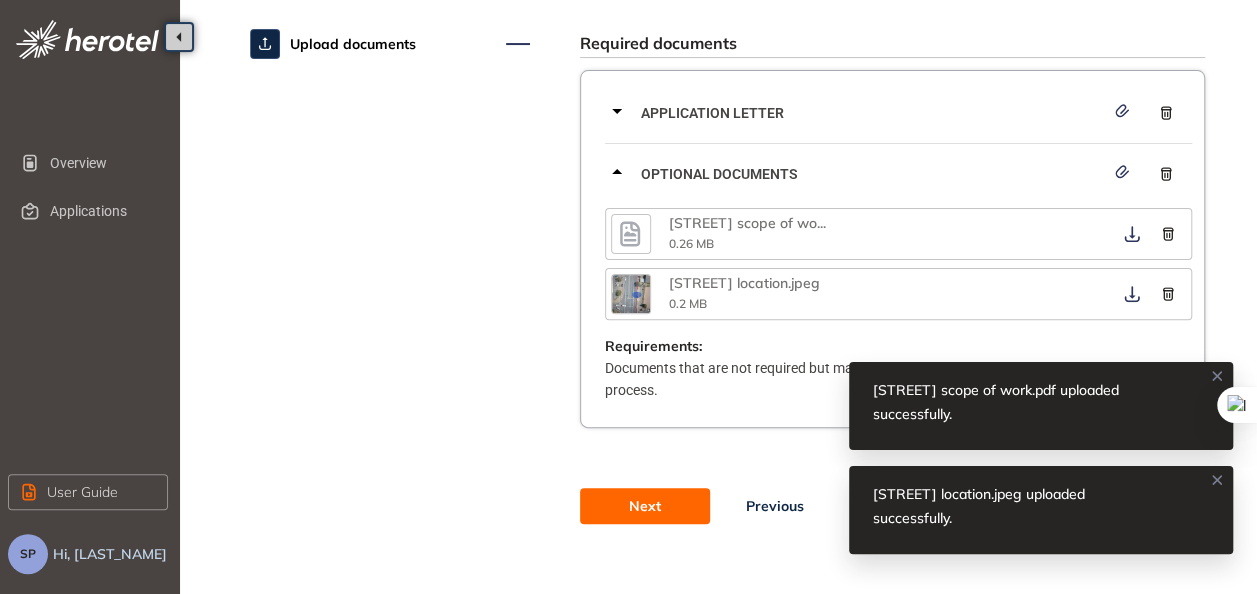 click on "Next" at bounding box center (645, 506) 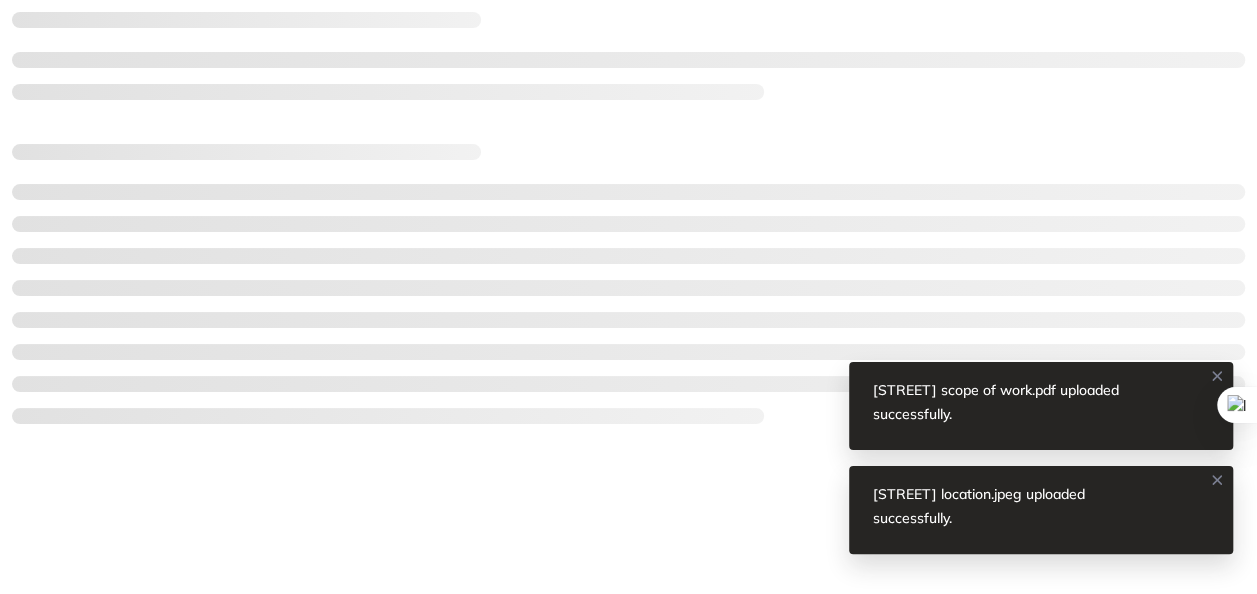 scroll, scrollTop: 0, scrollLeft: 0, axis: both 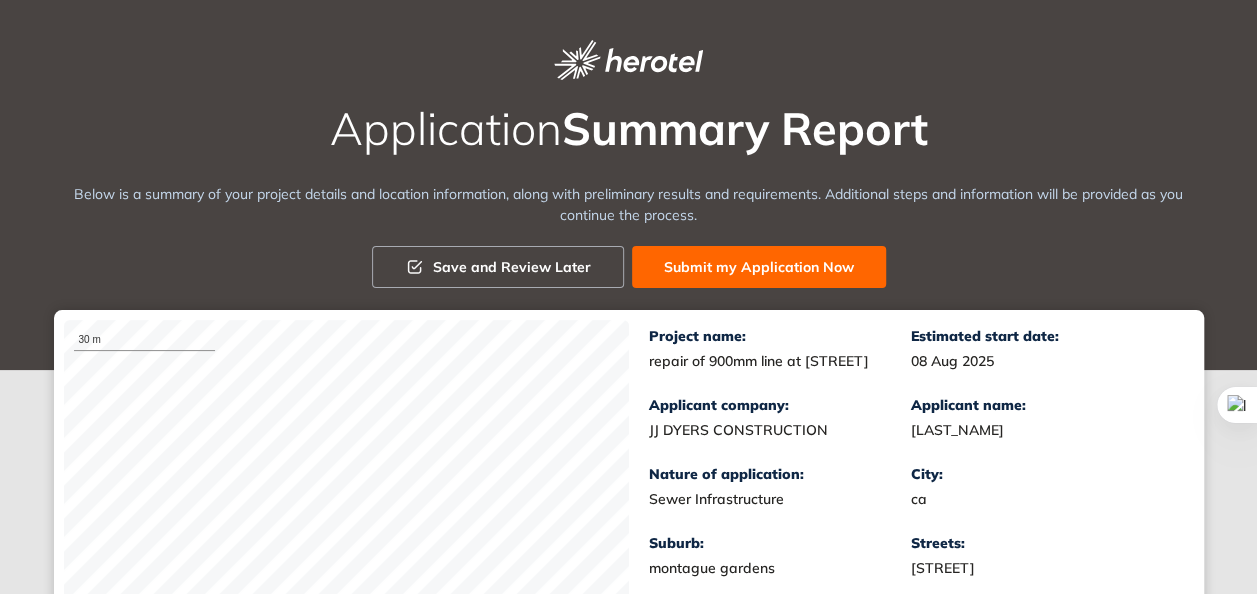 click on "Submit my Application Now" at bounding box center [759, 267] 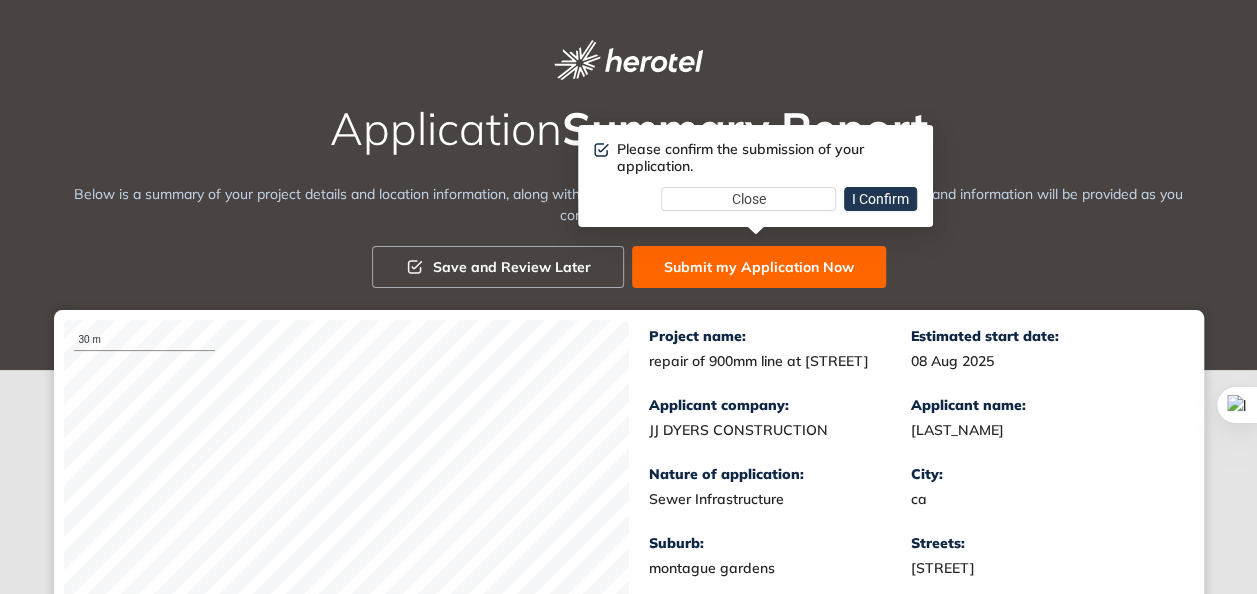 click on "I Confirm" at bounding box center [880, 199] 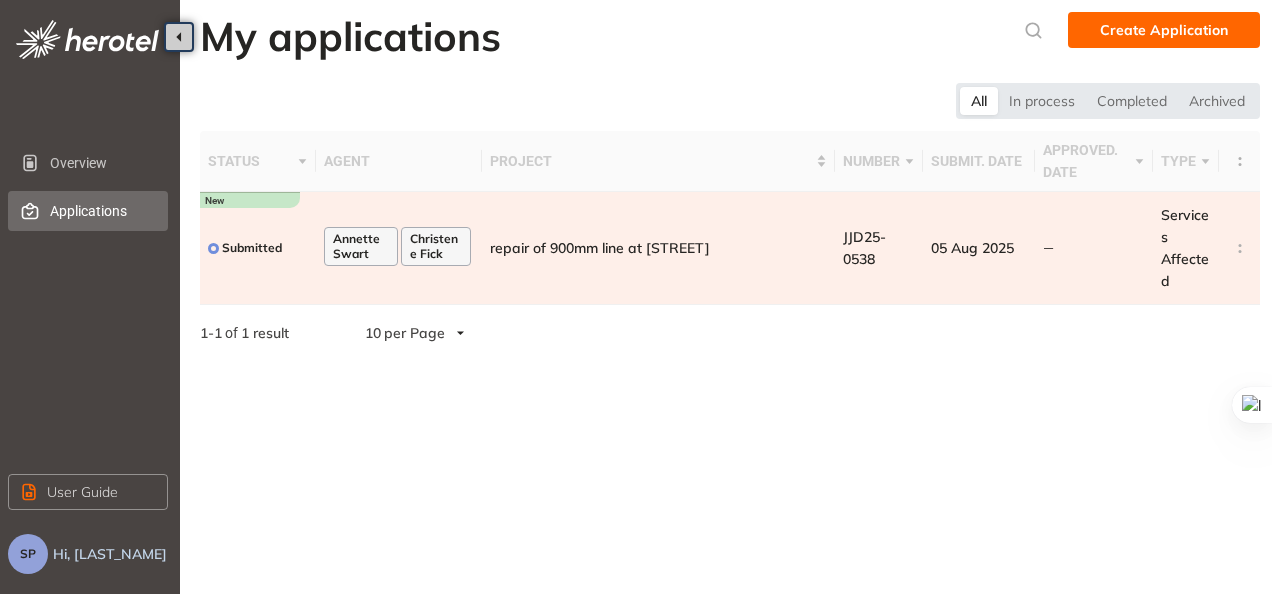 click on "Services Affected" at bounding box center [1185, 248] 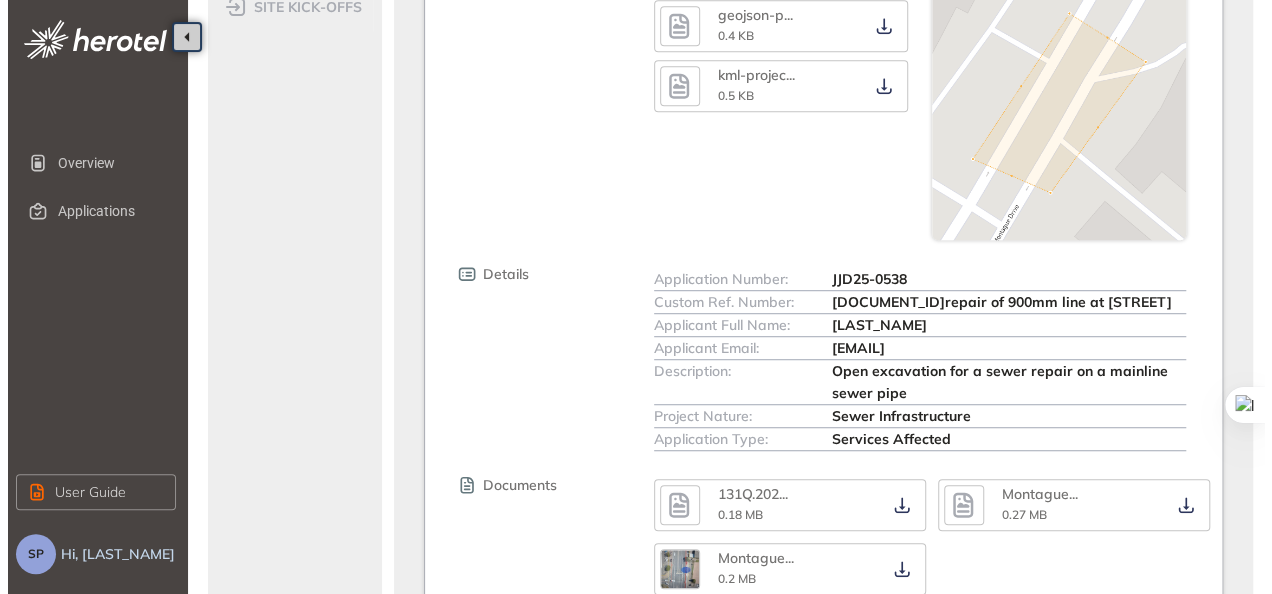 scroll, scrollTop: 685, scrollLeft: 0, axis: vertical 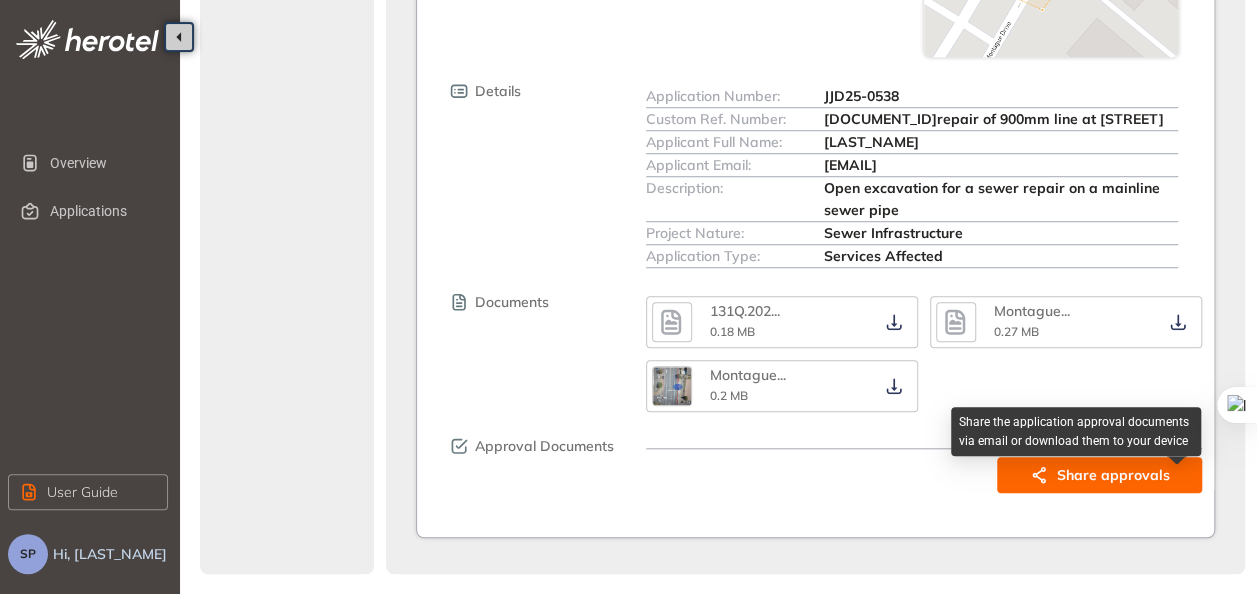 click on "Share approvals" at bounding box center [1113, 475] 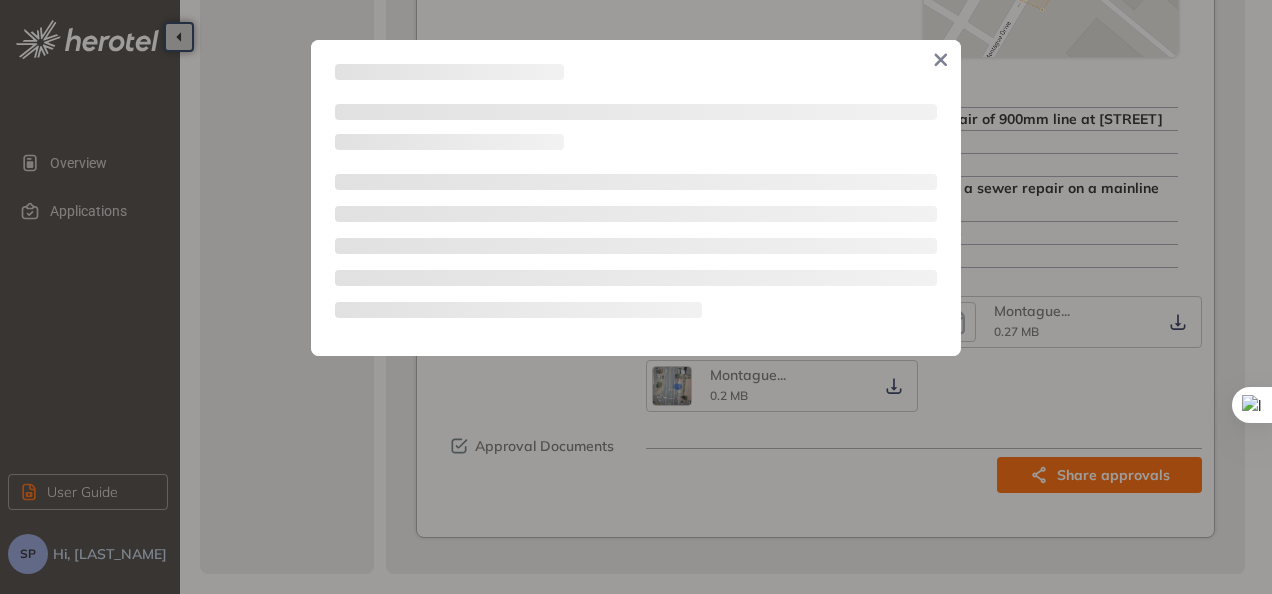 type on "**********" 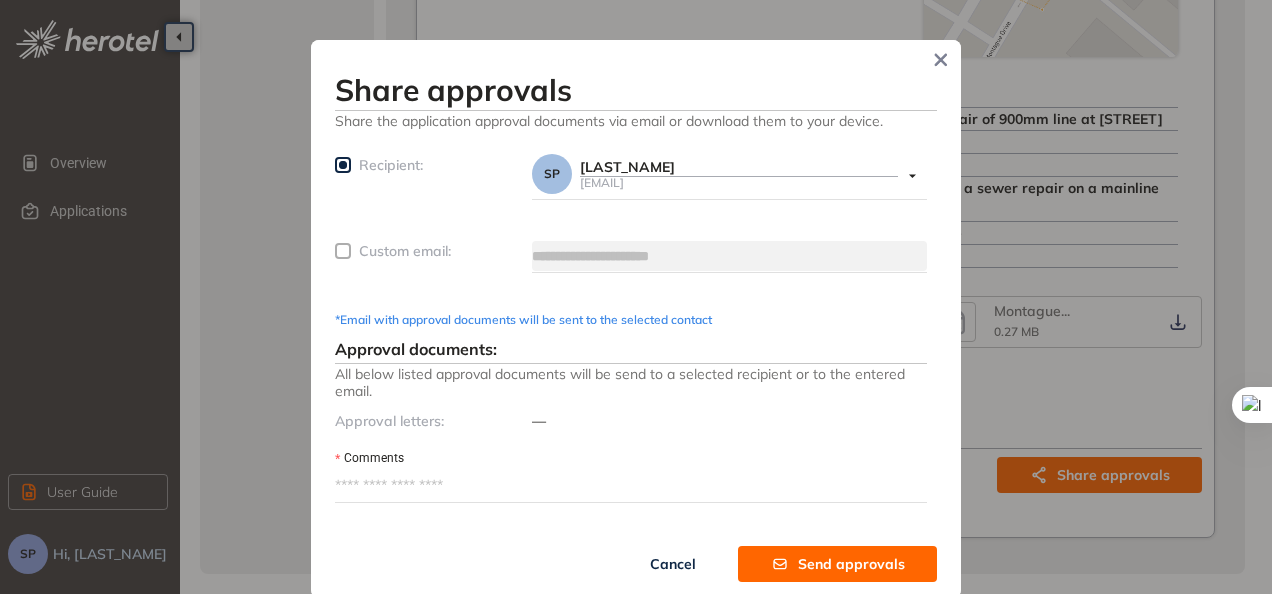 click on "Send approvals" at bounding box center [851, 564] 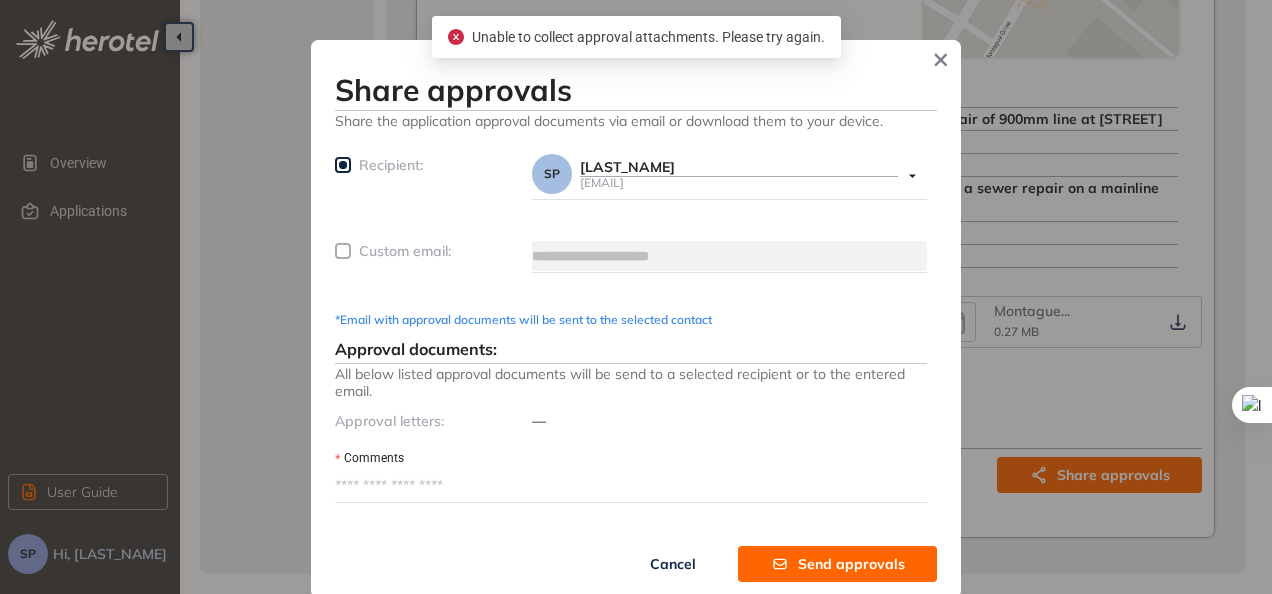 click on "Recipient:" at bounding box center (433, 189) 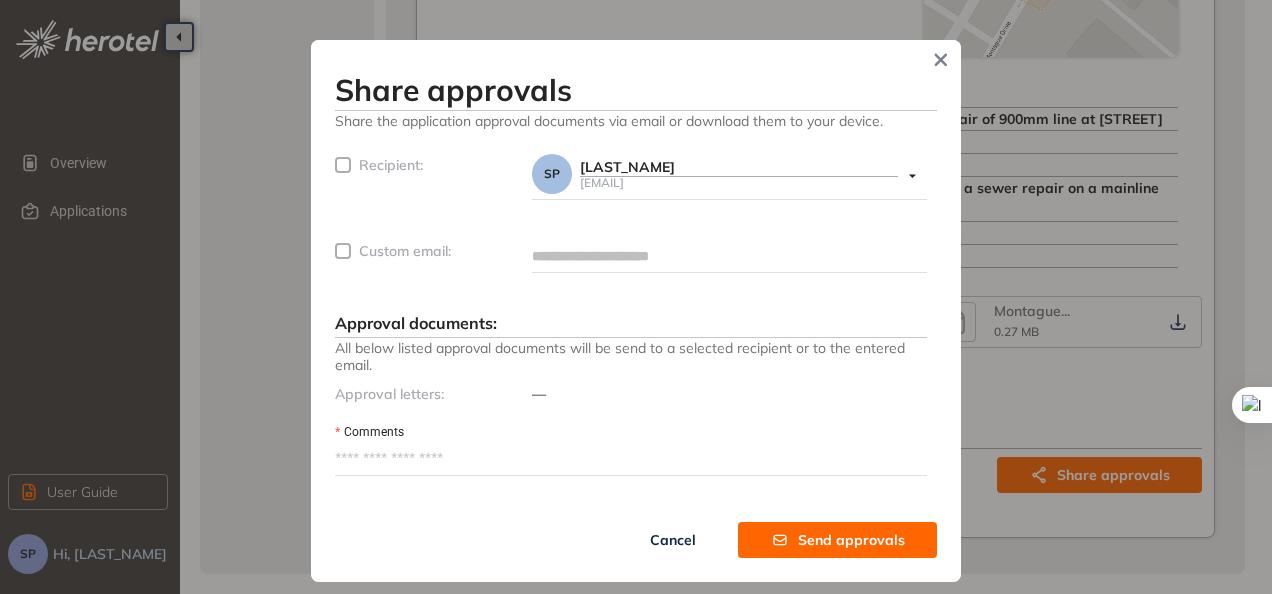 click on "Recipient:" at bounding box center (383, 165) 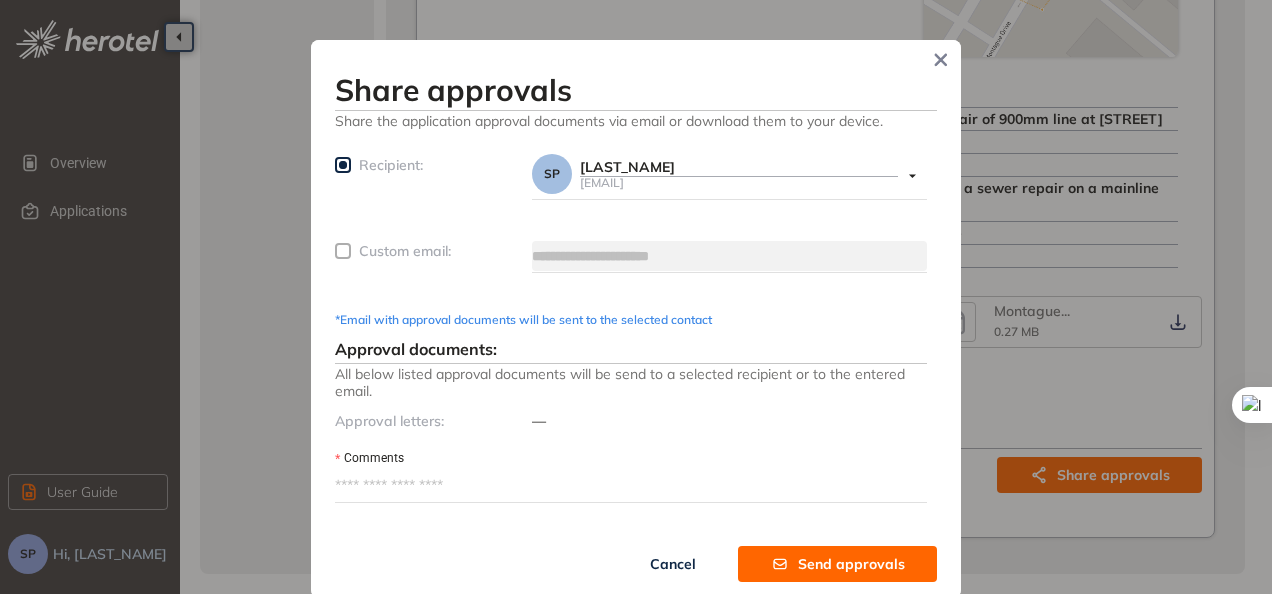 scroll, scrollTop: 1, scrollLeft: 0, axis: vertical 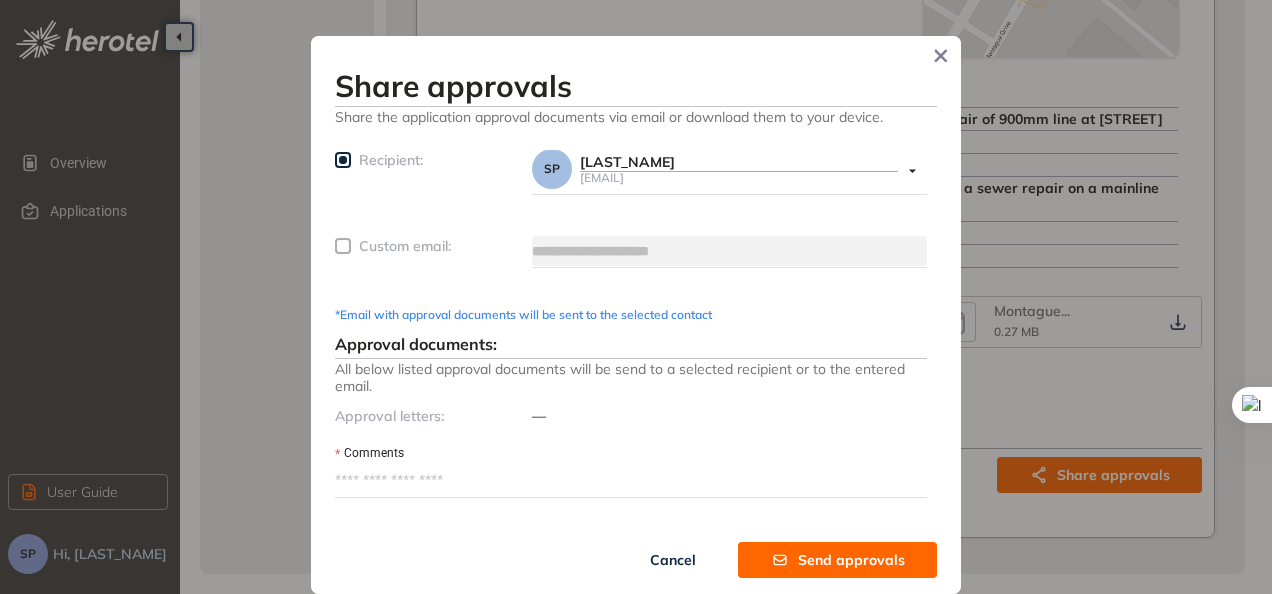 click on "Approval letters:" at bounding box center [433, 416] 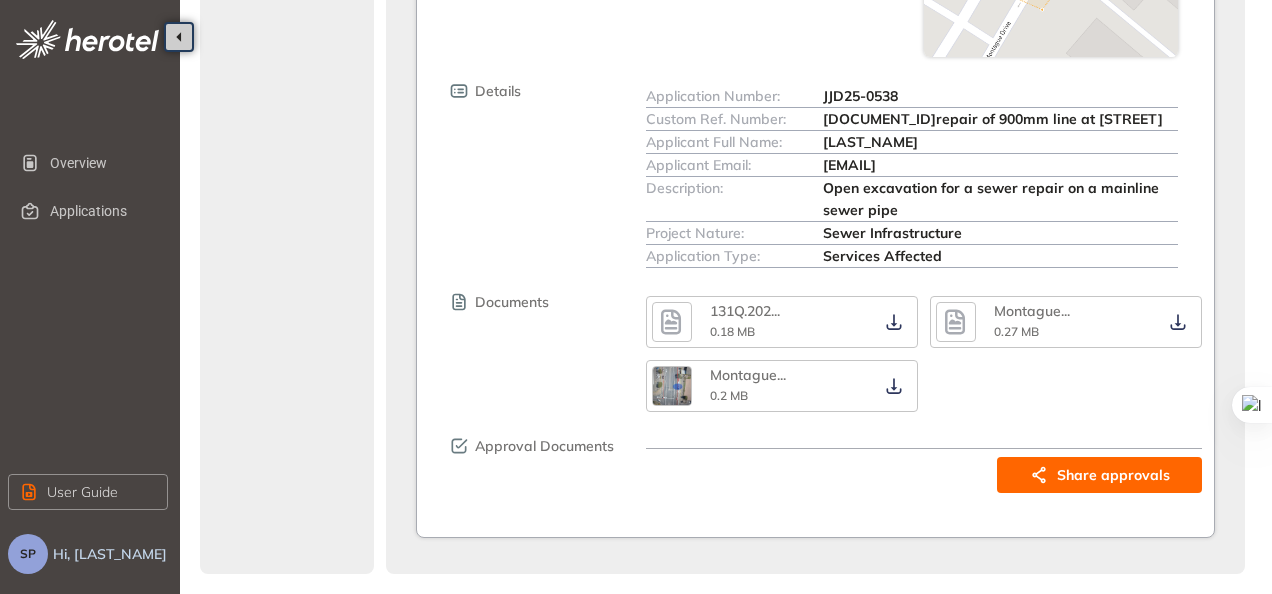 scroll, scrollTop: 0, scrollLeft: 0, axis: both 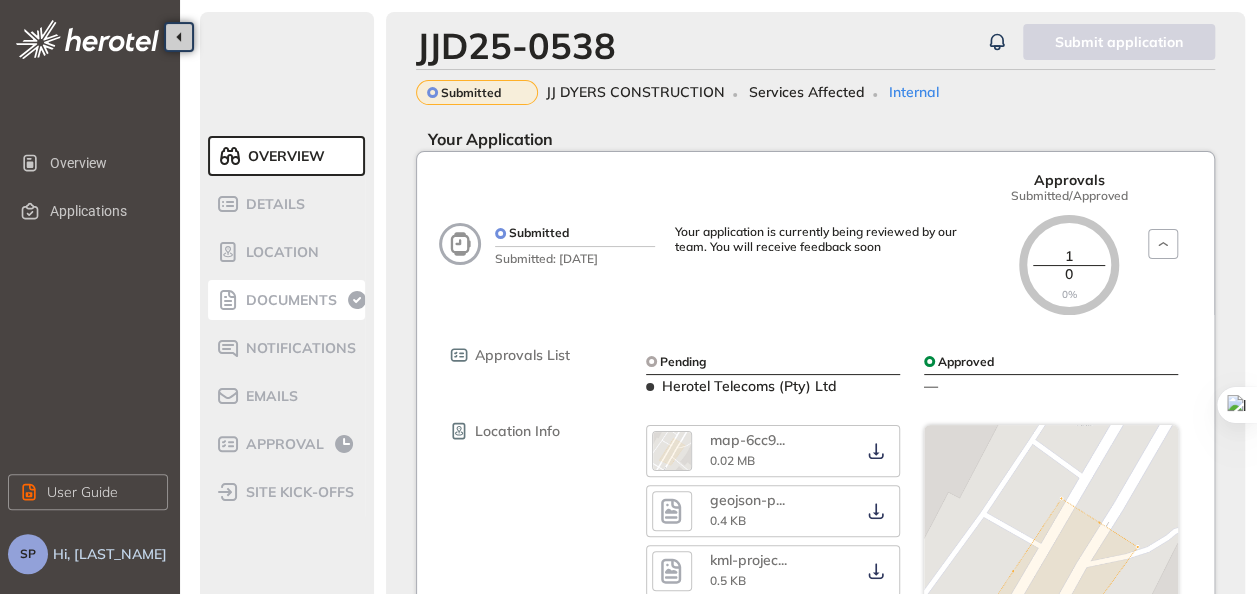 click on "Documents" at bounding box center (288, 300) 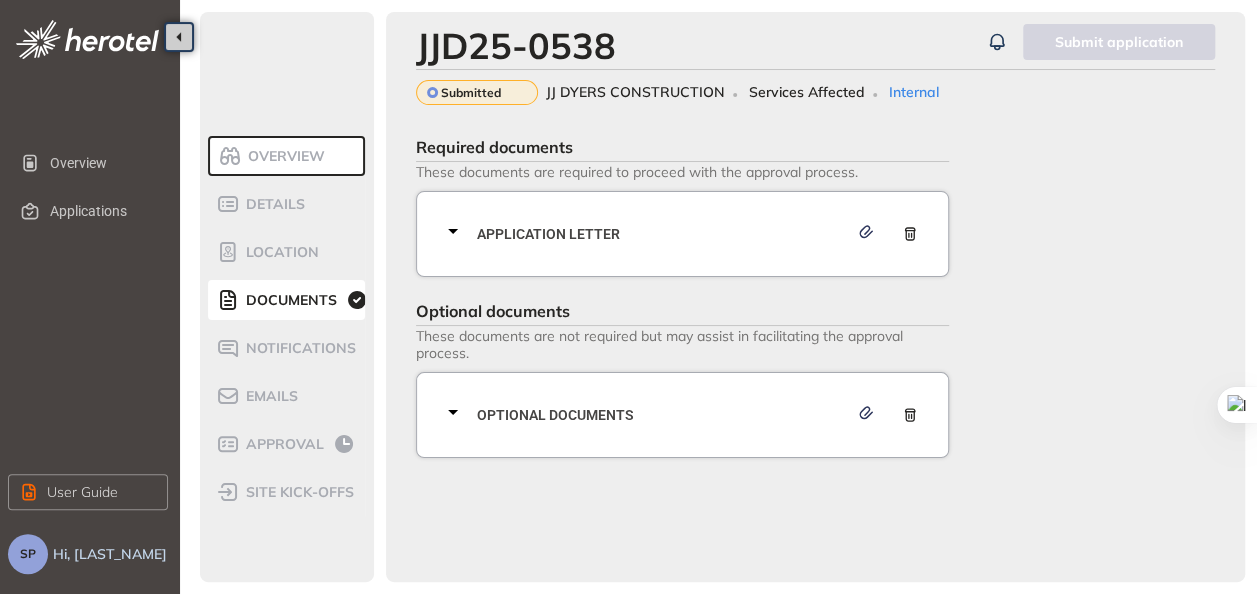 click on "JJ DYERS CONSTRUCTION" at bounding box center (635, 92) 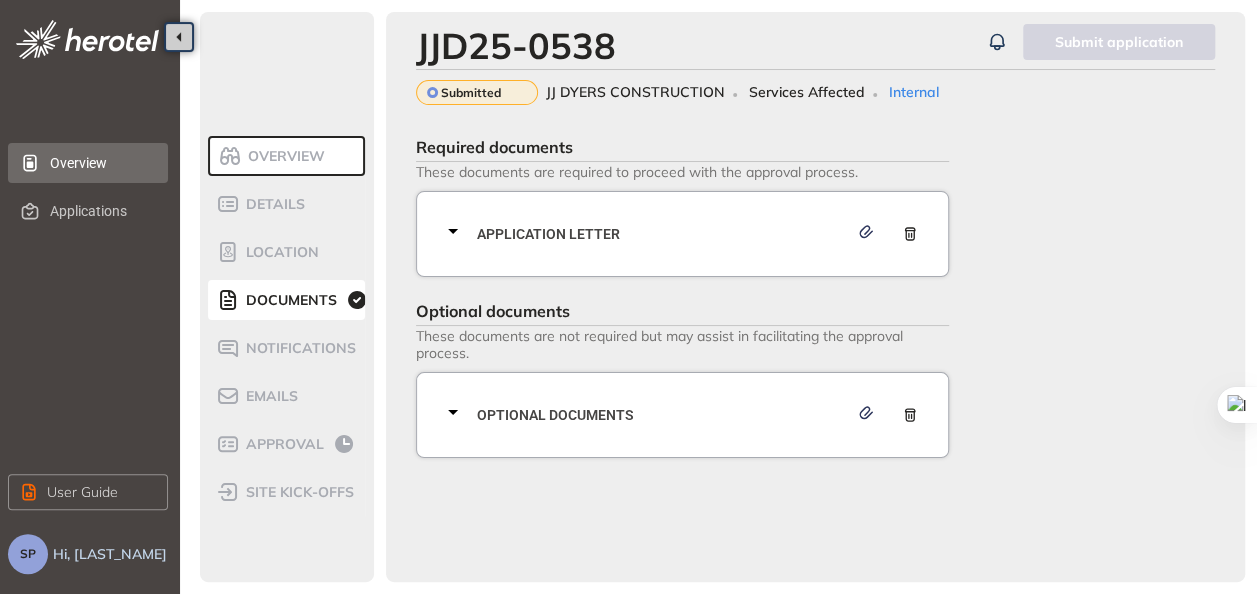 click on "Overview" at bounding box center (101, 163) 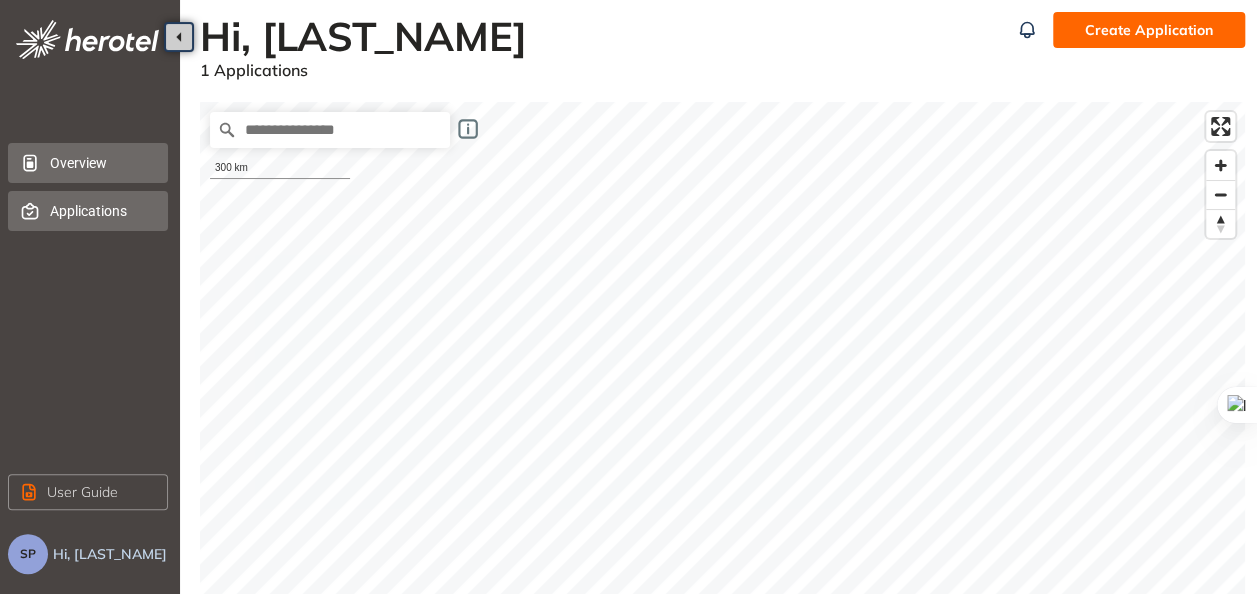 click on "Applications" at bounding box center [101, 211] 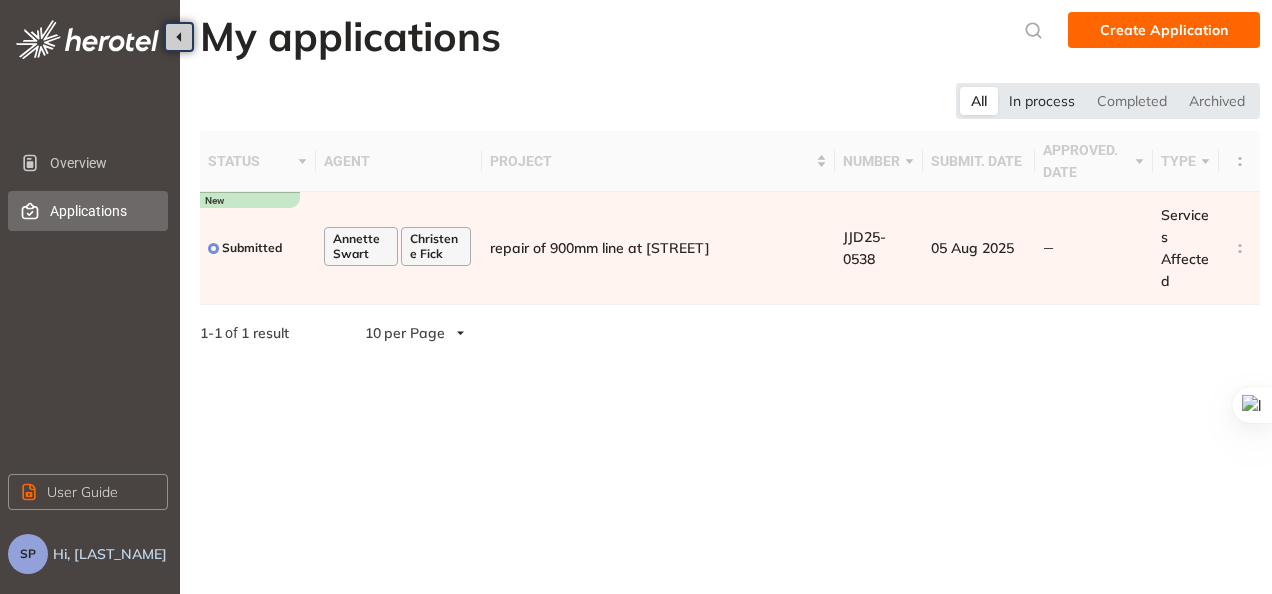 click on "In process" at bounding box center [1042, 101] 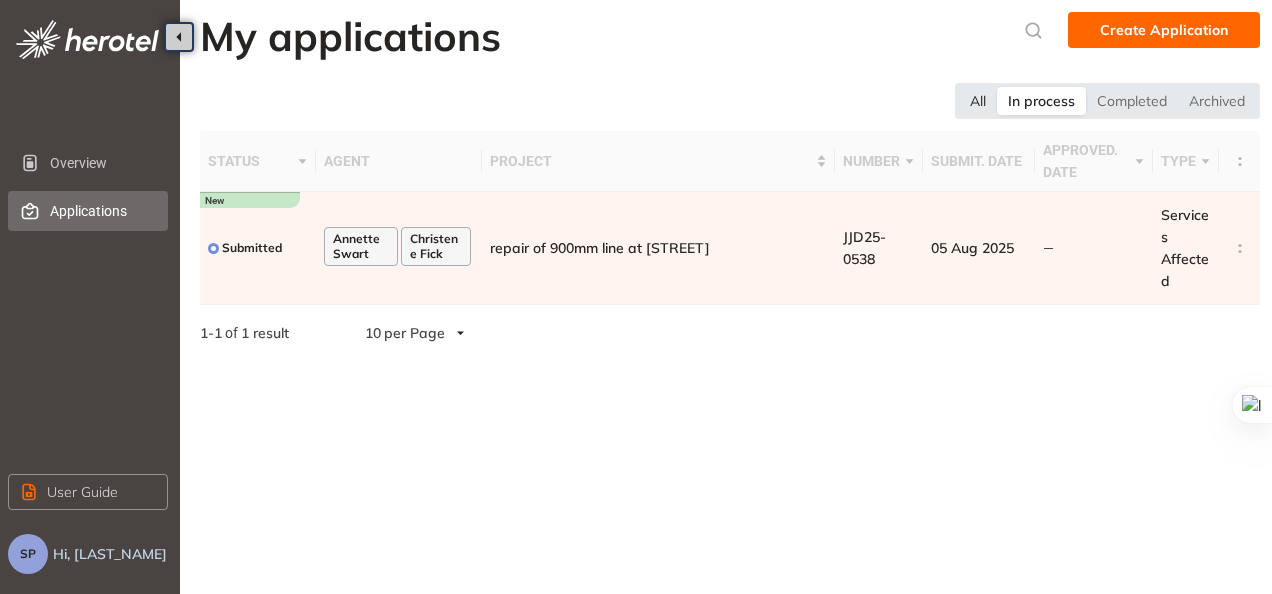 click on "All" at bounding box center (978, 101) 